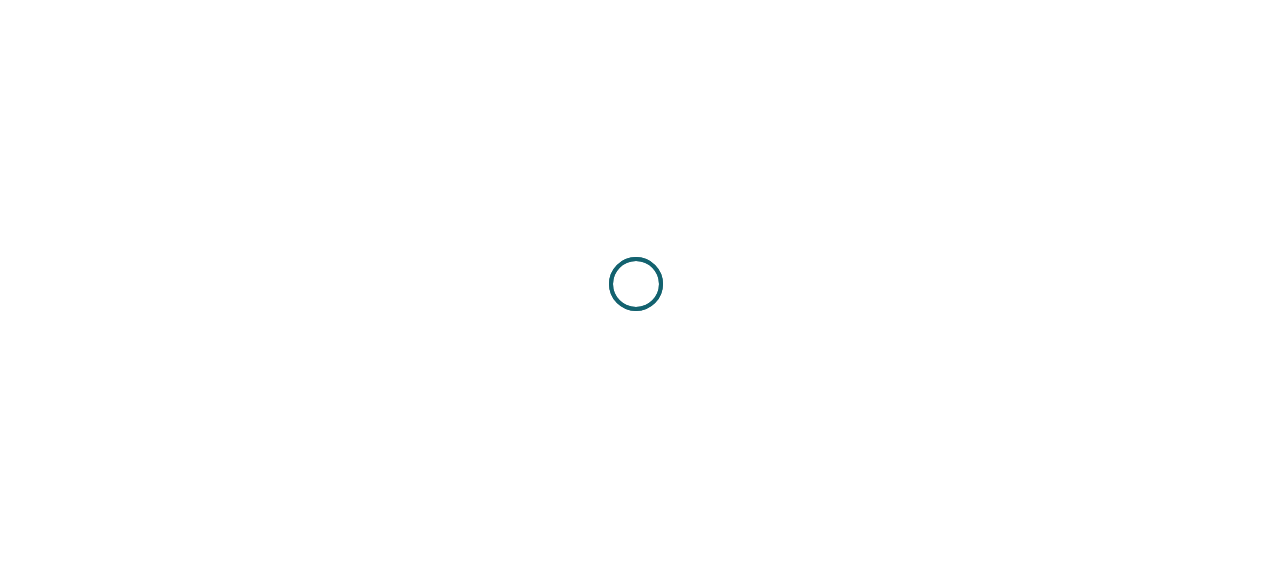 scroll, scrollTop: 0, scrollLeft: 0, axis: both 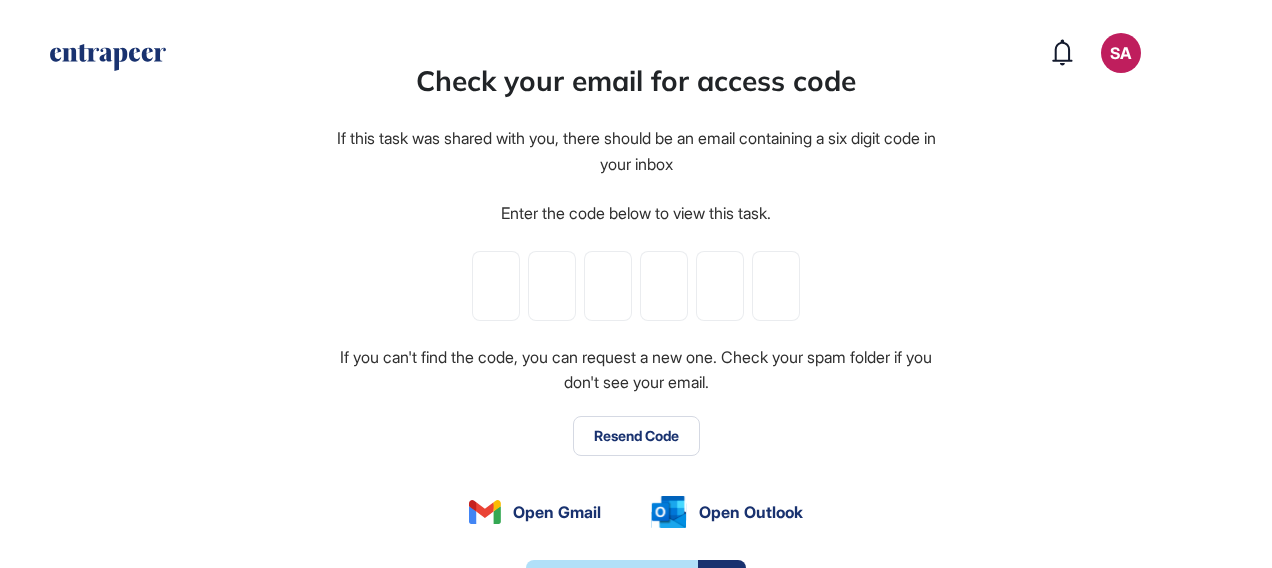 type on "*" 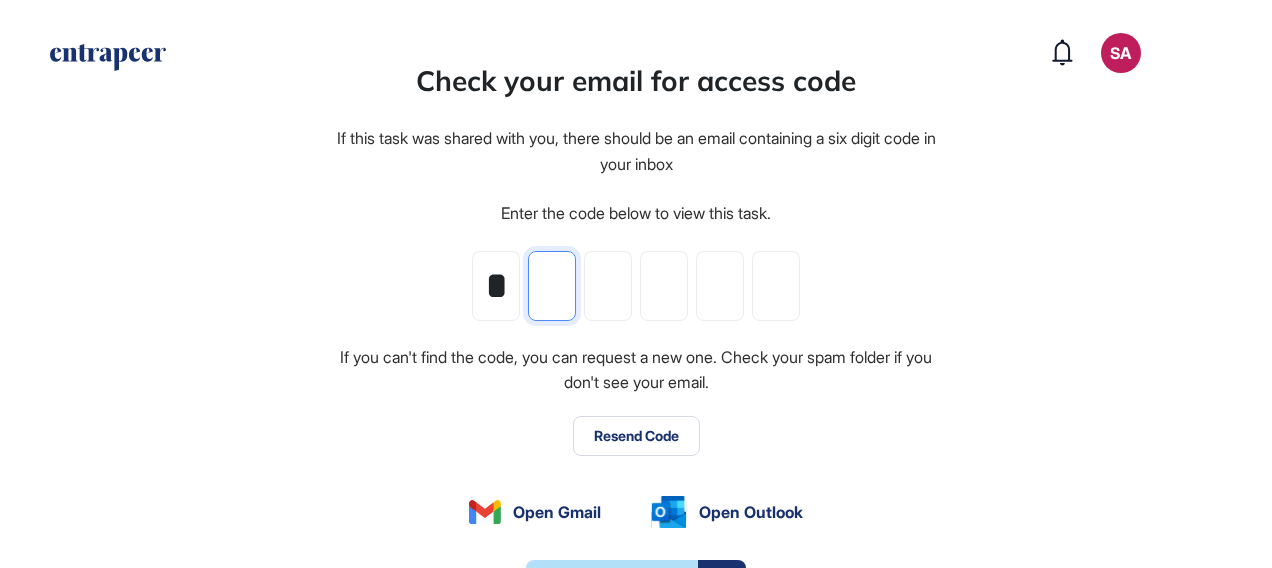 type on "*" 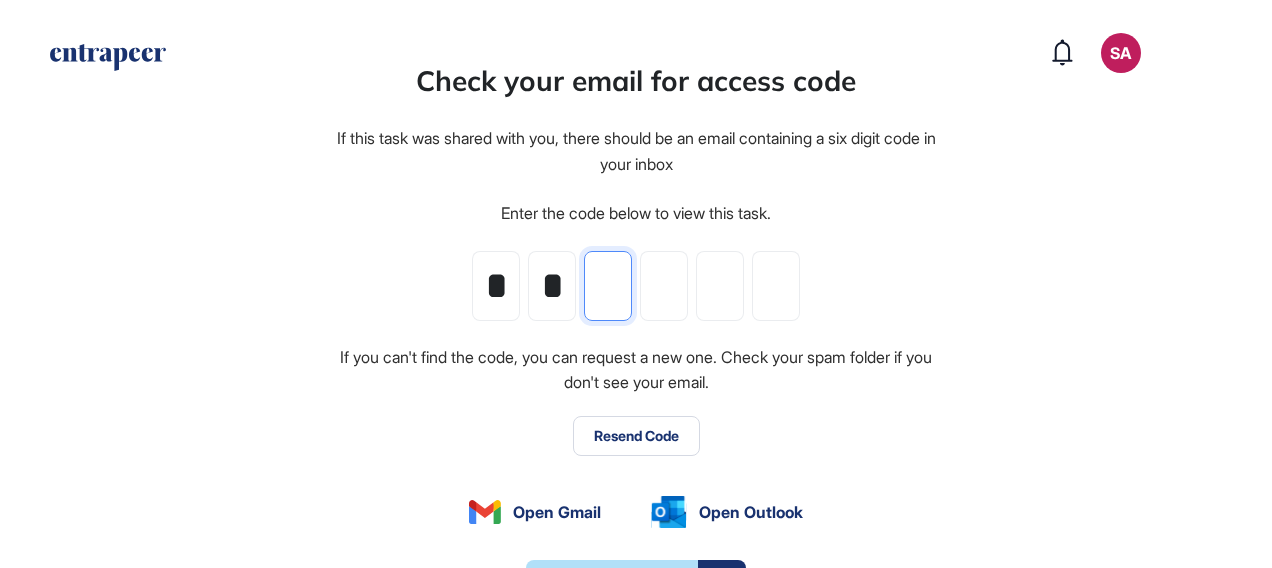 type on "*" 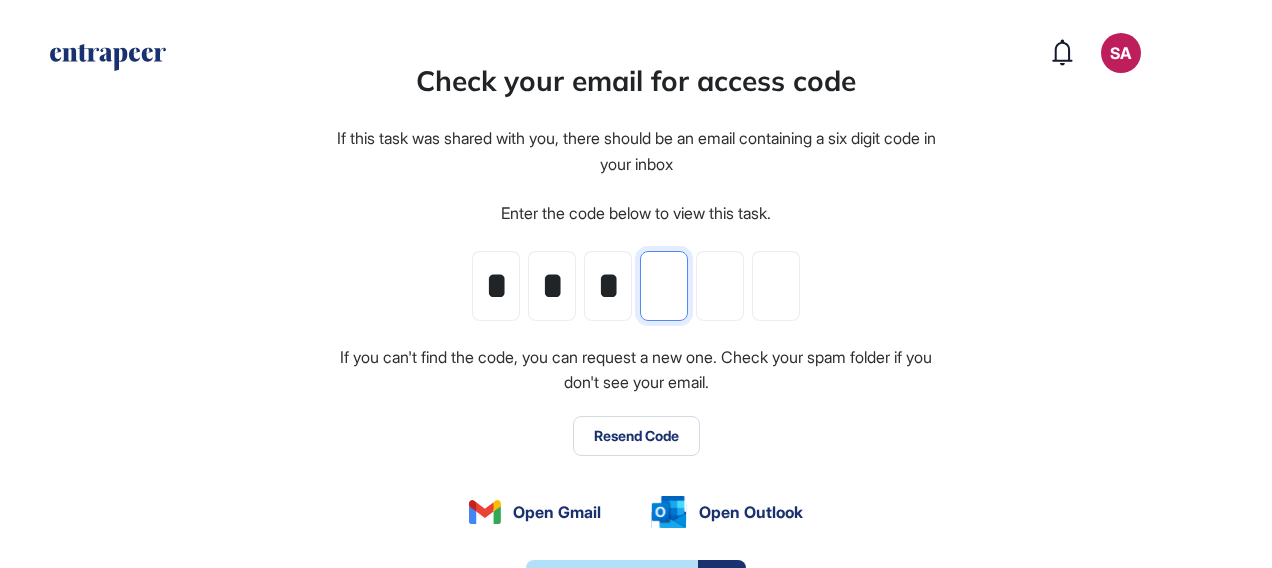 type on "*" 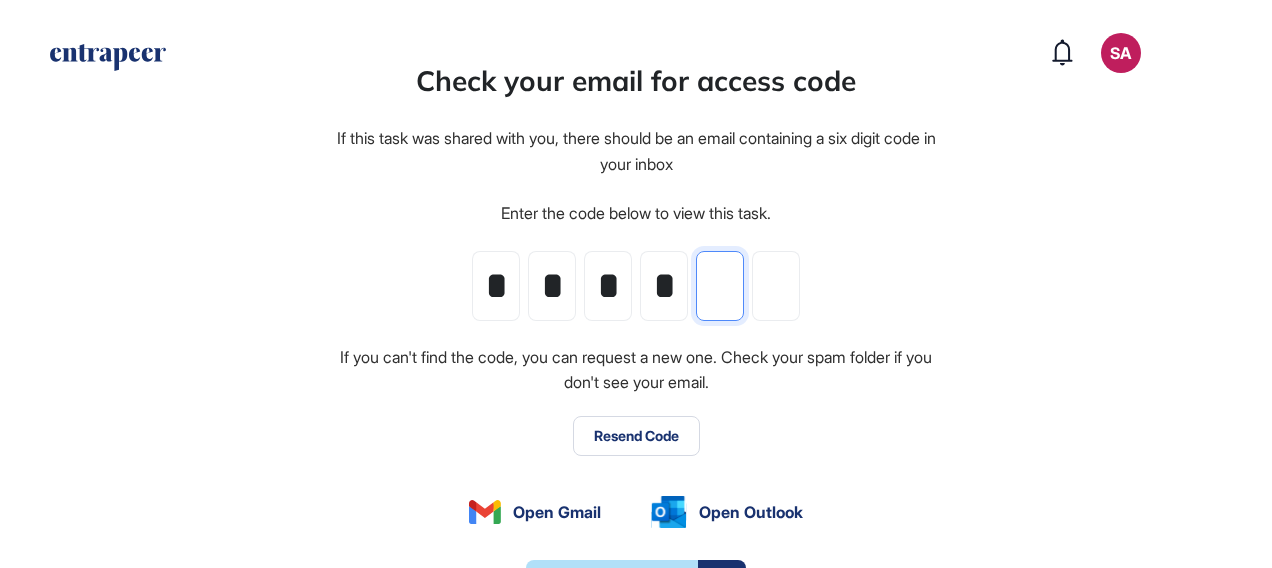 type on "*" 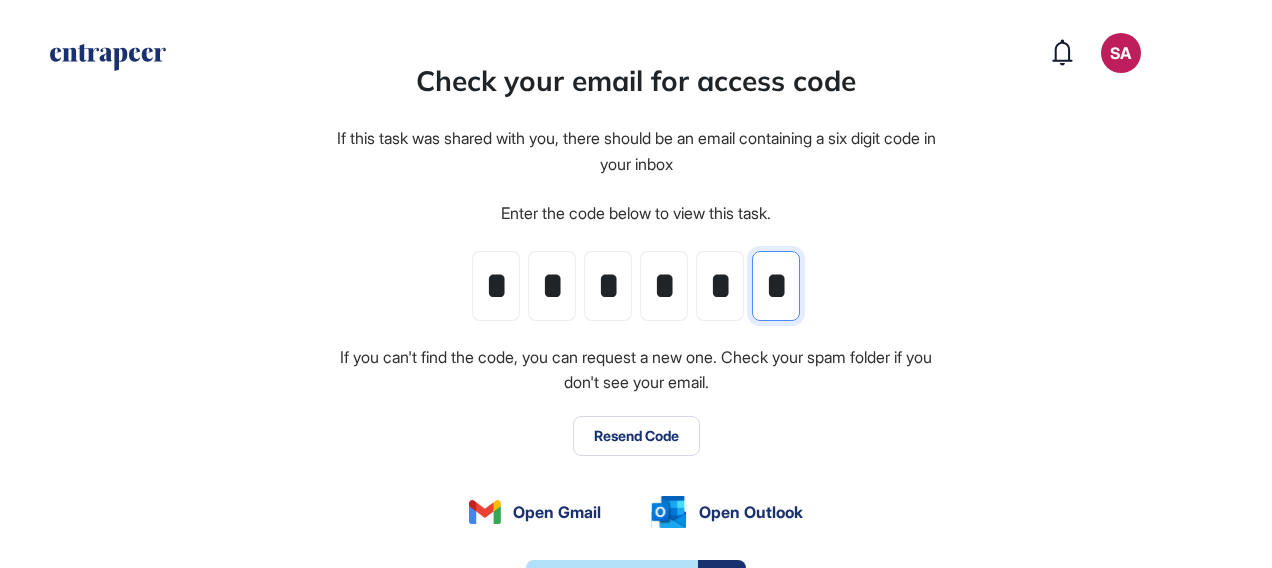 scroll, scrollTop: 0, scrollLeft: 0, axis: both 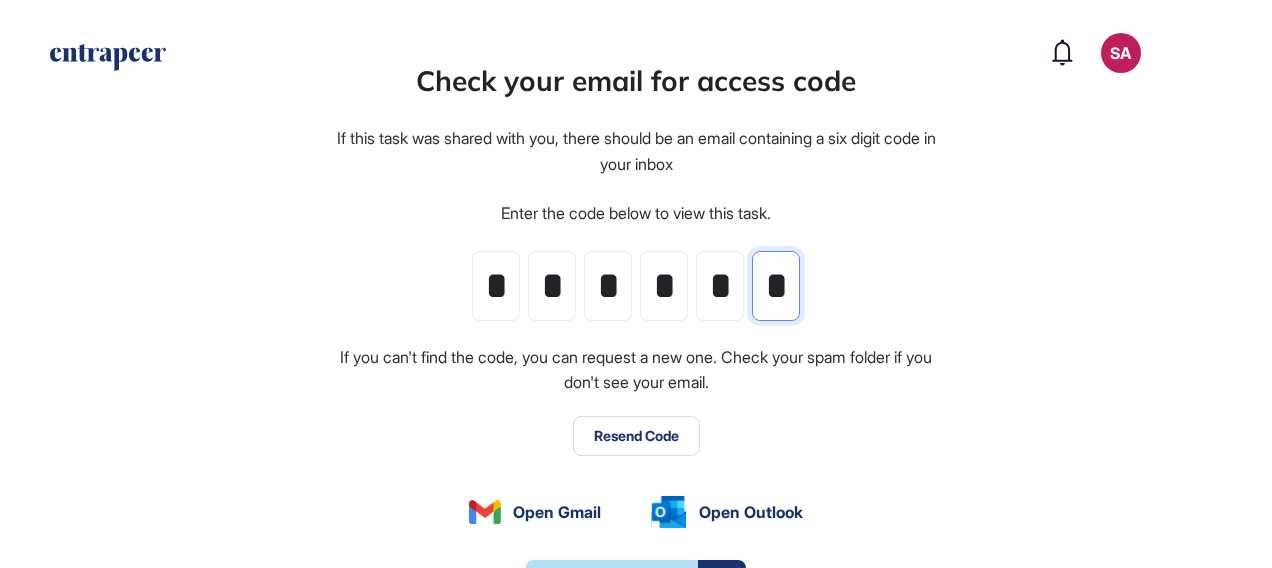 type on "*" 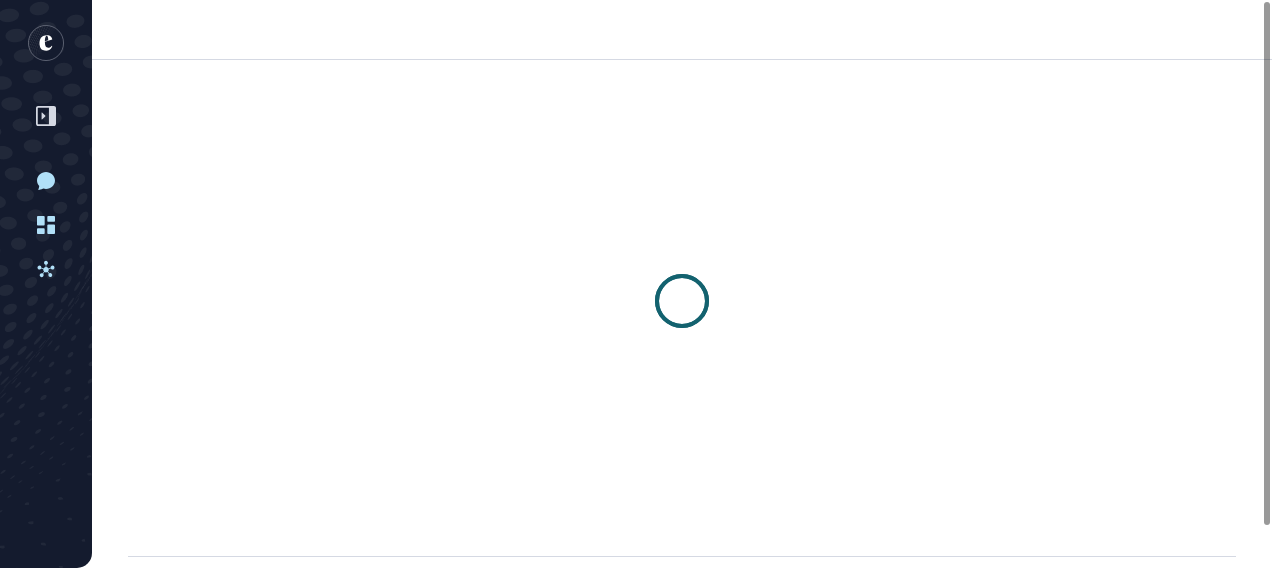 scroll, scrollTop: 568, scrollLeft: 1272, axis: both 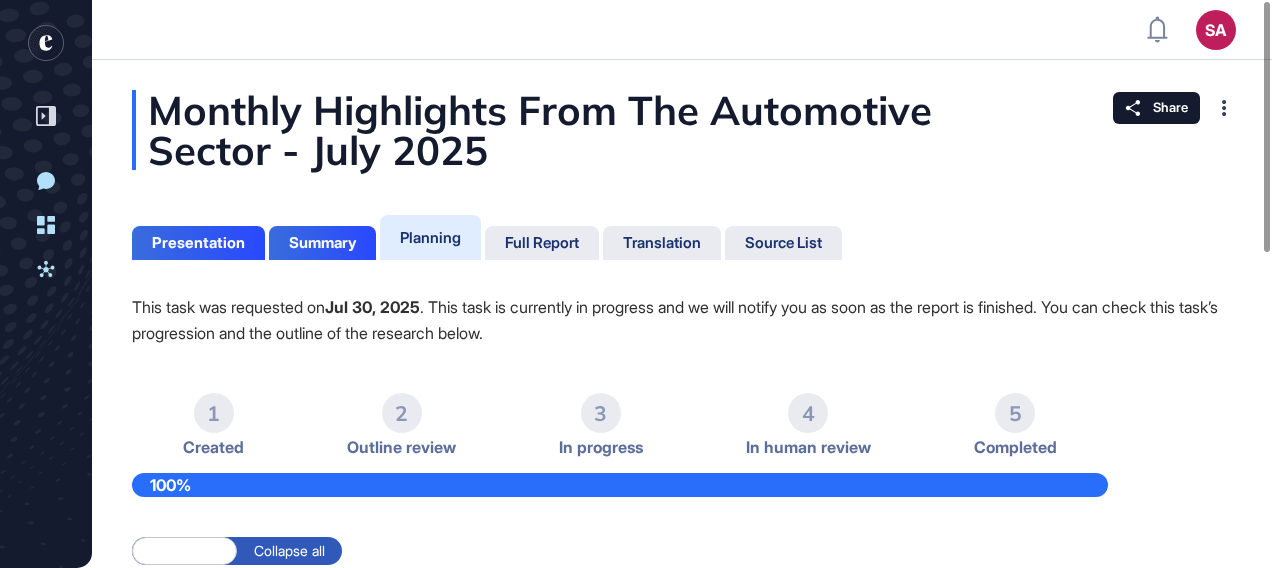 click on "Planning" 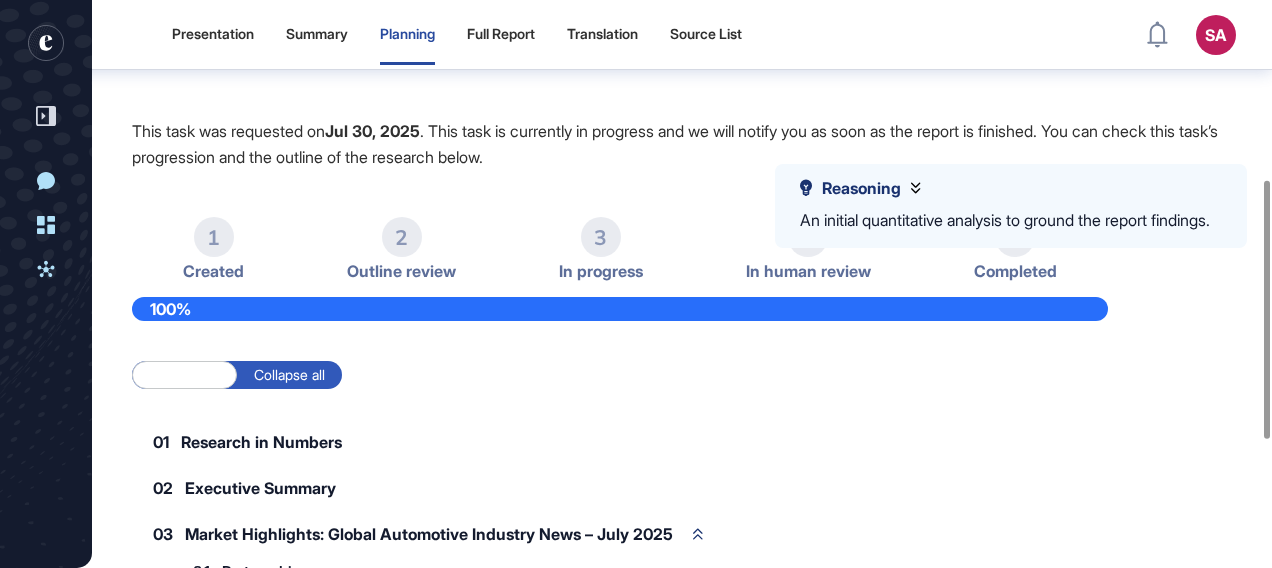 scroll, scrollTop: 73, scrollLeft: 0, axis: vertical 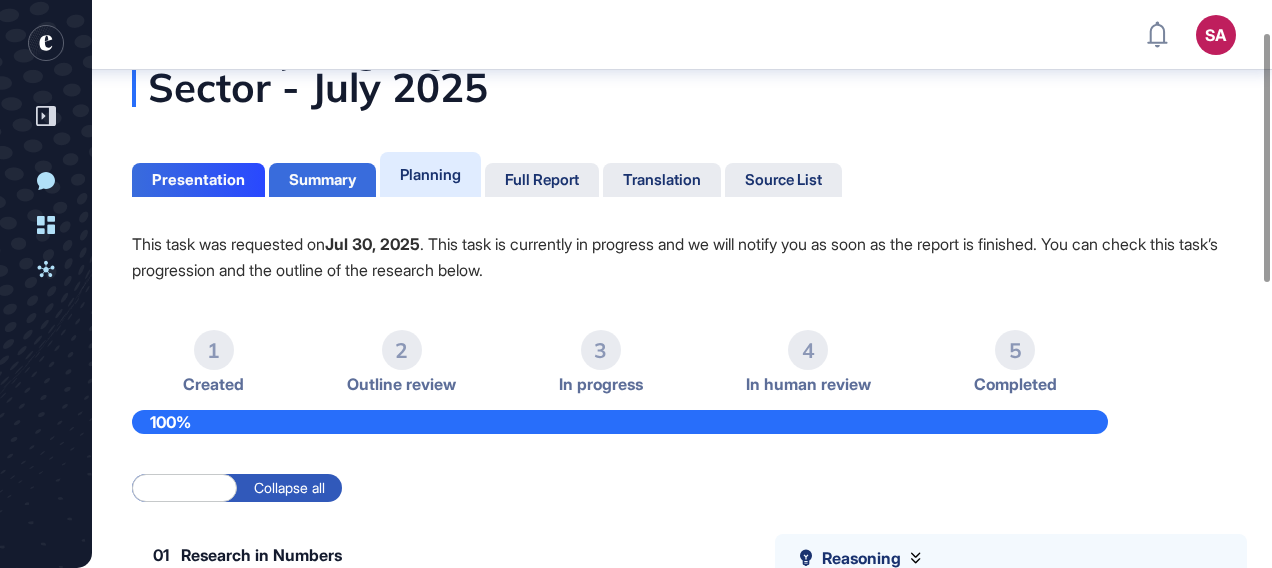 click on "Summary" at bounding box center [322, 180] 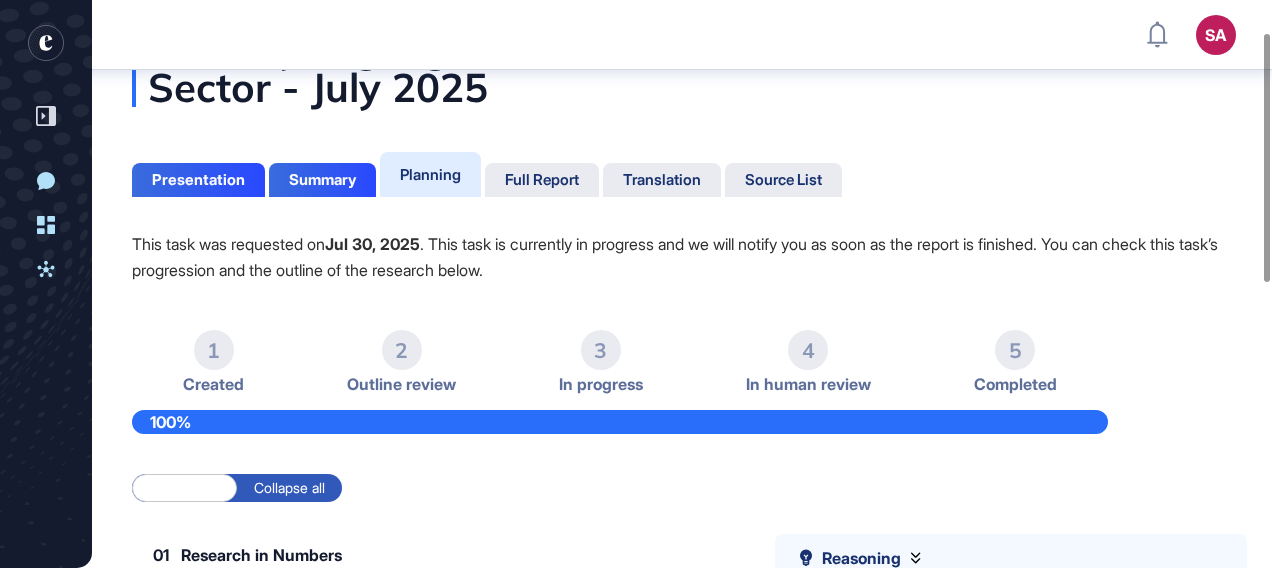scroll, scrollTop: 0, scrollLeft: 0, axis: both 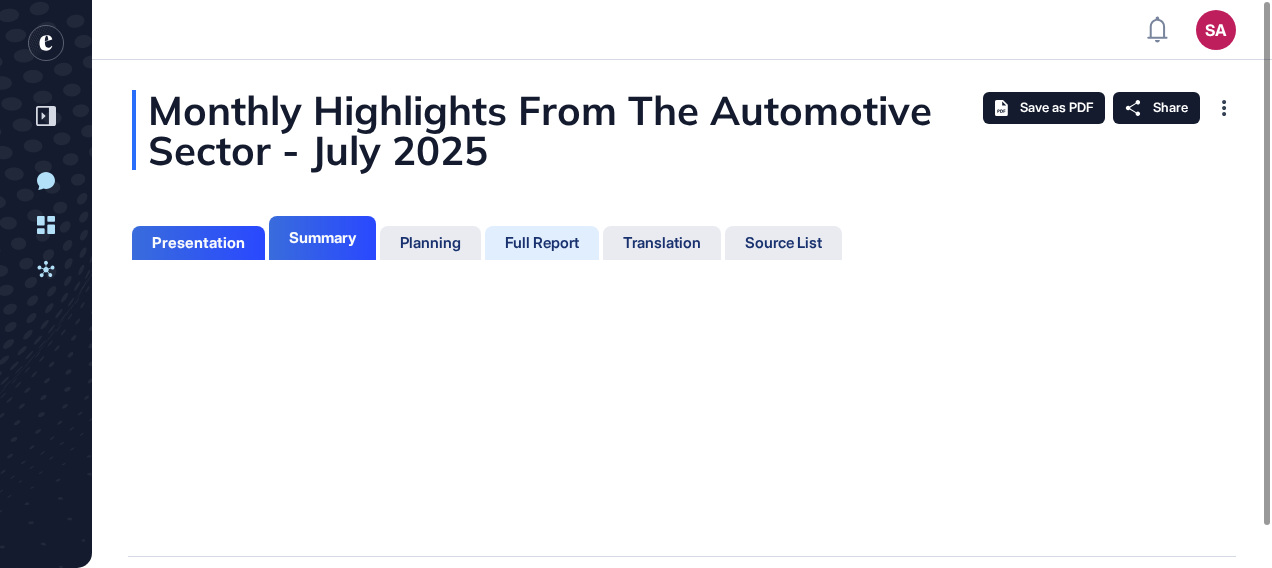 click on "Full Report" at bounding box center (542, 243) 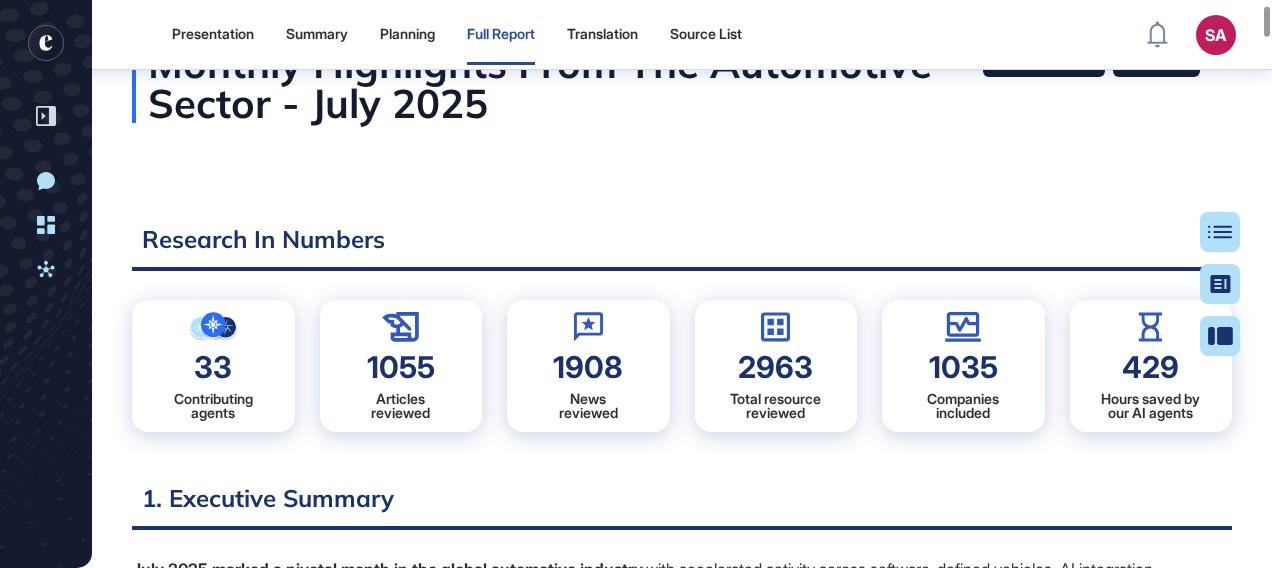 scroll, scrollTop: 110, scrollLeft: 0, axis: vertical 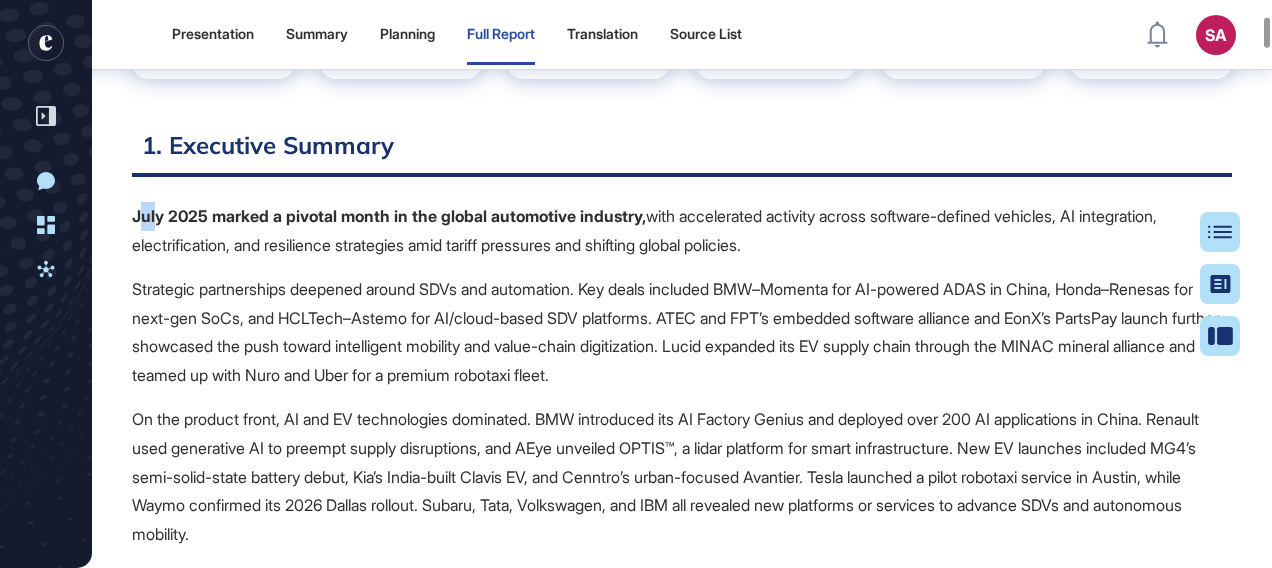 drag, startPoint x: 141, startPoint y: 207, endPoint x: 154, endPoint y: 208, distance: 13.038404 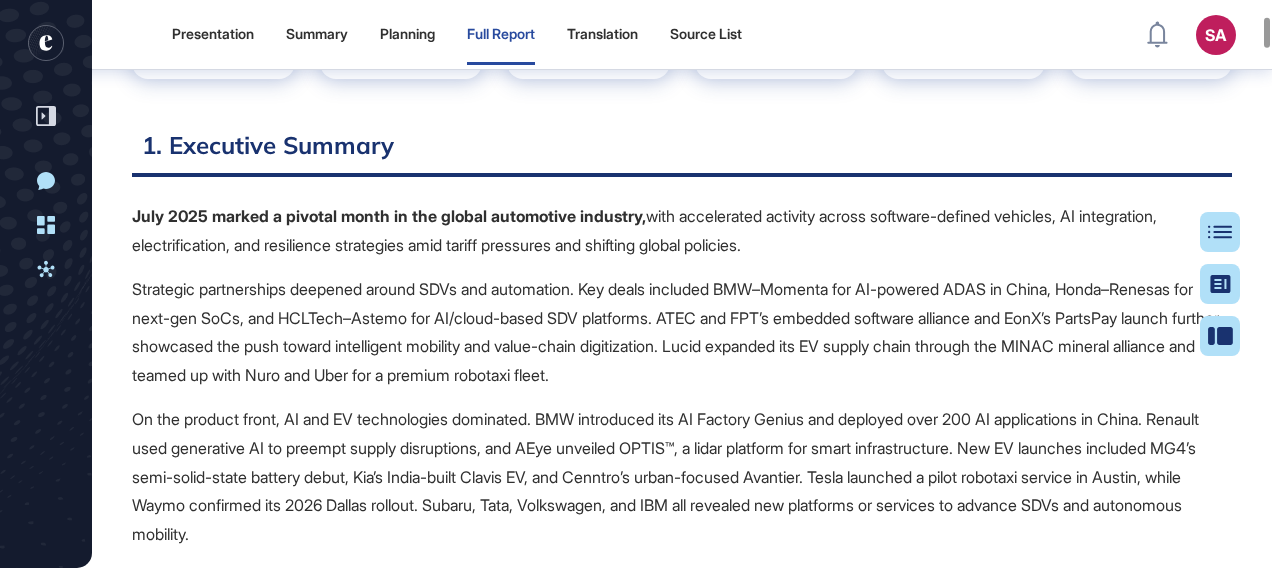 drag, startPoint x: 154, startPoint y: 208, endPoint x: 132, endPoint y: 234, distance: 34.058773 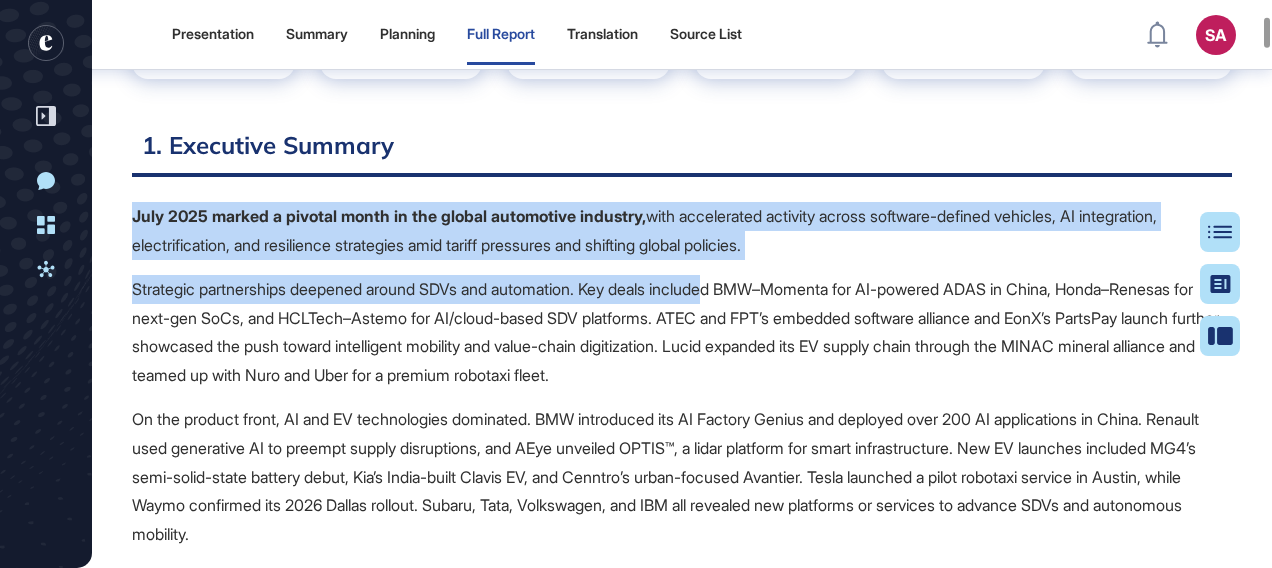 drag, startPoint x: 144, startPoint y: 216, endPoint x: 796, endPoint y: 367, distance: 669.2571 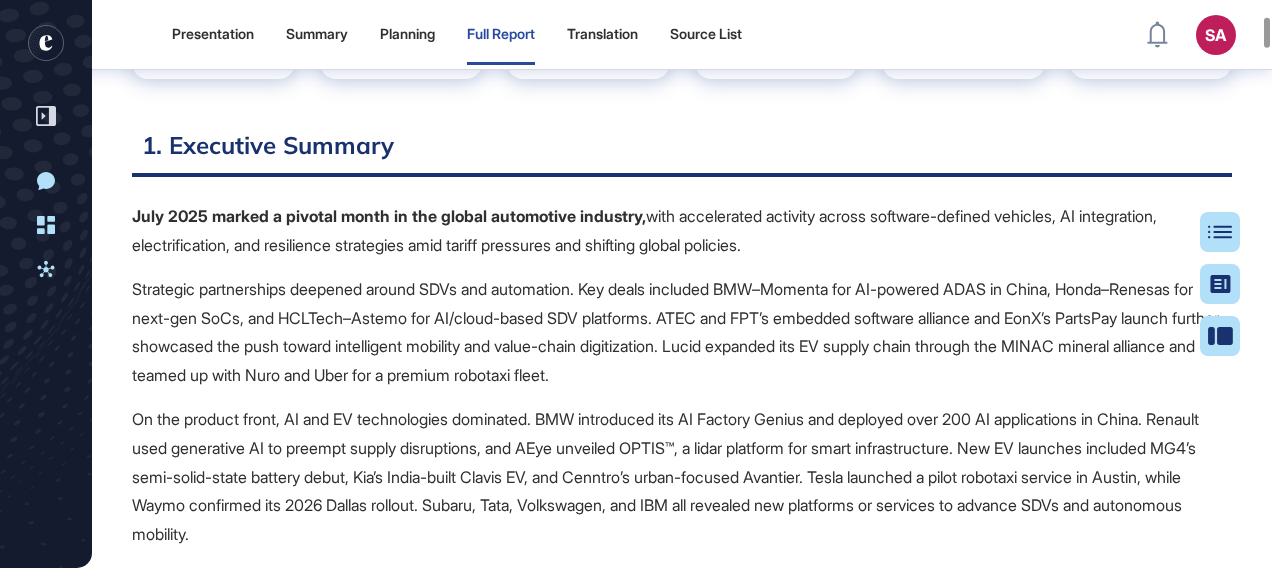 drag, startPoint x: 796, startPoint y: 367, endPoint x: 851, endPoint y: 376, distance: 55.7315 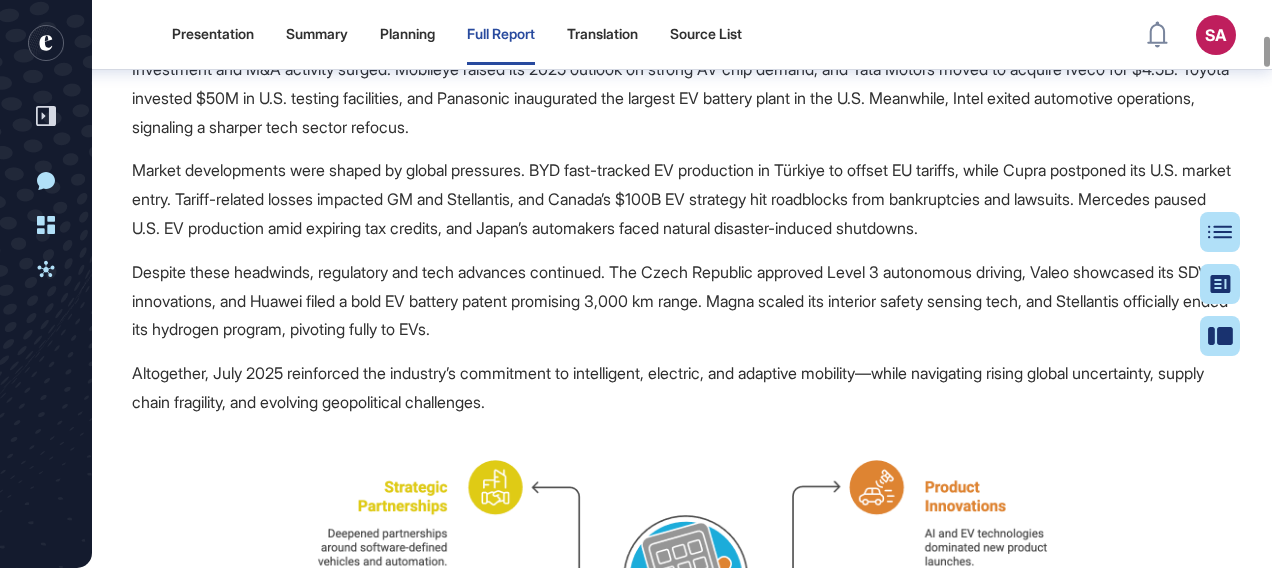 scroll, scrollTop: 910, scrollLeft: 0, axis: vertical 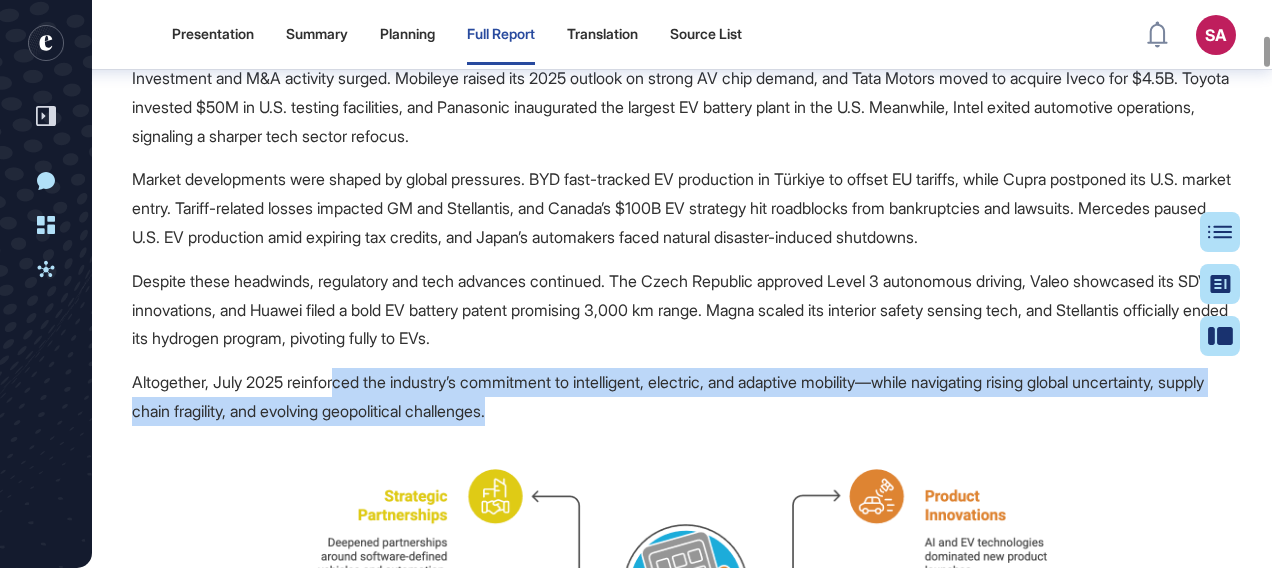 drag, startPoint x: 575, startPoint y: 409, endPoint x: 350, endPoint y: 388, distance: 225.97787 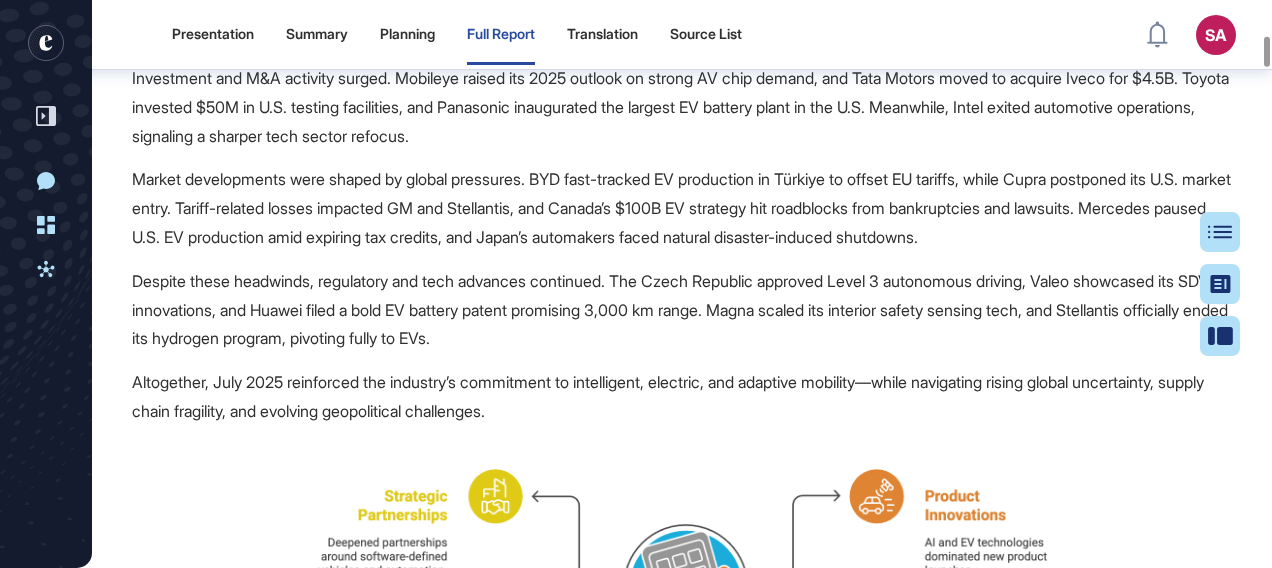 drag, startPoint x: 350, startPoint y: 388, endPoint x: 580, endPoint y: 426, distance: 233.118 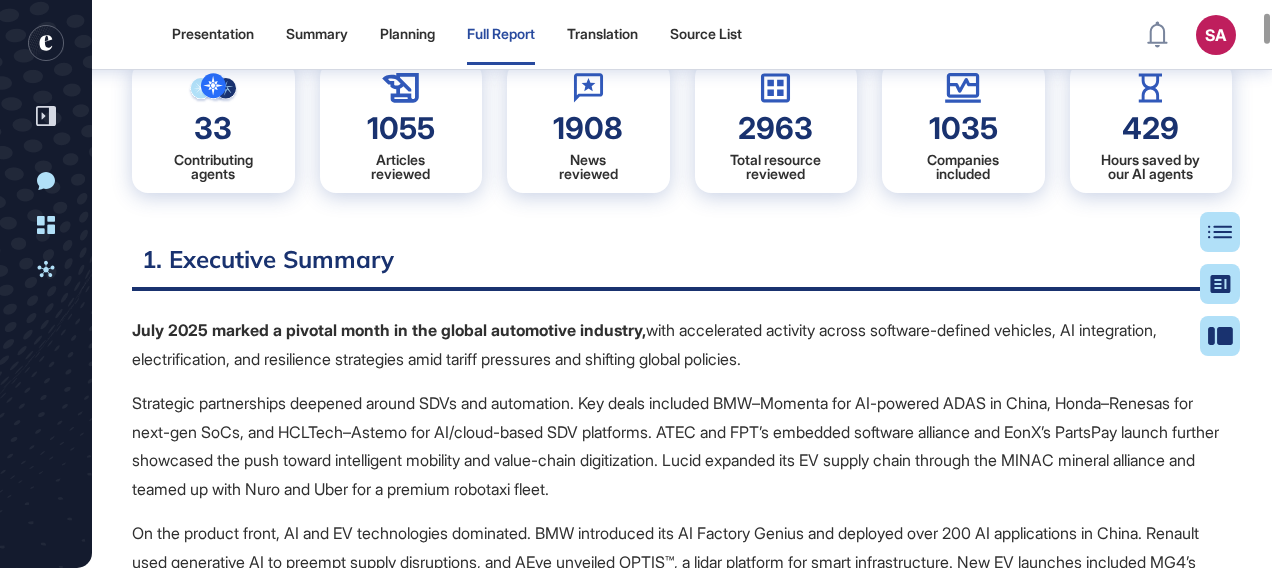 scroll, scrollTop: 310, scrollLeft: 0, axis: vertical 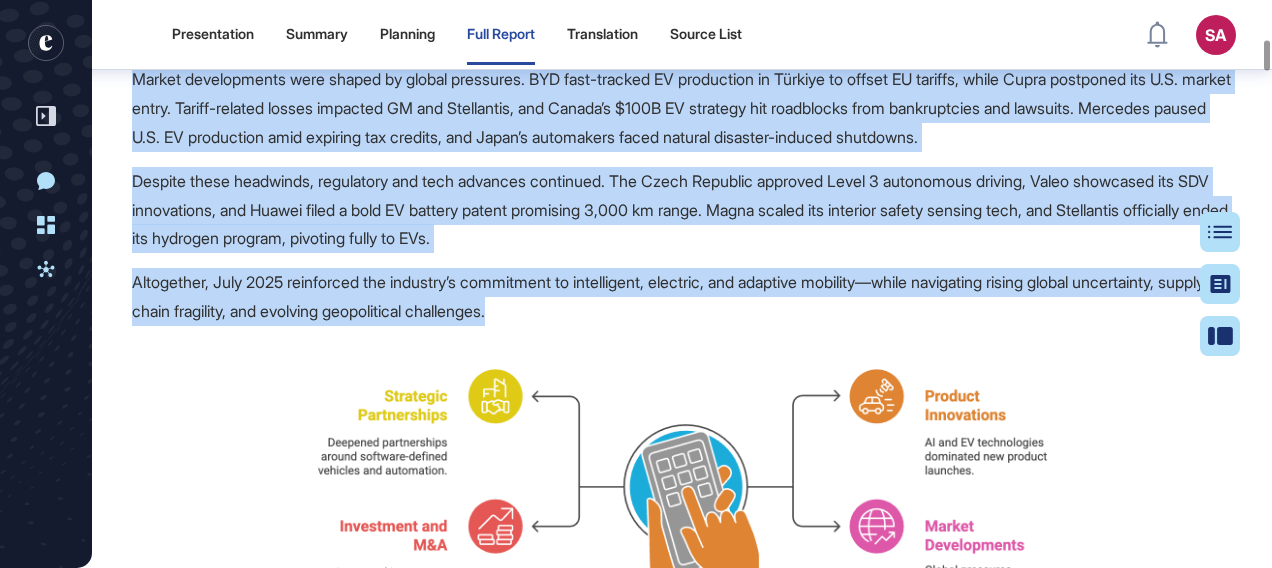 drag, startPoint x: 136, startPoint y: 312, endPoint x: 575, endPoint y: 307, distance: 439.02847 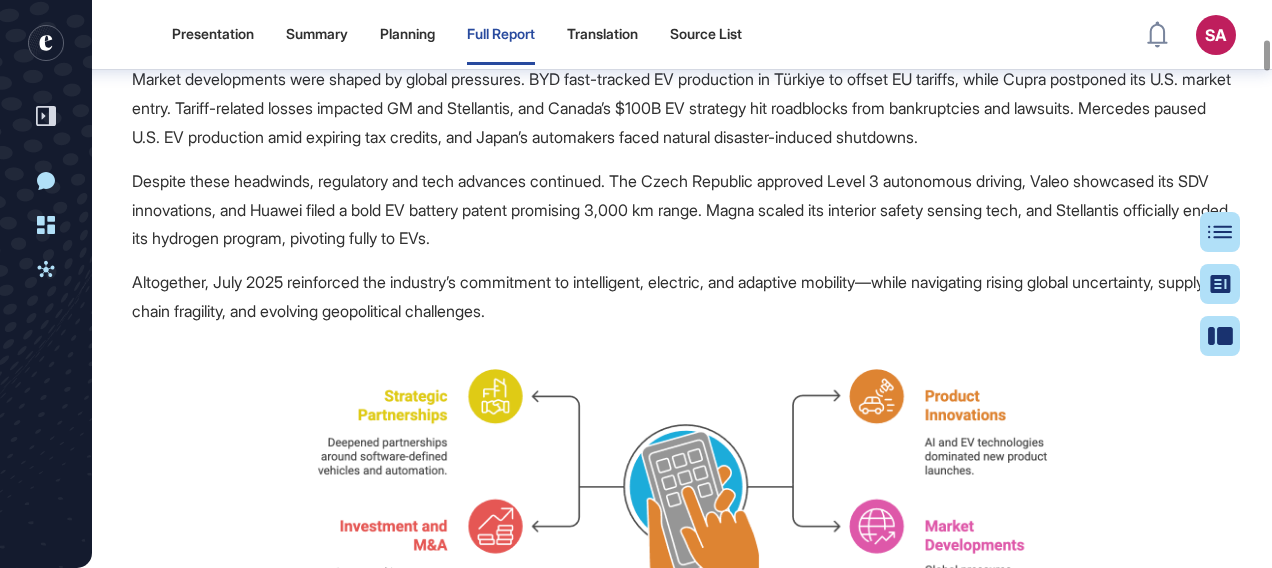 click on "Automotive Industry Trends" at bounding box center [682, 534] 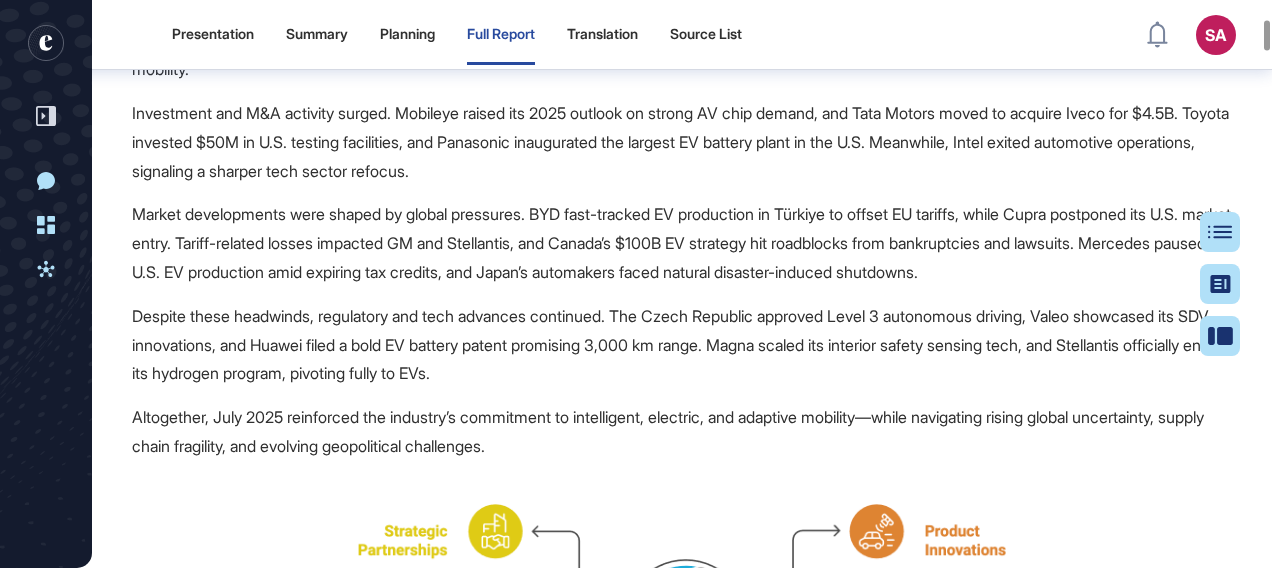 scroll, scrollTop: 910, scrollLeft: 0, axis: vertical 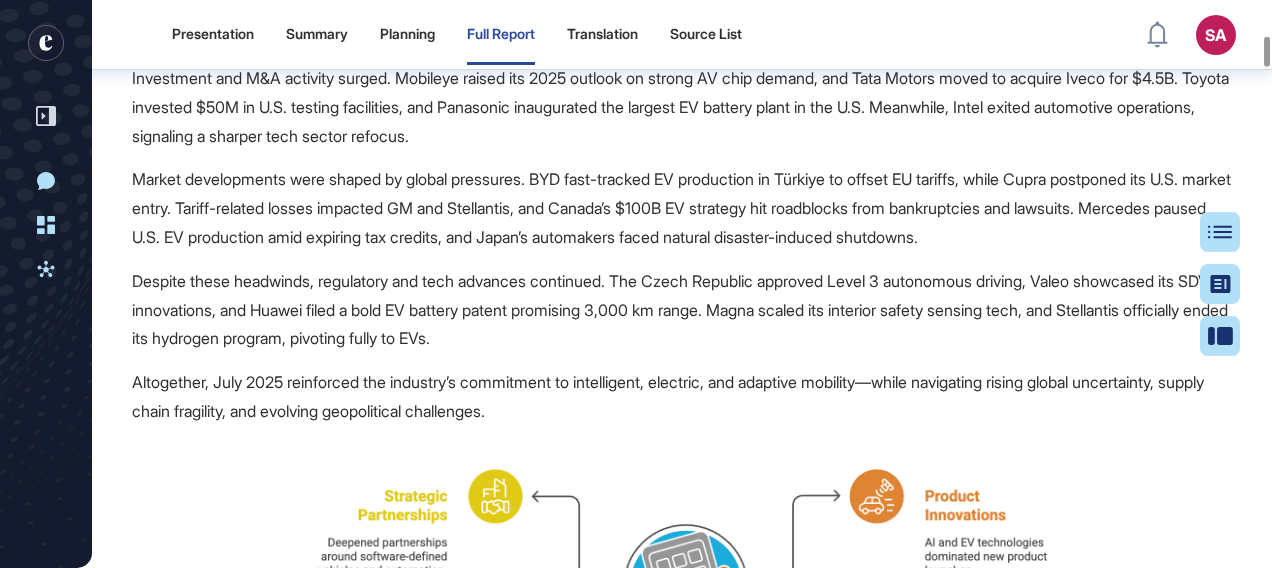 click on "Altogether, July 2025 reinforced the industry’s commitment to intelligent, electric, and adaptive mobility—while navigating rising global uncertainty, supply chain fragility, and evolving geopolitical challenges." at bounding box center (682, 397) 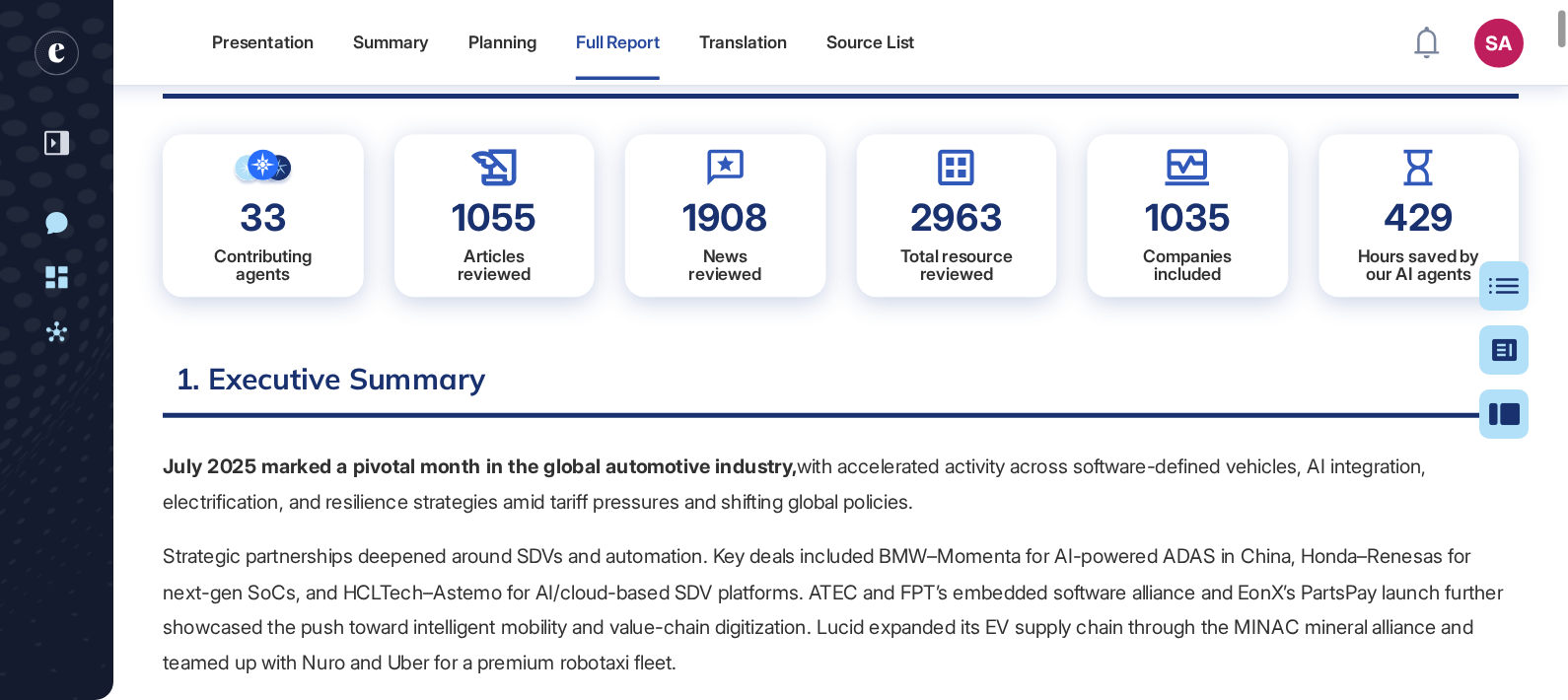 scroll, scrollTop: 108, scrollLeft: 0, axis: vertical 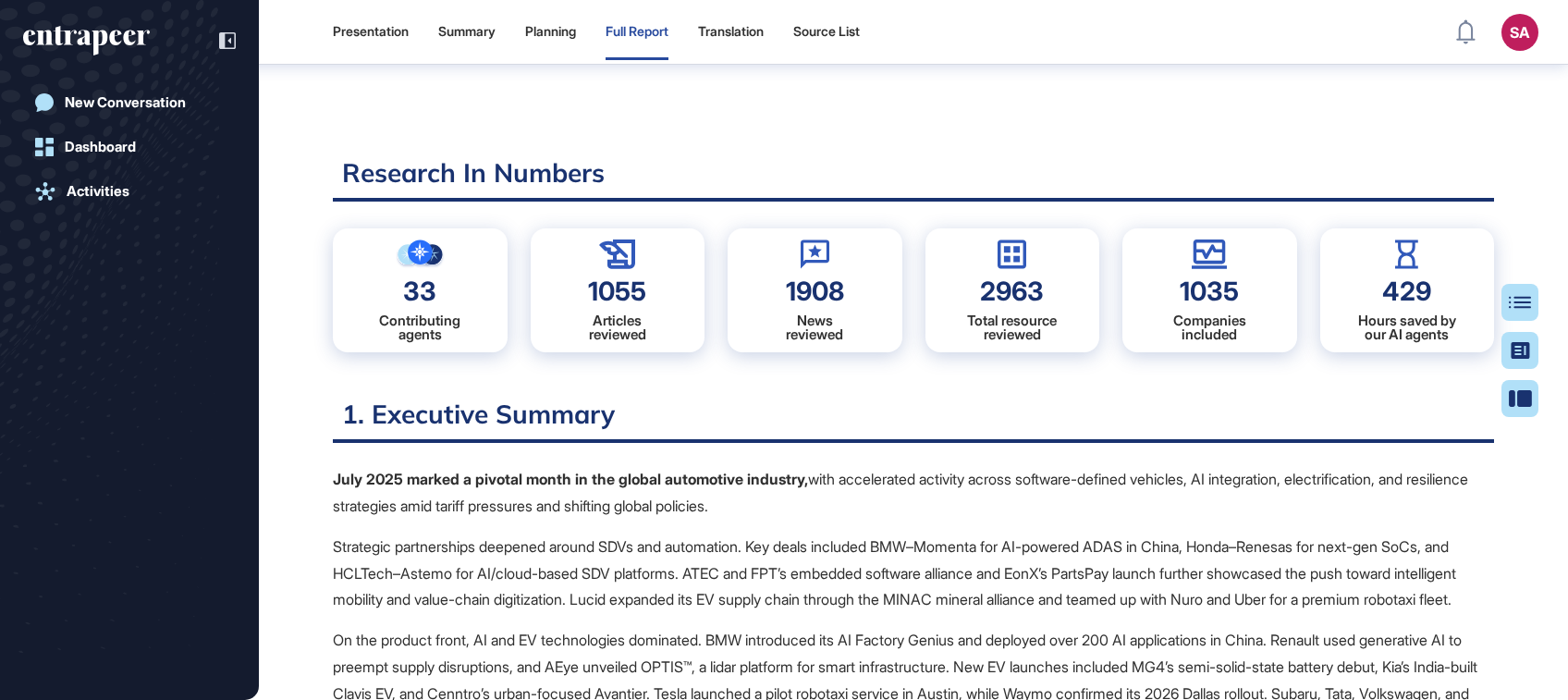 drag, startPoint x: 953, startPoint y: 0, endPoint x: 833, endPoint y: 135, distance: 180.62392 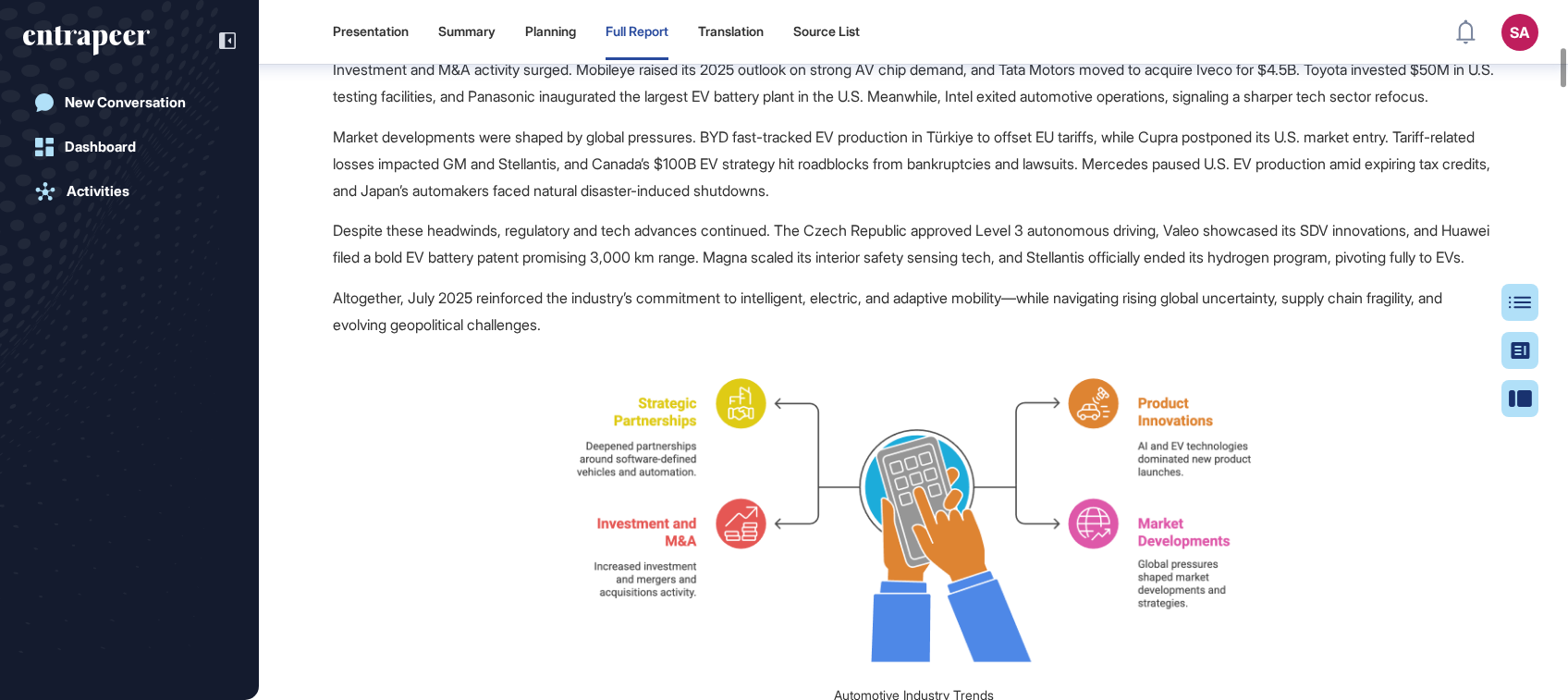 scroll, scrollTop: 718, scrollLeft: 0, axis: vertical 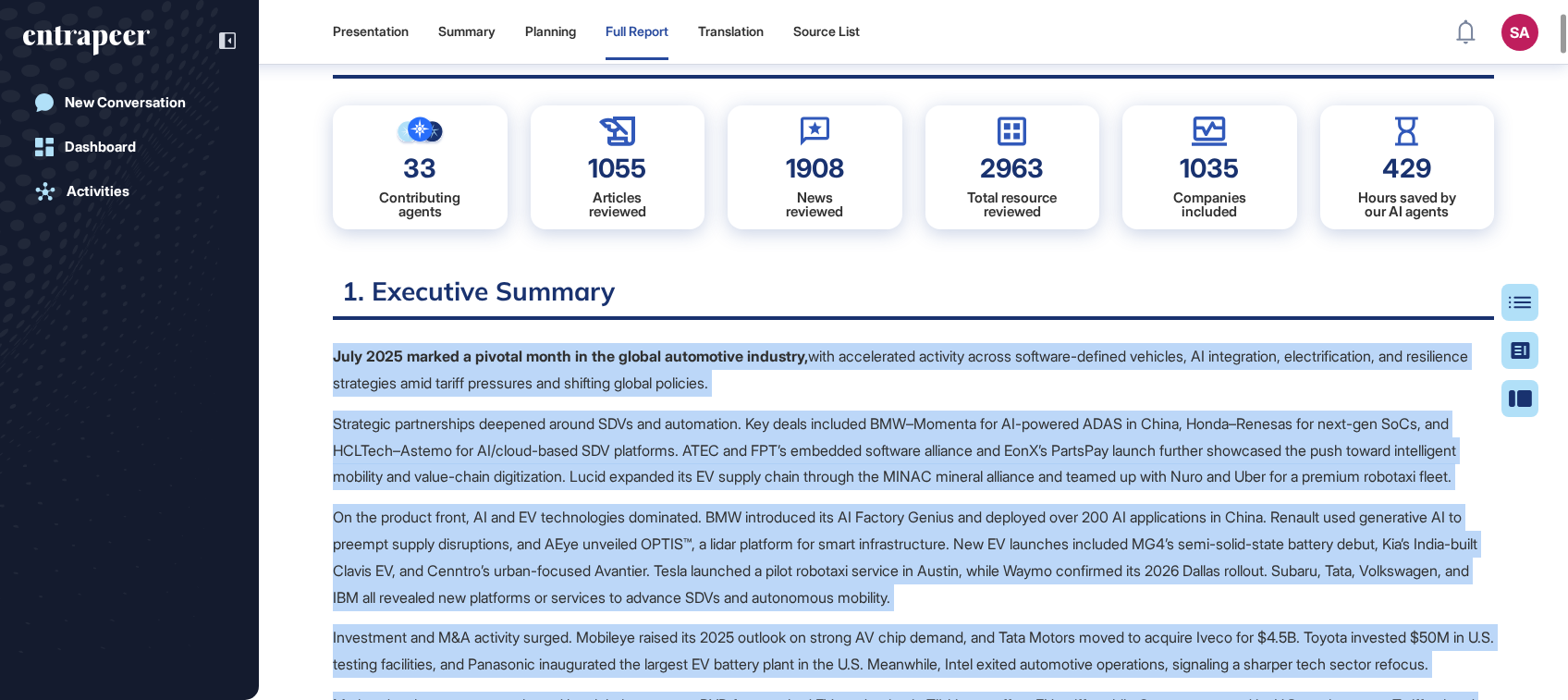 drag, startPoint x: 655, startPoint y: 473, endPoint x: 336, endPoint y: 350, distance: 341.8918 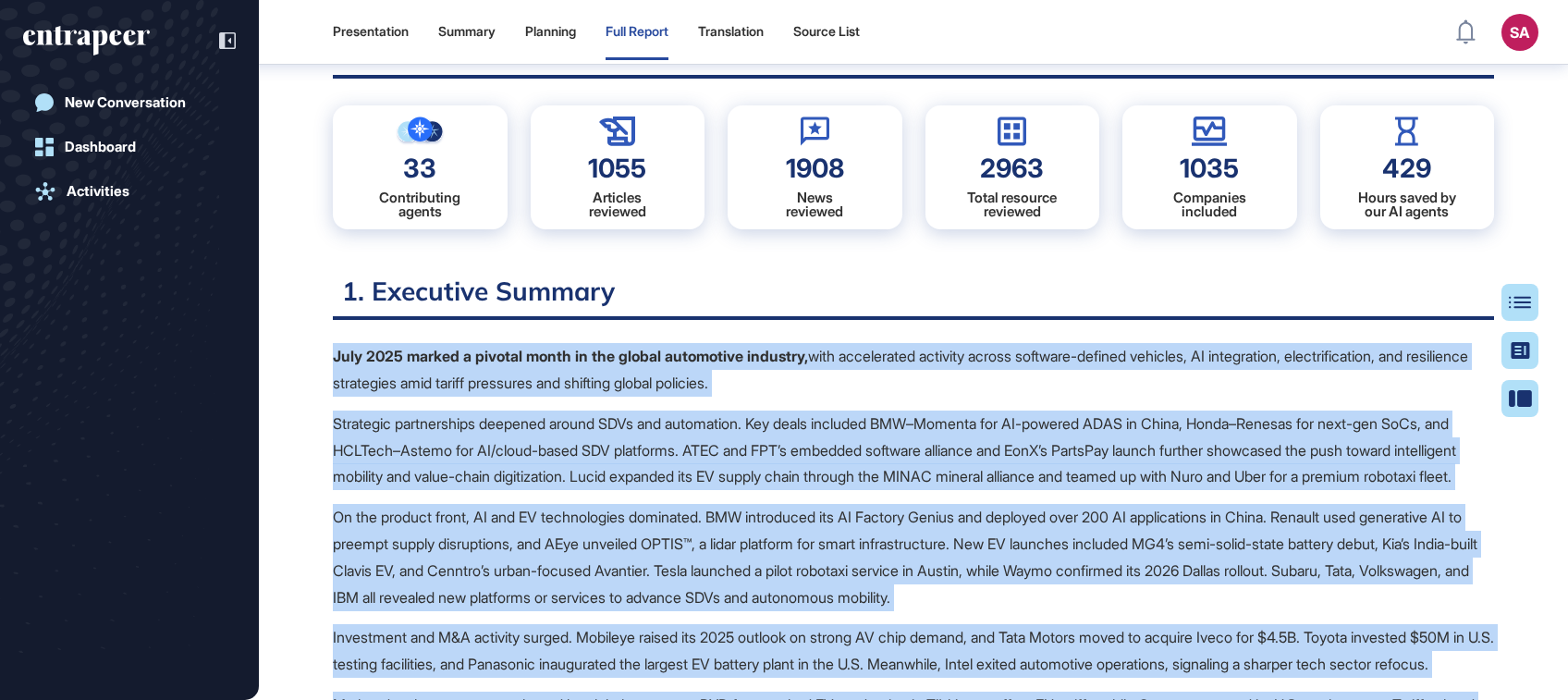 click on "July 2025 marked a pivotal month in the global automotive industry,  with accelerated activity across software-defined vehicles, AI integration, electrification, and resilience strategies amid tariff pressures and shifting global policies." at bounding box center [913, 370] 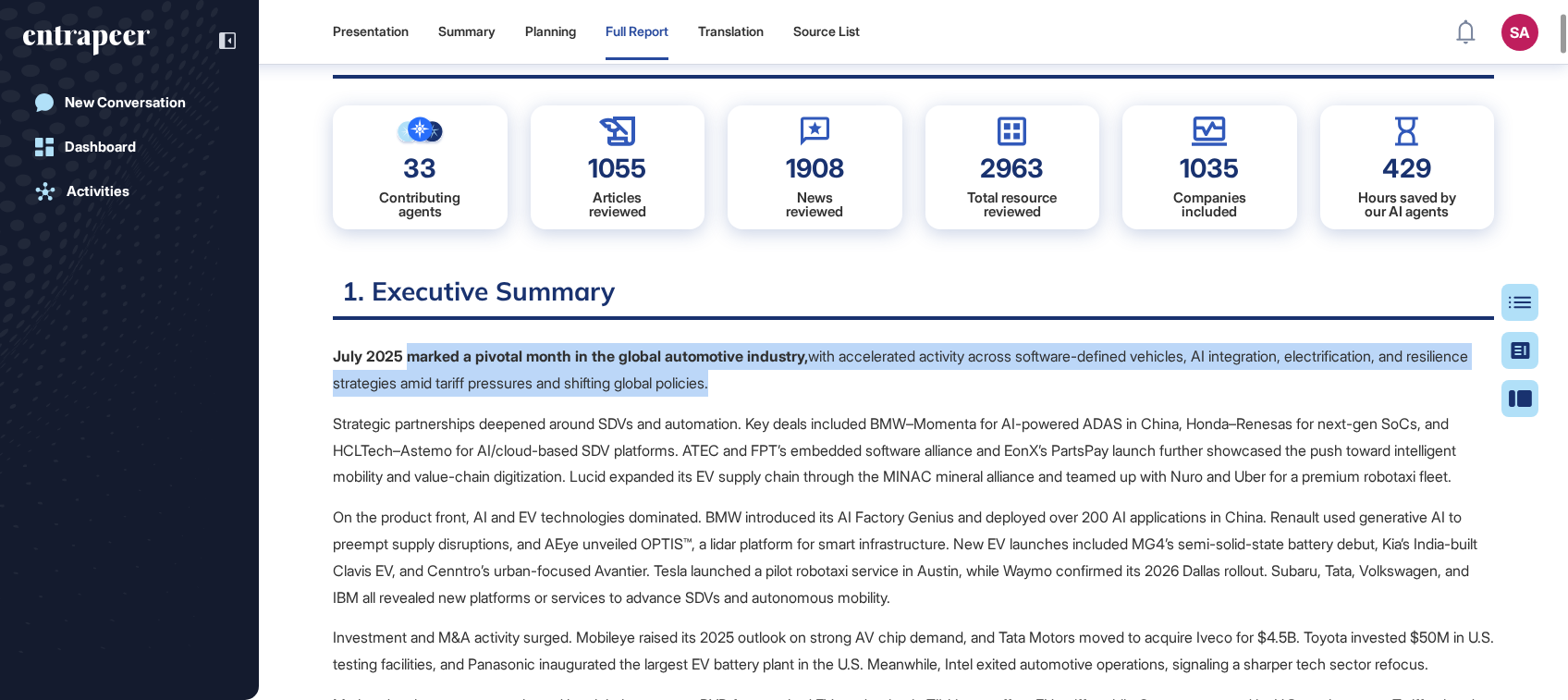 drag, startPoint x: 410, startPoint y: 353, endPoint x: 820, endPoint y: 386, distance: 411.3259 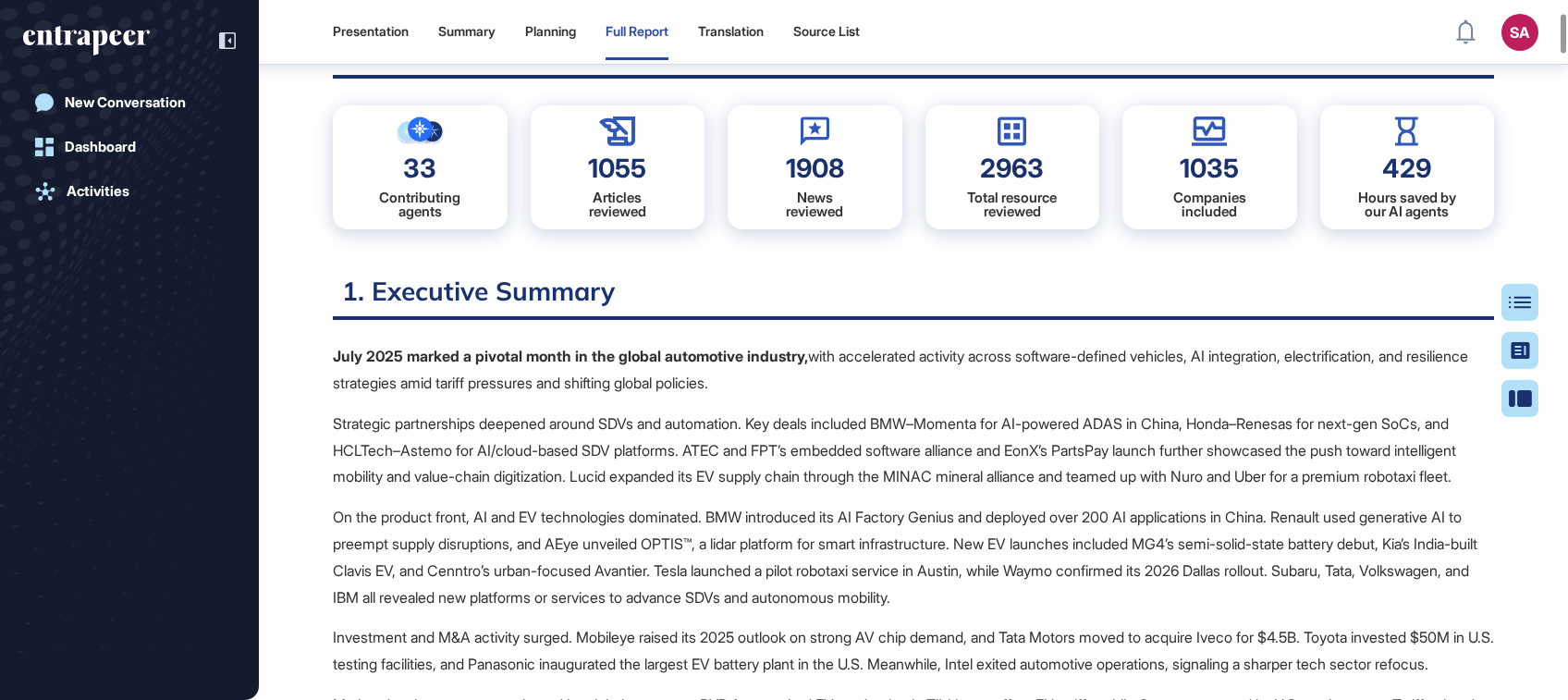click on "July 2025 marked a pivotal month in the global automotive industry,  with accelerated activity across software-defined vehicles, AI integration, electrification, and resilience strategies amid tariff pressures and shifting global policies. Strategic partnerships deepened around SDVs and automation. Key deals included BMW–Momenta for AI-powered ADAS in China, Honda–Renesas for next-gen SoCs, and HCLTech–Astemo for AI/cloud-based SDV platforms. ATEC and FPT’s embedded software alliance and EonX’s PartsPay launch further showcased the push toward intelligent mobility and value-chain digitization. Lucid expanded its EV supply chain through the MINAC mineral alliance and teamed up with Nuro and Uber for a premium robotaxi fleet. Altogether, July 2025 reinforced the industry’s commitment to intelligent, electric, and adaptive mobility—while navigating rising global uncertainty, supply chain fragility, and evolving geopolitical challenges. Automotive Industry Trends Generated by Entrapeer" at bounding box center (913, 851) 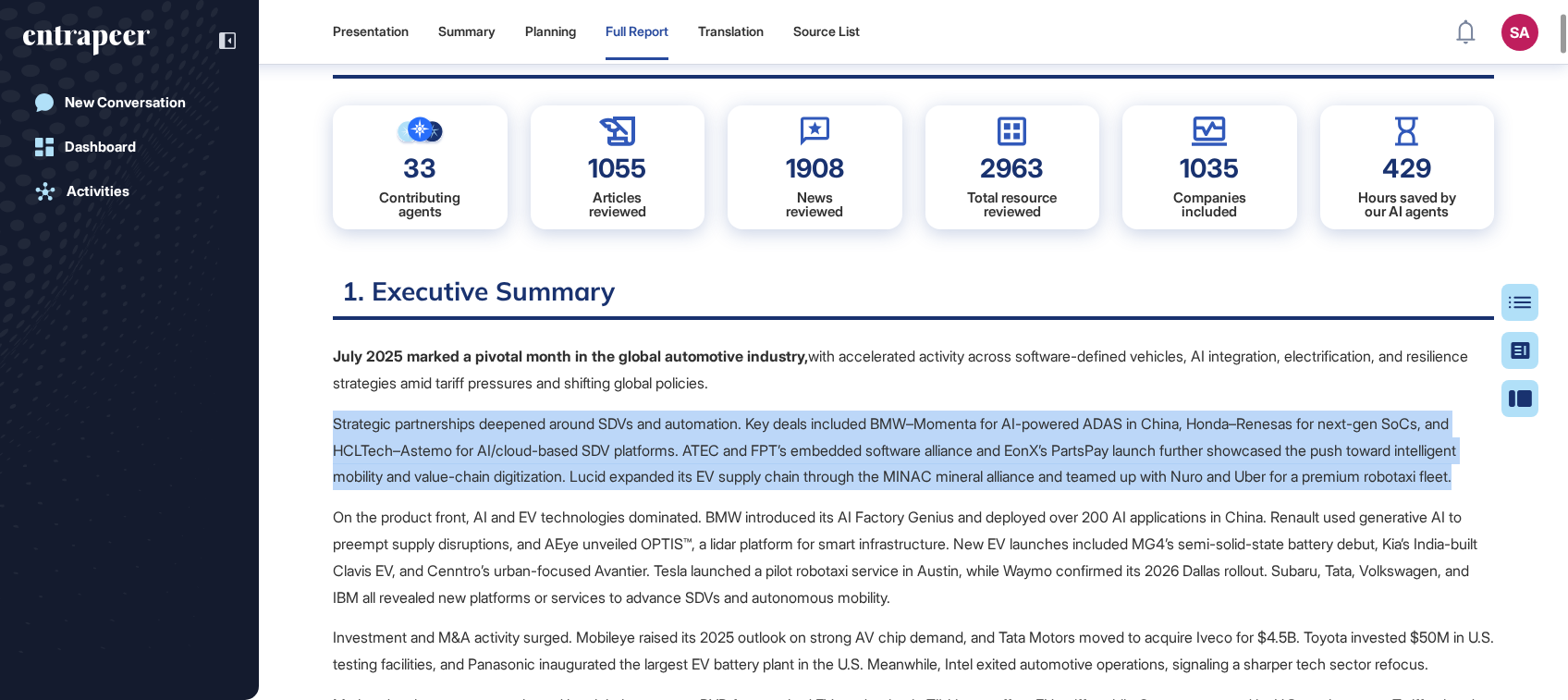drag, startPoint x: 361, startPoint y: 422, endPoint x: 509, endPoint y: 497, distance: 165.91865 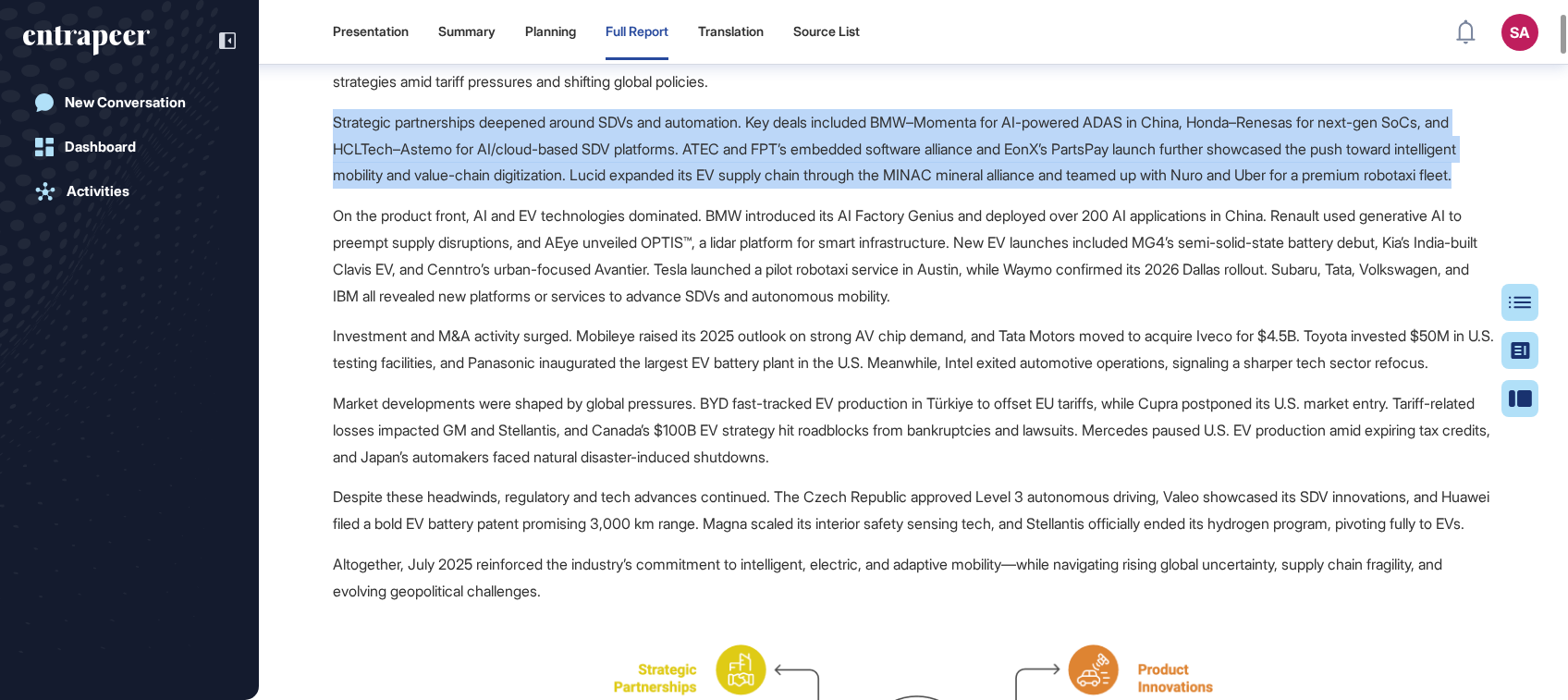scroll, scrollTop: 595, scrollLeft: 0, axis: vertical 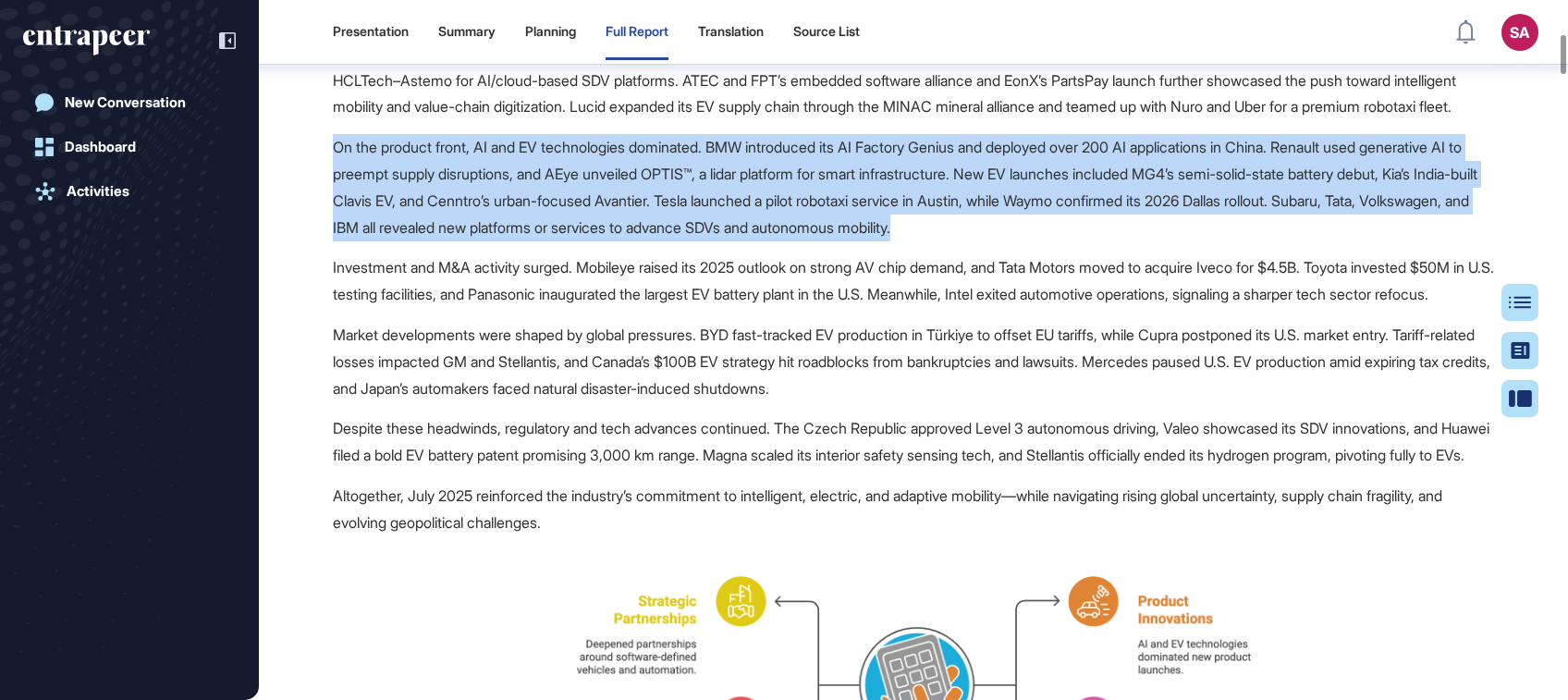 drag, startPoint x: 337, startPoint y: 166, endPoint x: 1248, endPoint y: 247, distance: 914.5939 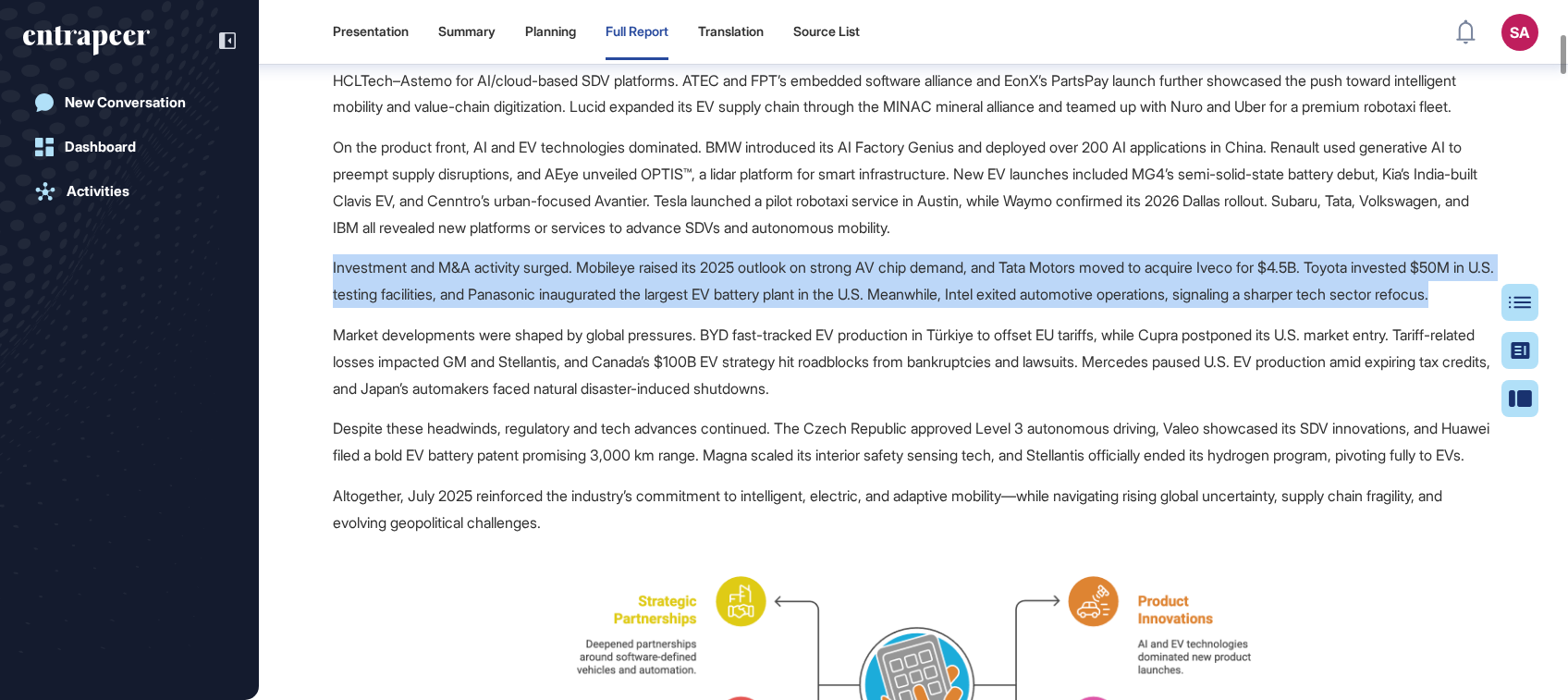 drag, startPoint x: 439, startPoint y: 338, endPoint x: 333, endPoint y: 287, distance: 117.63078 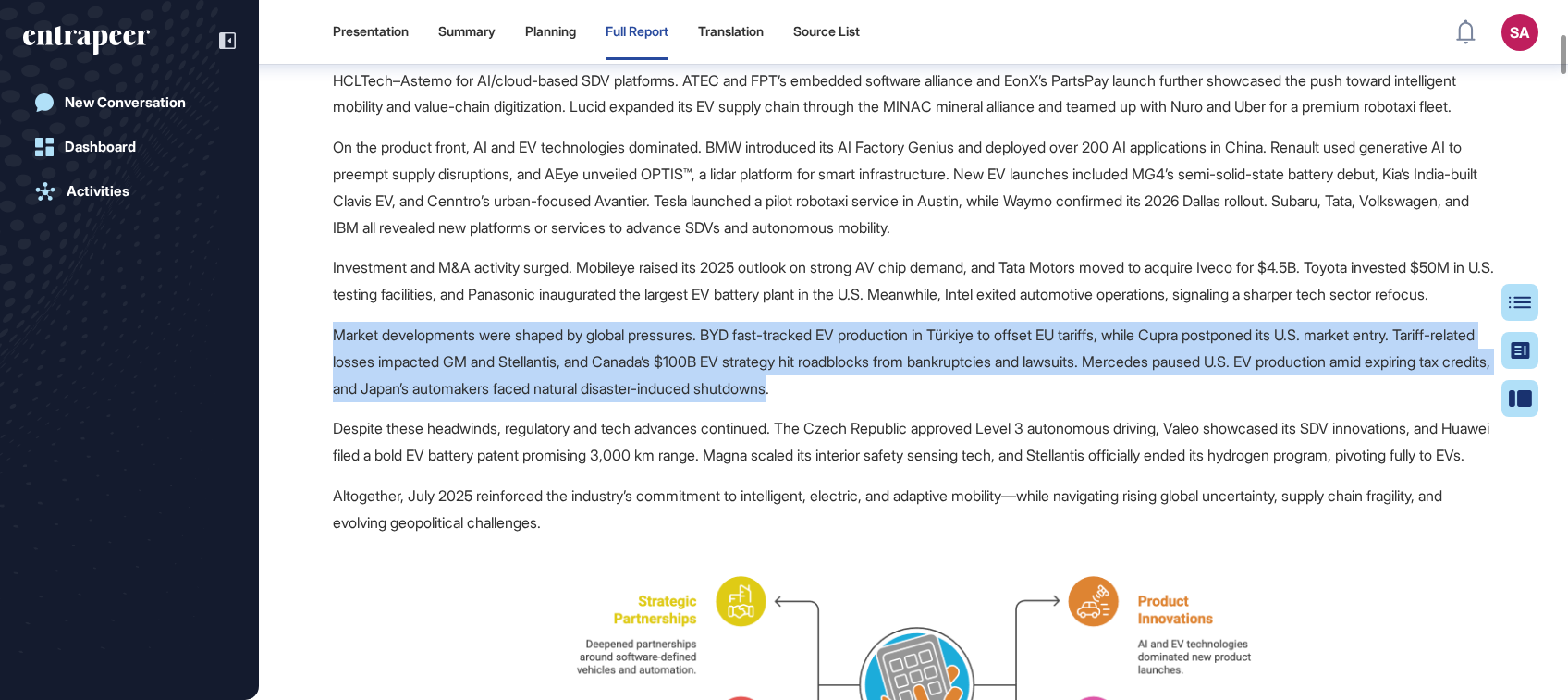 drag, startPoint x: 974, startPoint y: 431, endPoint x: 327, endPoint y: 379, distance: 649.0863 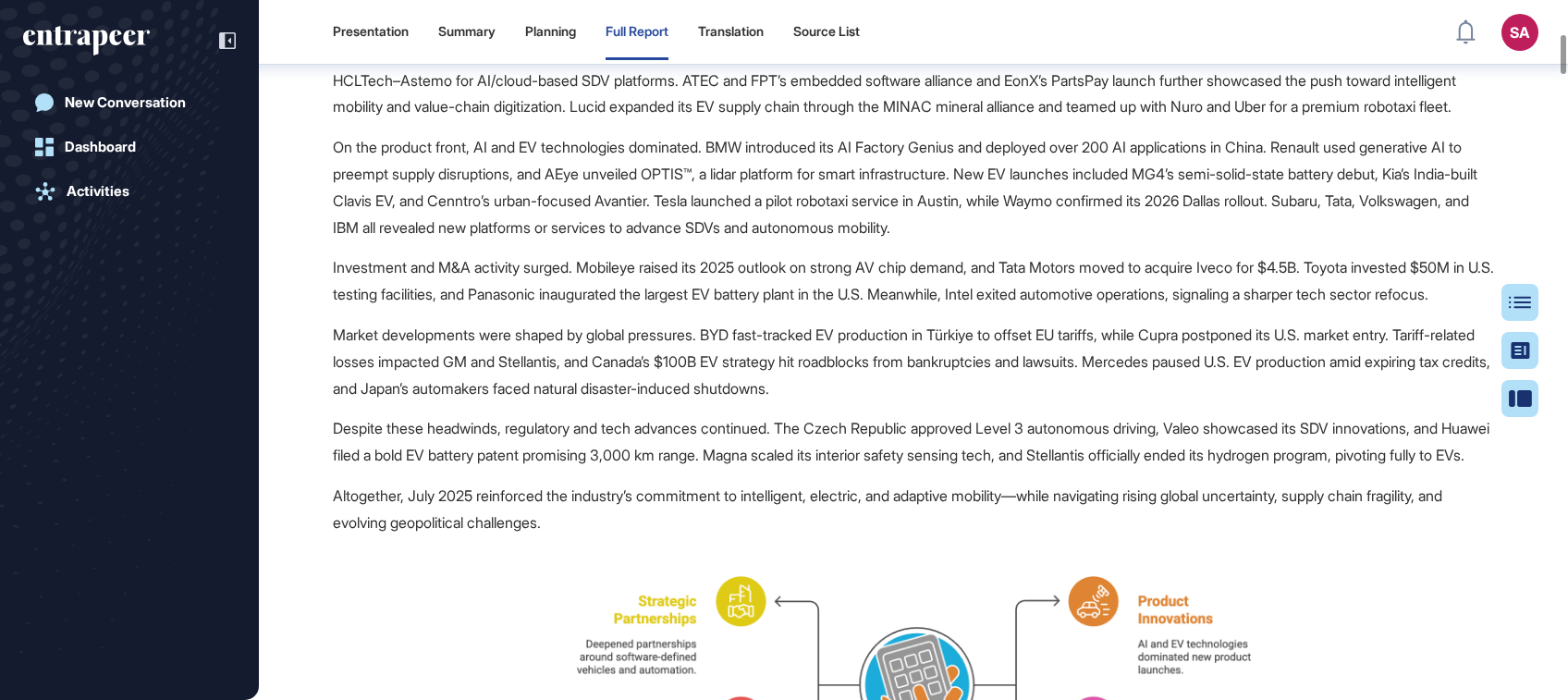 click on "Market developments were shaped by global pressures. BYD fast-tracked EV production in Türkiye to offset EU tariffs, while Cupra postponed its U.S. market entry. Tariff-related losses impacted GM and Stellantis, and Canada’s $100B EV strategy hit roadblocks from bankruptcies and lawsuits. Mercedes paused U.S. EV production amid expiring tax credits, and Japan’s automakers faced natural disaster-induced shutdowns." at bounding box center [913, 362] 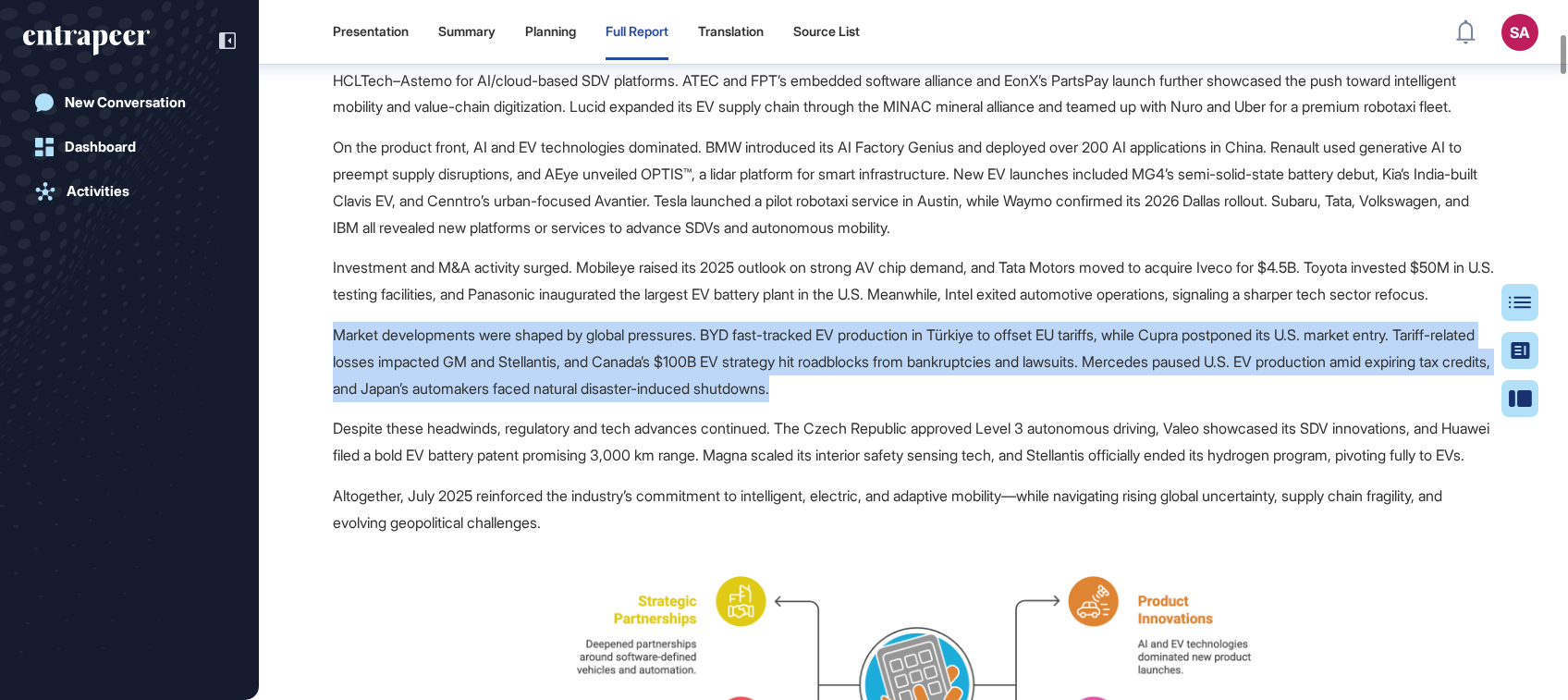 drag, startPoint x: 848, startPoint y: 432, endPoint x: 296, endPoint y: 377, distance: 554.7333 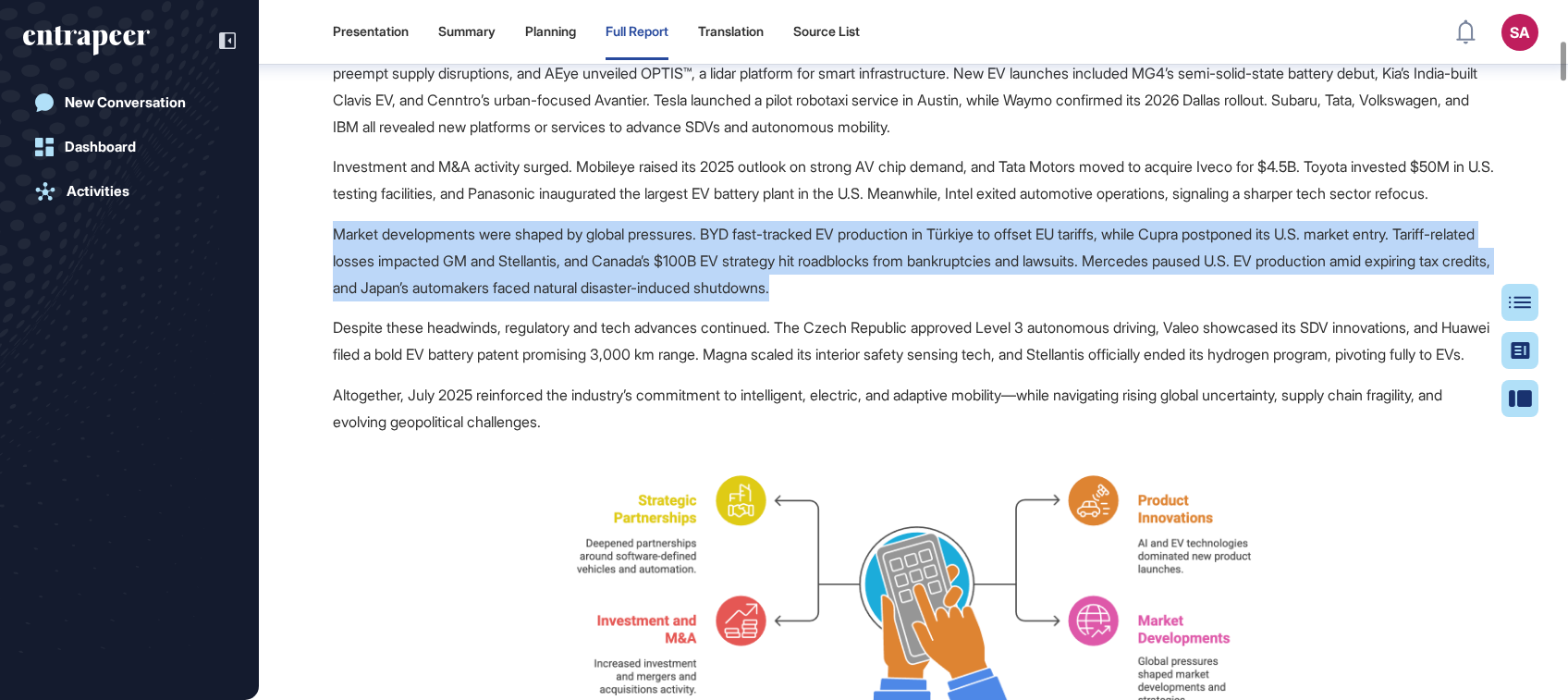 scroll, scrollTop: 718, scrollLeft: 0, axis: vertical 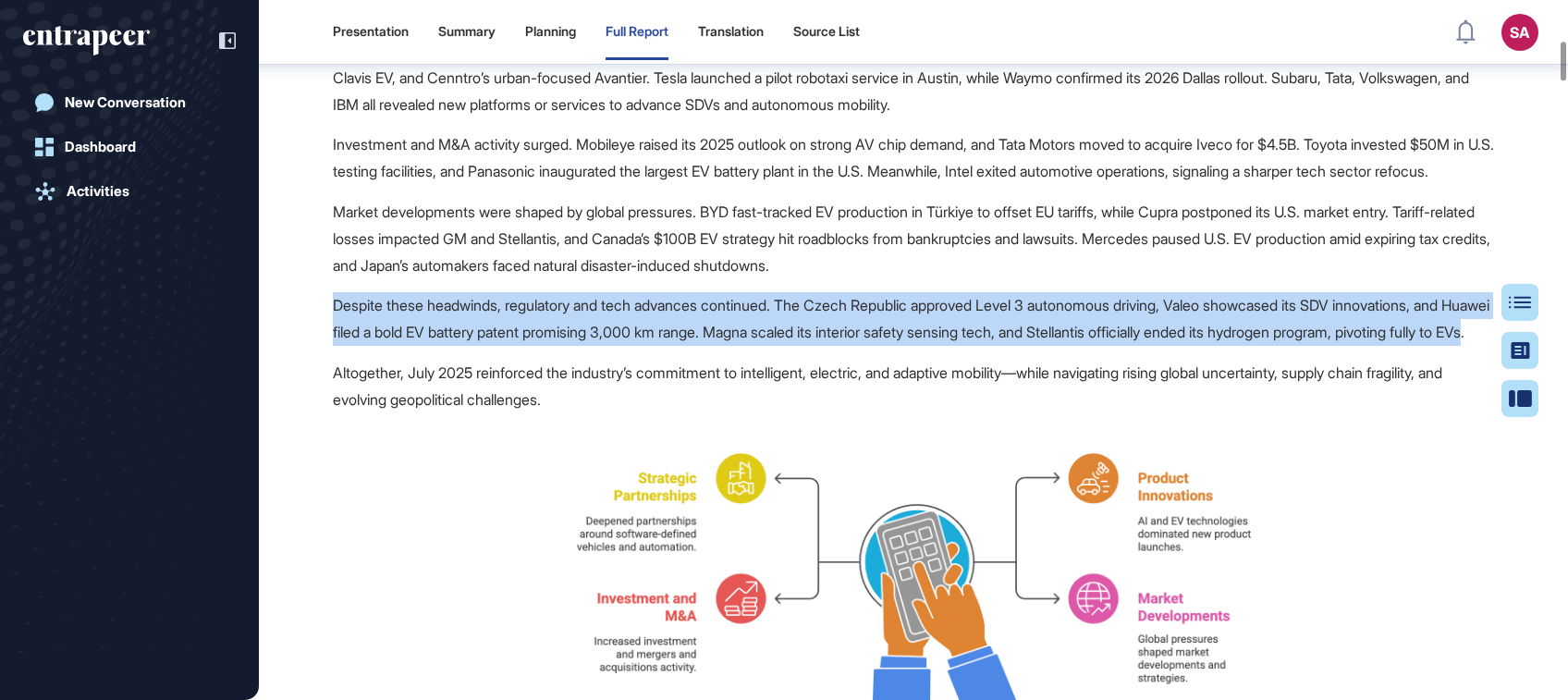 drag, startPoint x: 325, startPoint y: 351, endPoint x: 466, endPoint y: 415, distance: 154.84508 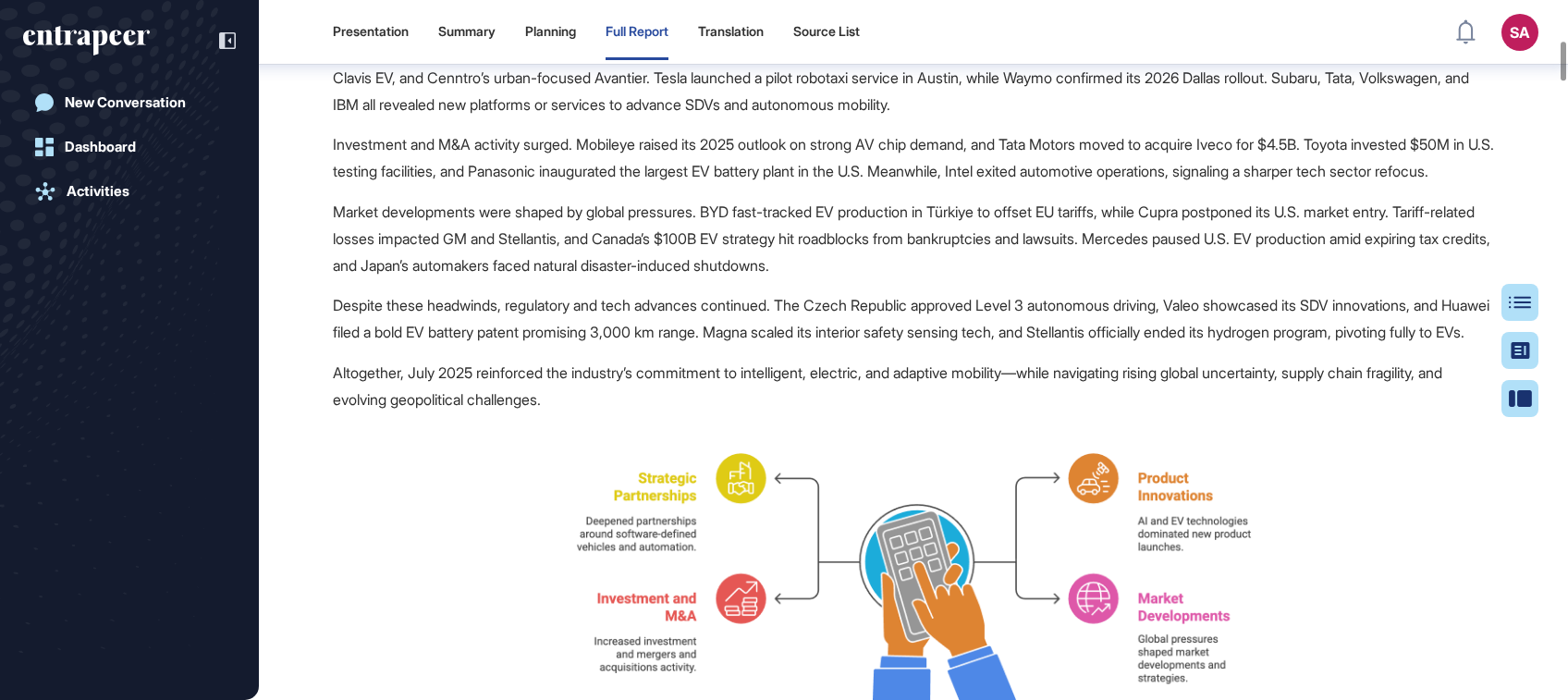 drag, startPoint x: 466, startPoint y: 415, endPoint x: 469, endPoint y: 429, distance: 14.317821 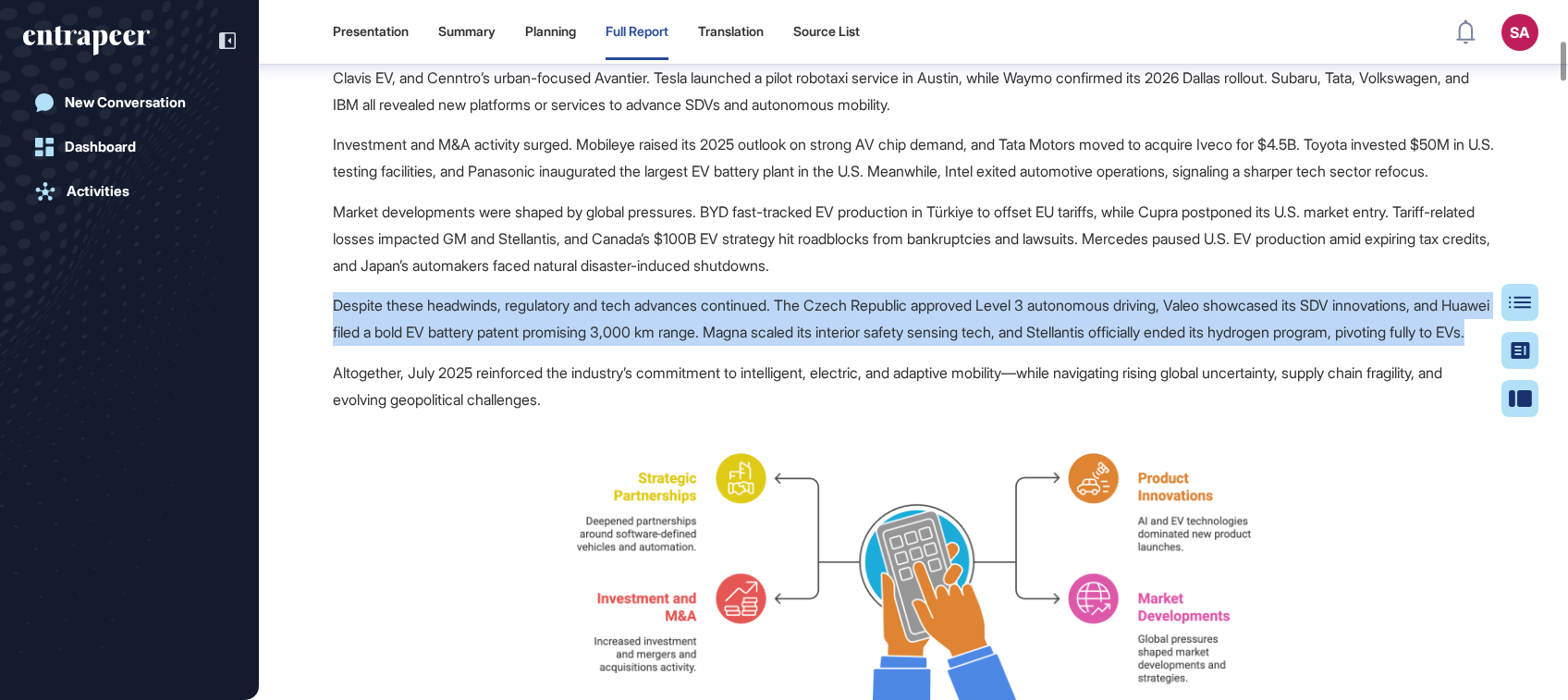 drag, startPoint x: 441, startPoint y: 411, endPoint x: 336, endPoint y: 349, distance: 121.93851 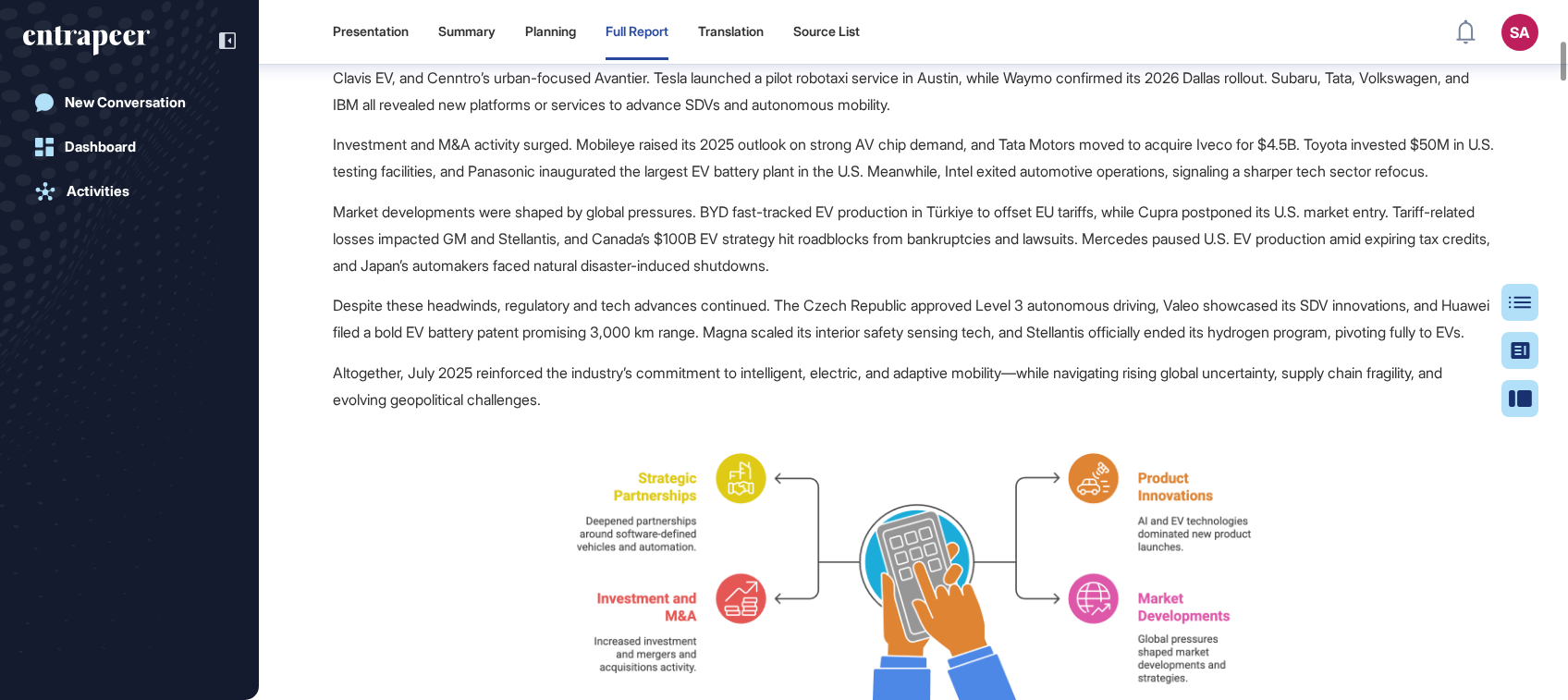 click on "Altogether, July 2025 reinforced the industry’s commitment to intelligent, electric, and adaptive mobility—while navigating rising global uncertainty, supply chain fragility, and evolving geopolitical challenges." at bounding box center (913, 387) 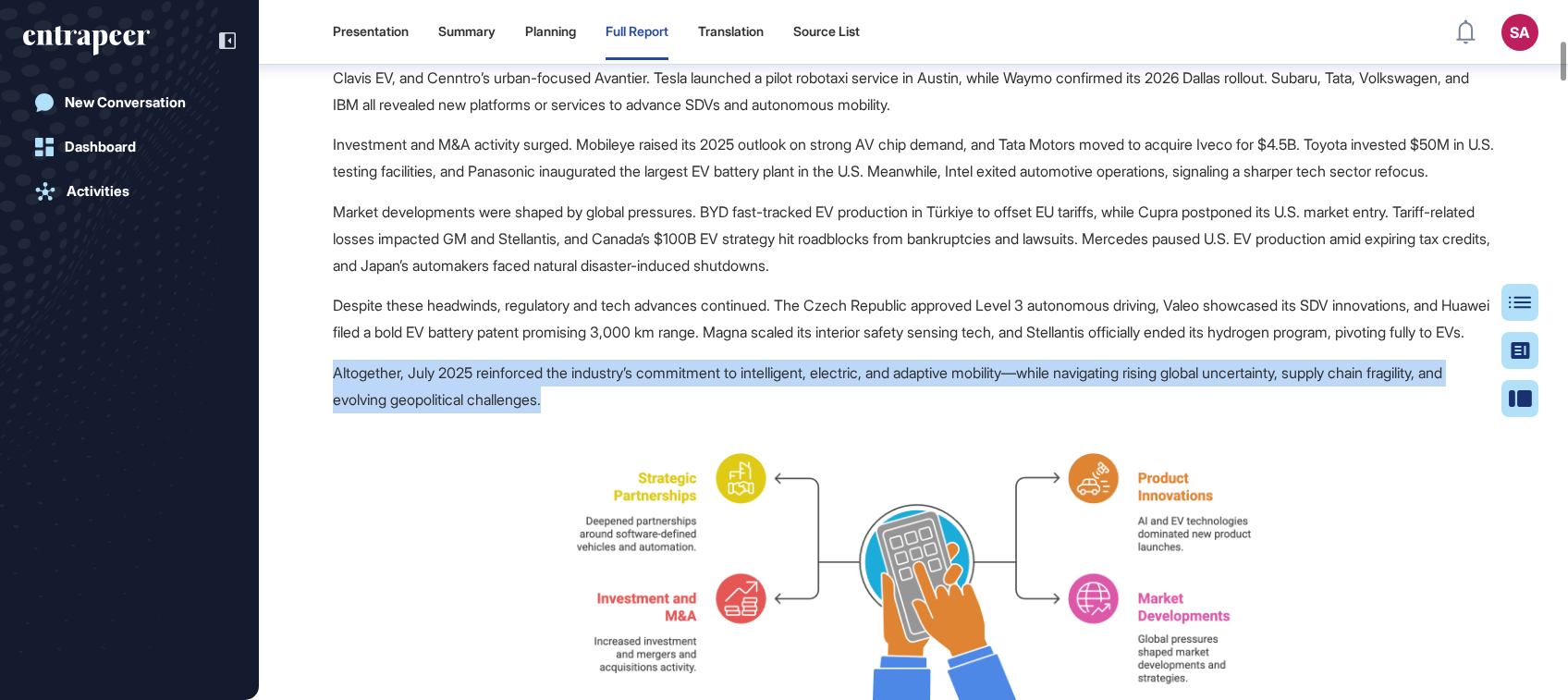 drag, startPoint x: 644, startPoint y: 476, endPoint x: 337, endPoint y: 447, distance: 308.367 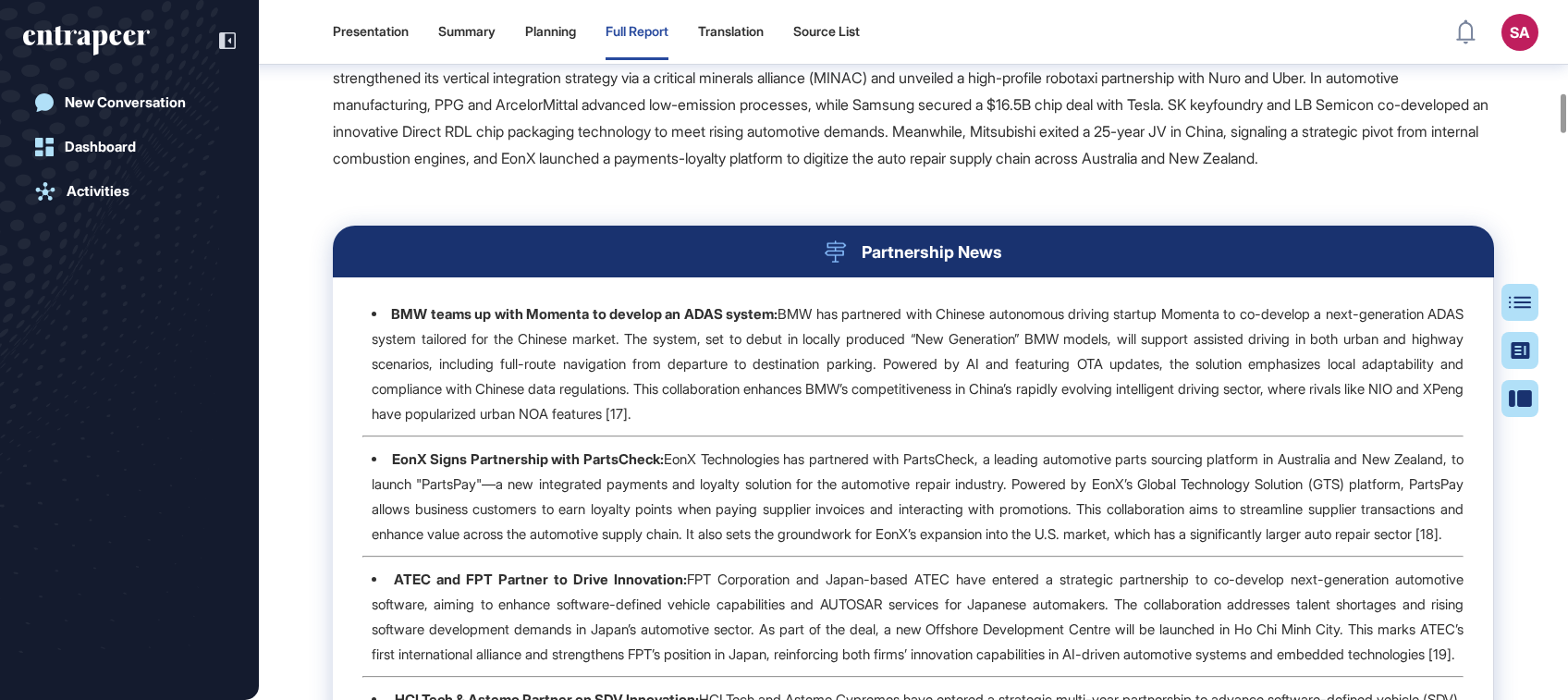 scroll, scrollTop: 1457, scrollLeft: 0, axis: vertical 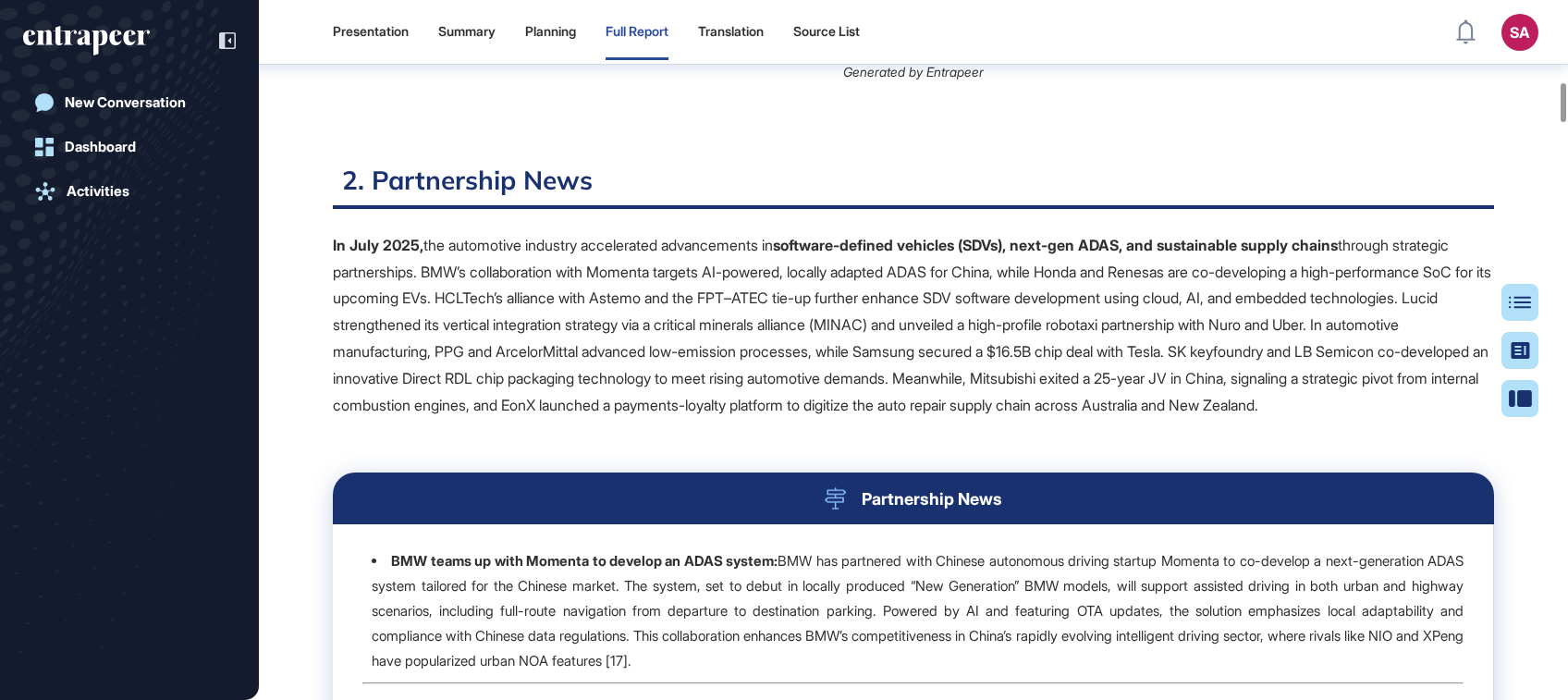 drag, startPoint x: 568, startPoint y: 448, endPoint x: 587, endPoint y: 491, distance: 47.010637 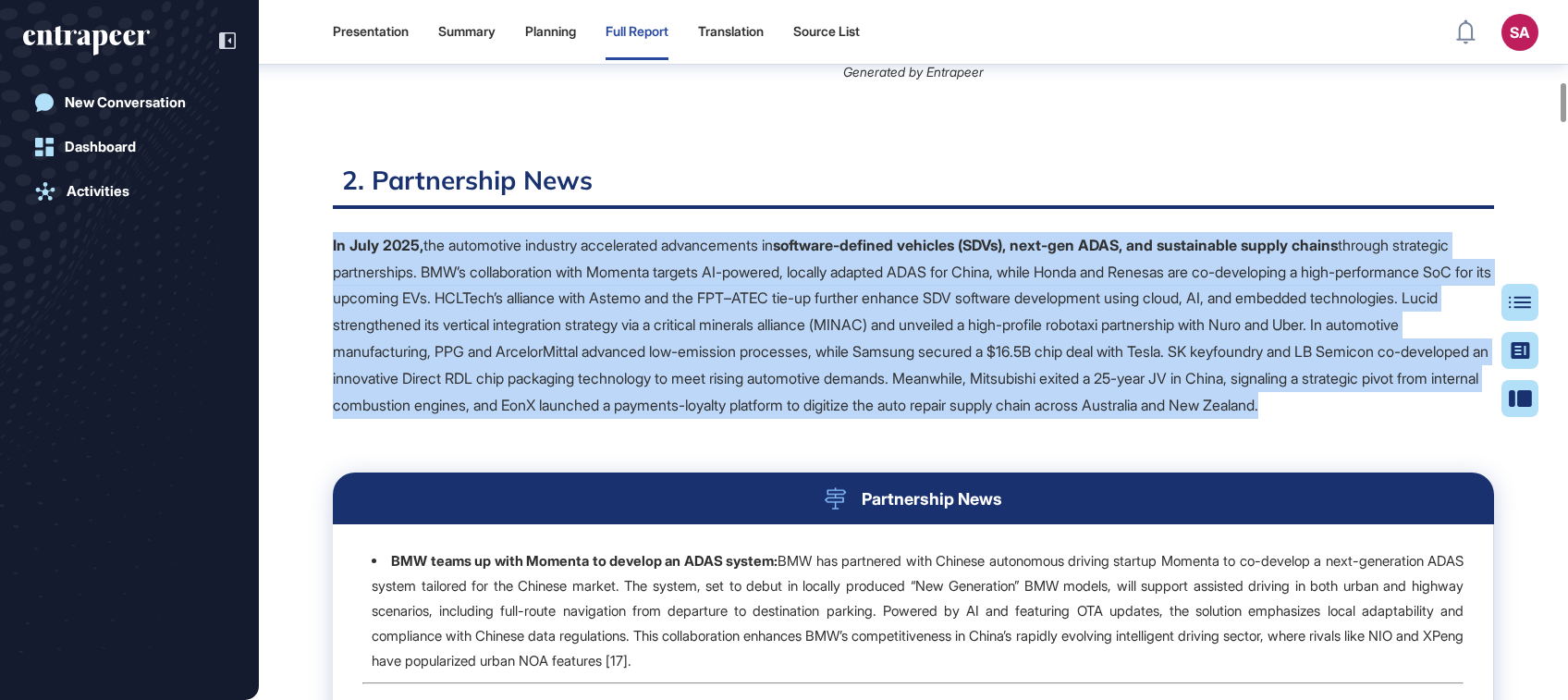 drag, startPoint x: 582, startPoint y: 511, endPoint x: 330, endPoint y: 326, distance: 312.61638 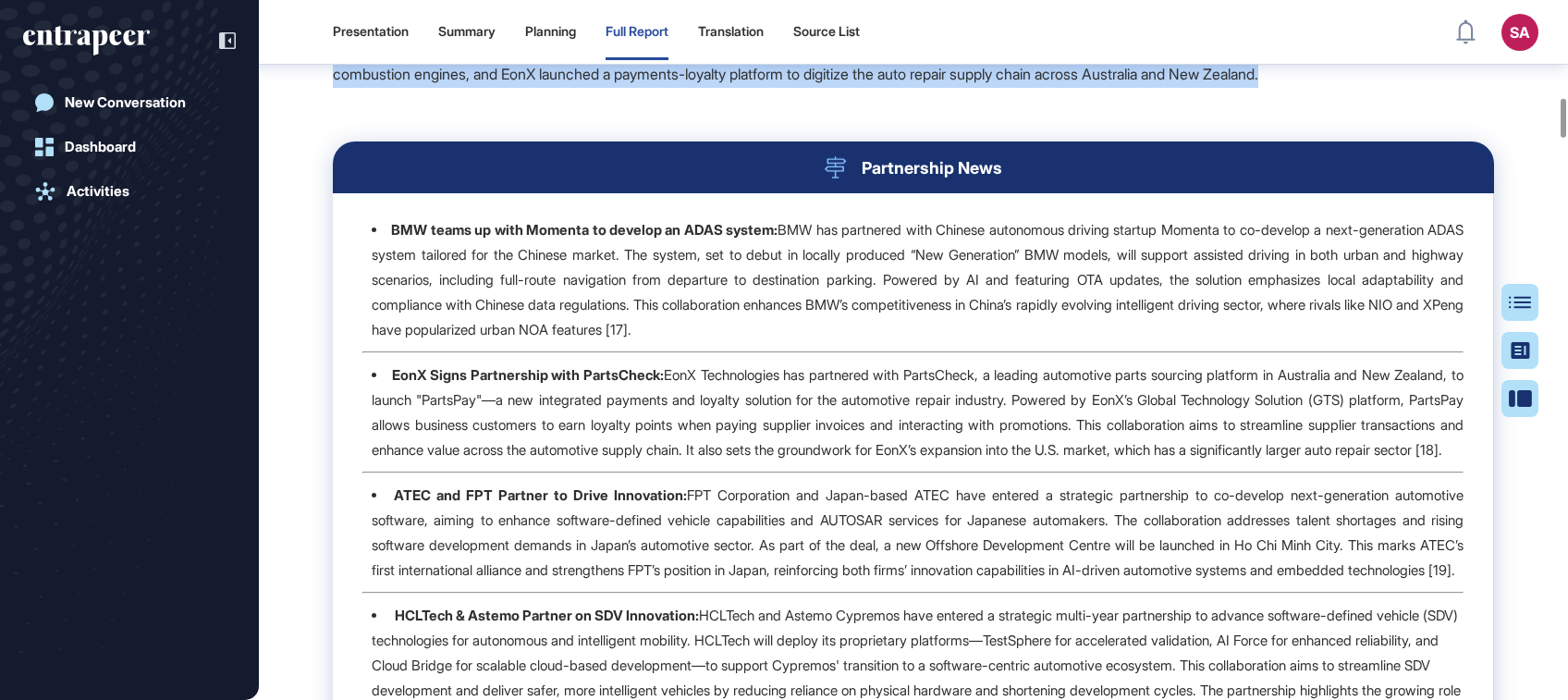 scroll, scrollTop: 1827, scrollLeft: 0, axis: vertical 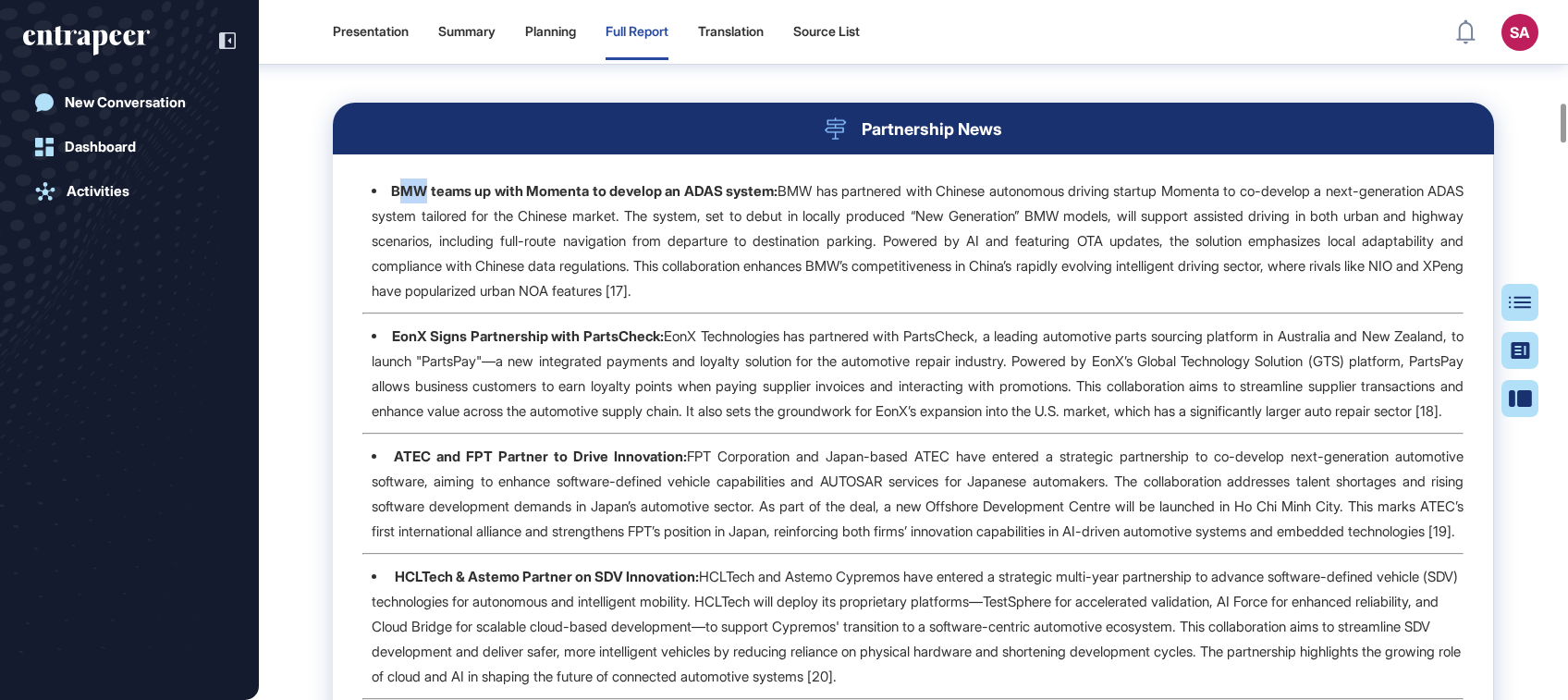 drag, startPoint x: 398, startPoint y: 288, endPoint x: 432, endPoint y: 289, distance: 34.0147 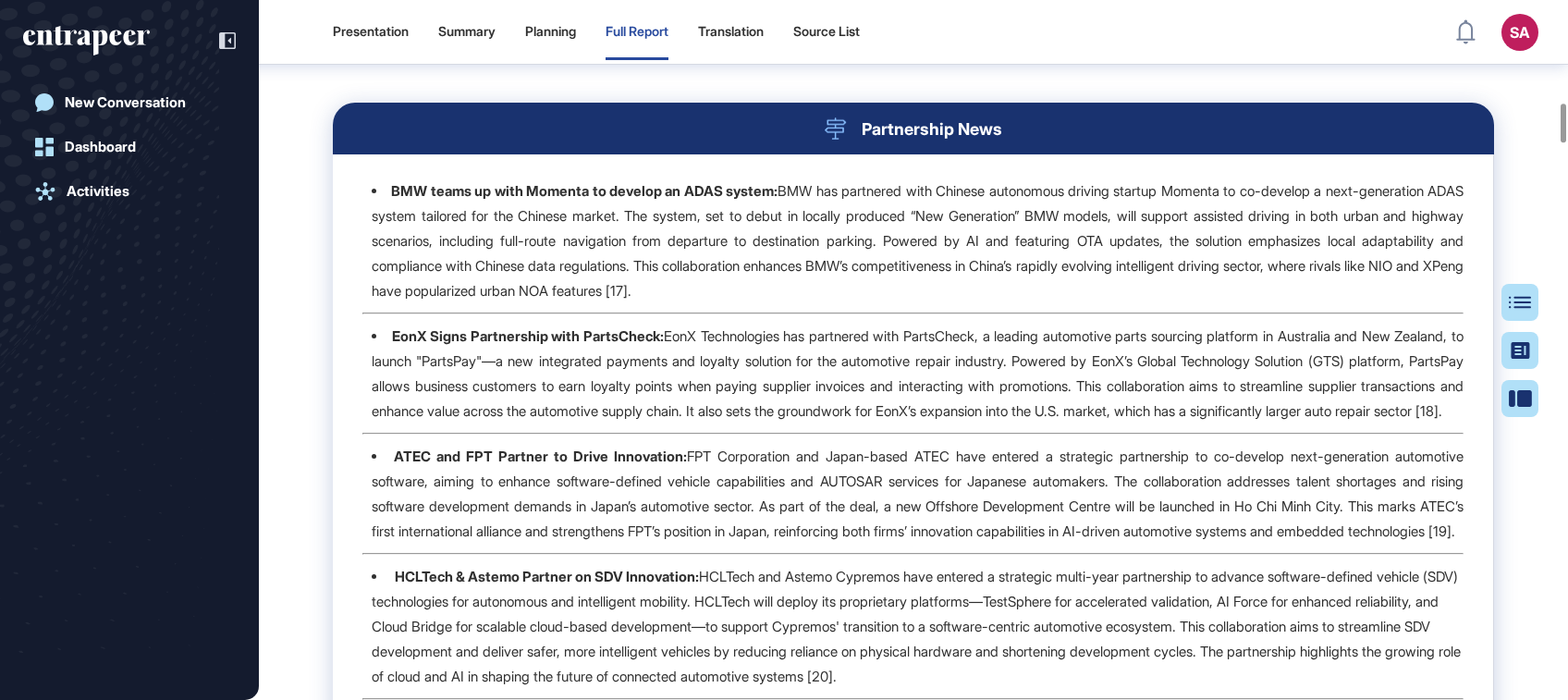 drag, startPoint x: 432, startPoint y: 289, endPoint x: 753, endPoint y: 292, distance: 321.01402 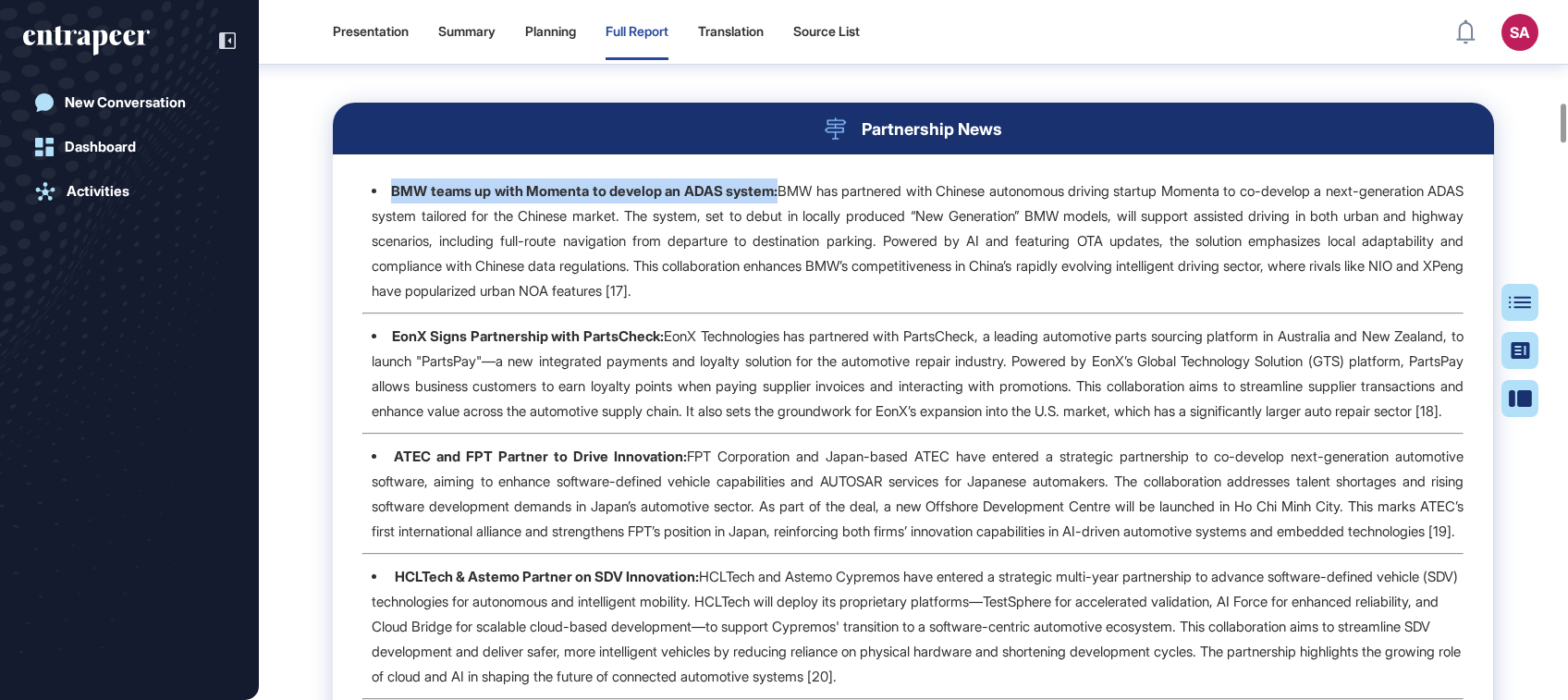 drag, startPoint x: 809, startPoint y: 294, endPoint x: 393, endPoint y: 292, distance: 416.00481 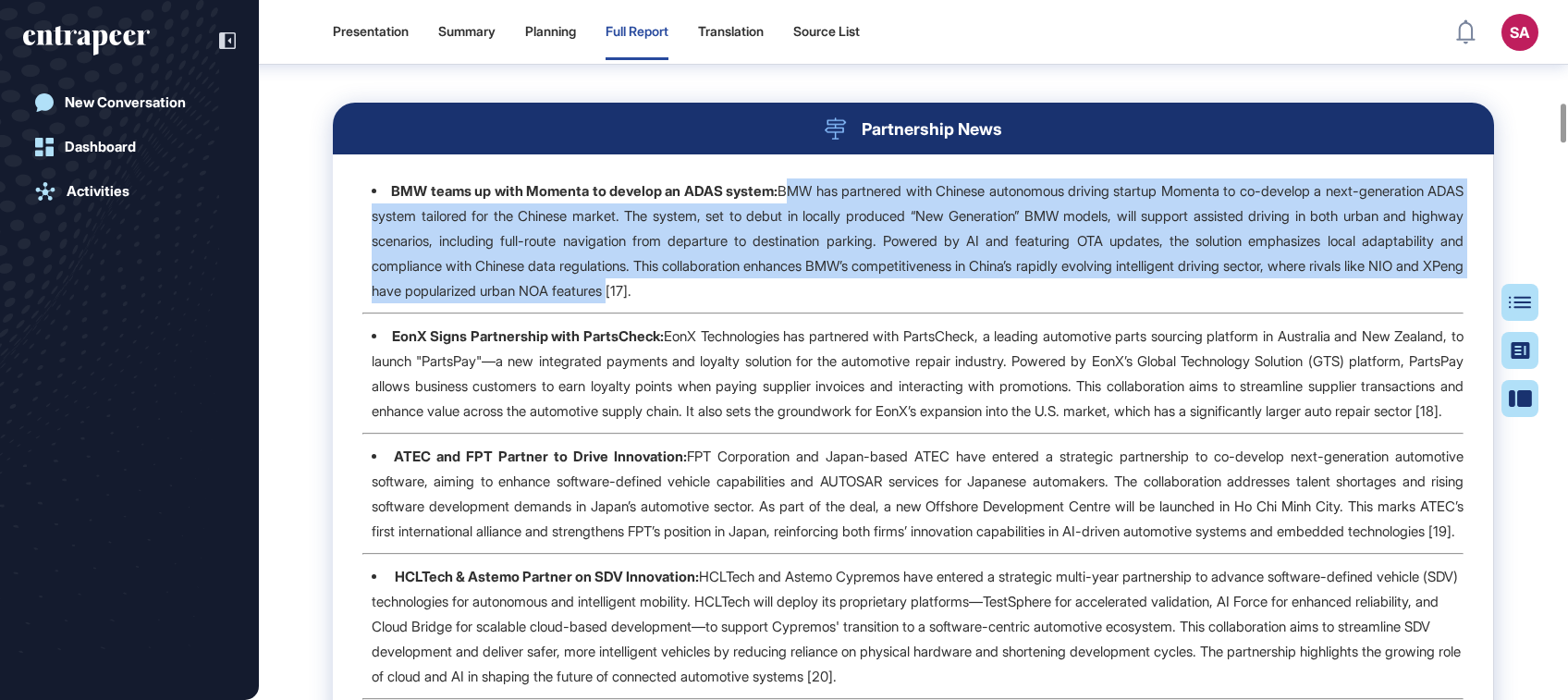 drag, startPoint x: 821, startPoint y: 289, endPoint x: 925, endPoint y: 399, distance: 151.3803 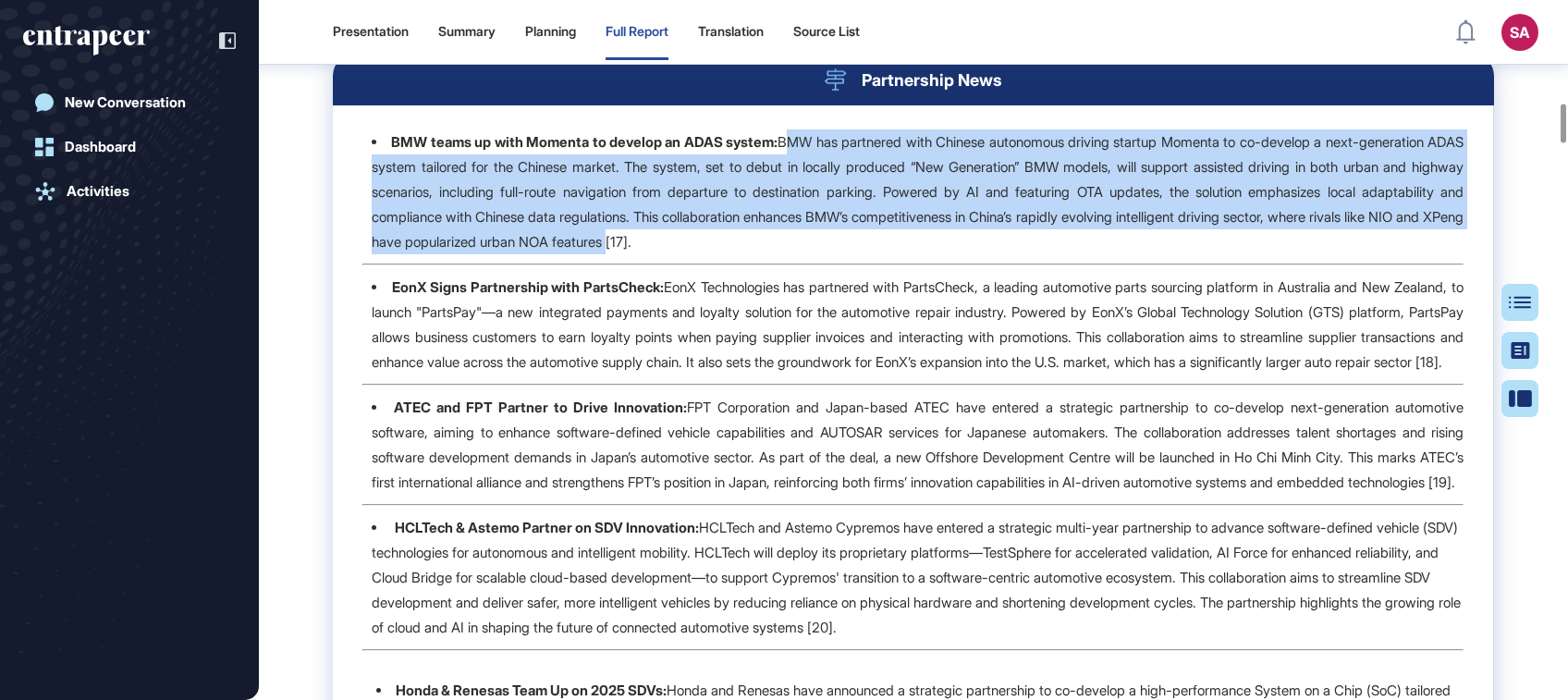 scroll, scrollTop: 1951, scrollLeft: 0, axis: vertical 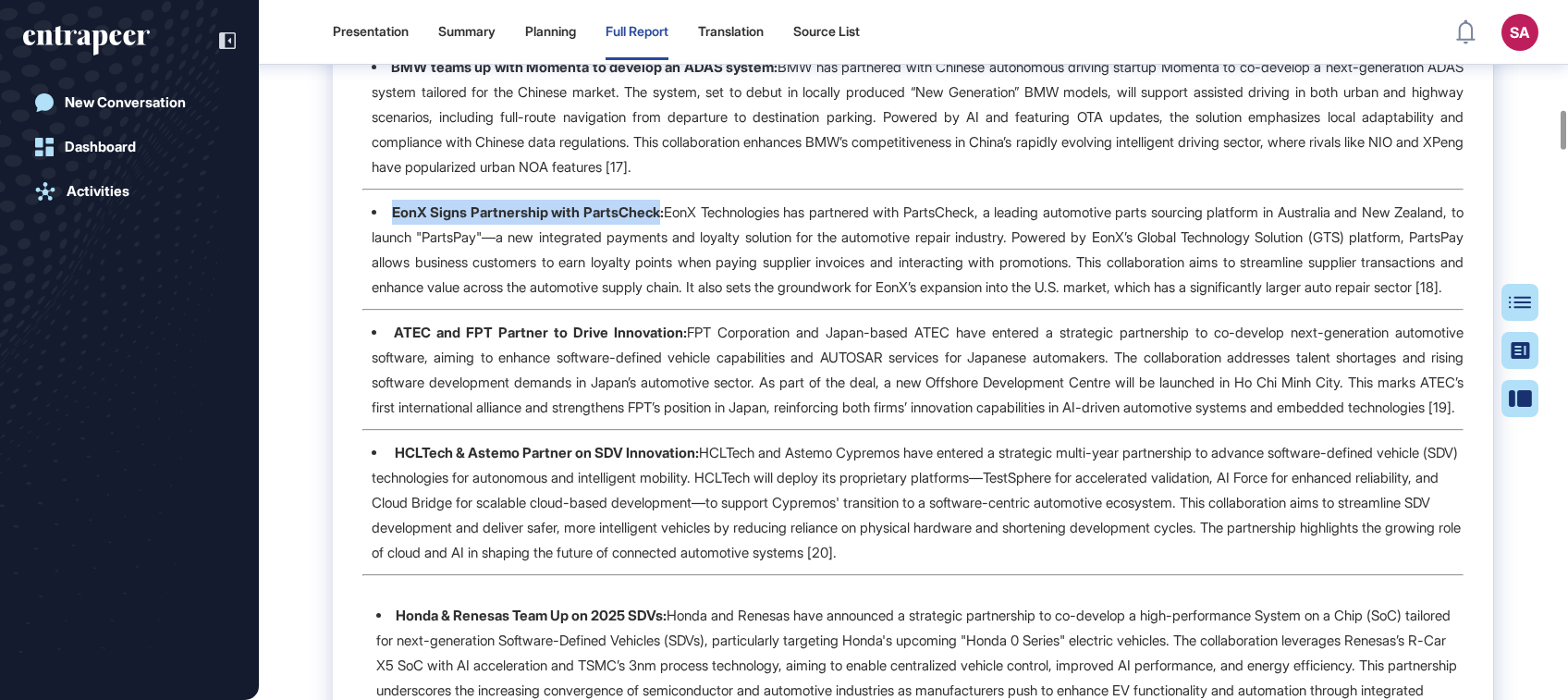drag, startPoint x: 667, startPoint y: 314, endPoint x: 390, endPoint y: 311, distance: 277.01625 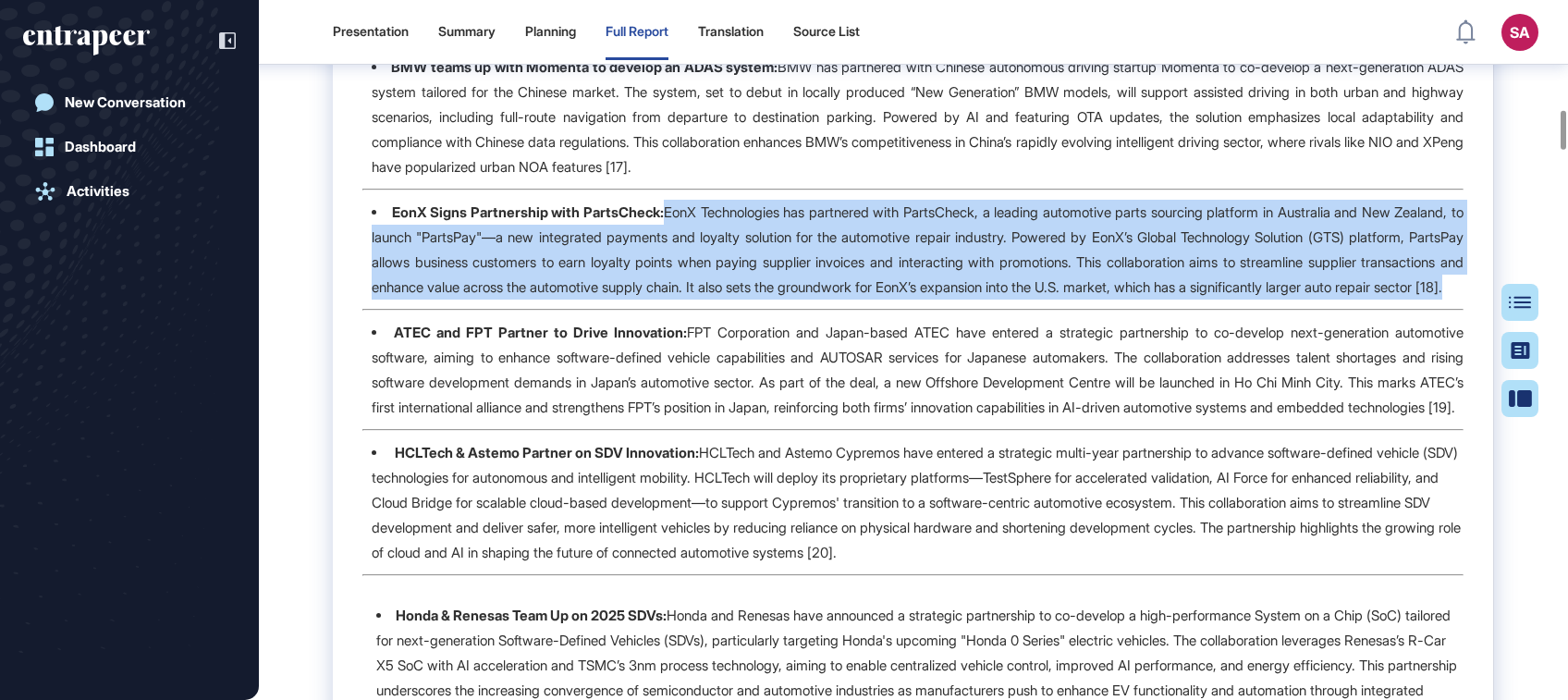 drag, startPoint x: 677, startPoint y: 313, endPoint x: 685, endPoint y: 417, distance: 104.30724 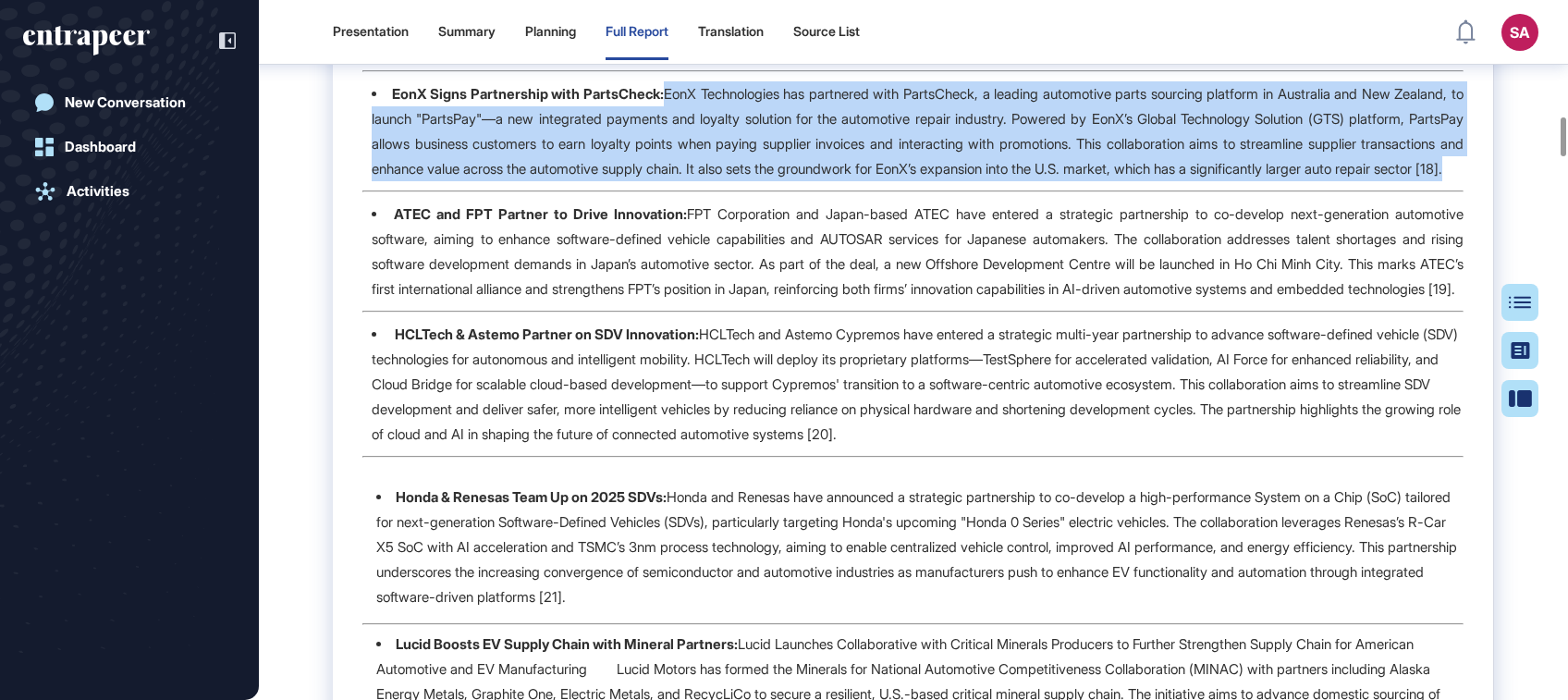 scroll, scrollTop: 1951, scrollLeft: 0, axis: vertical 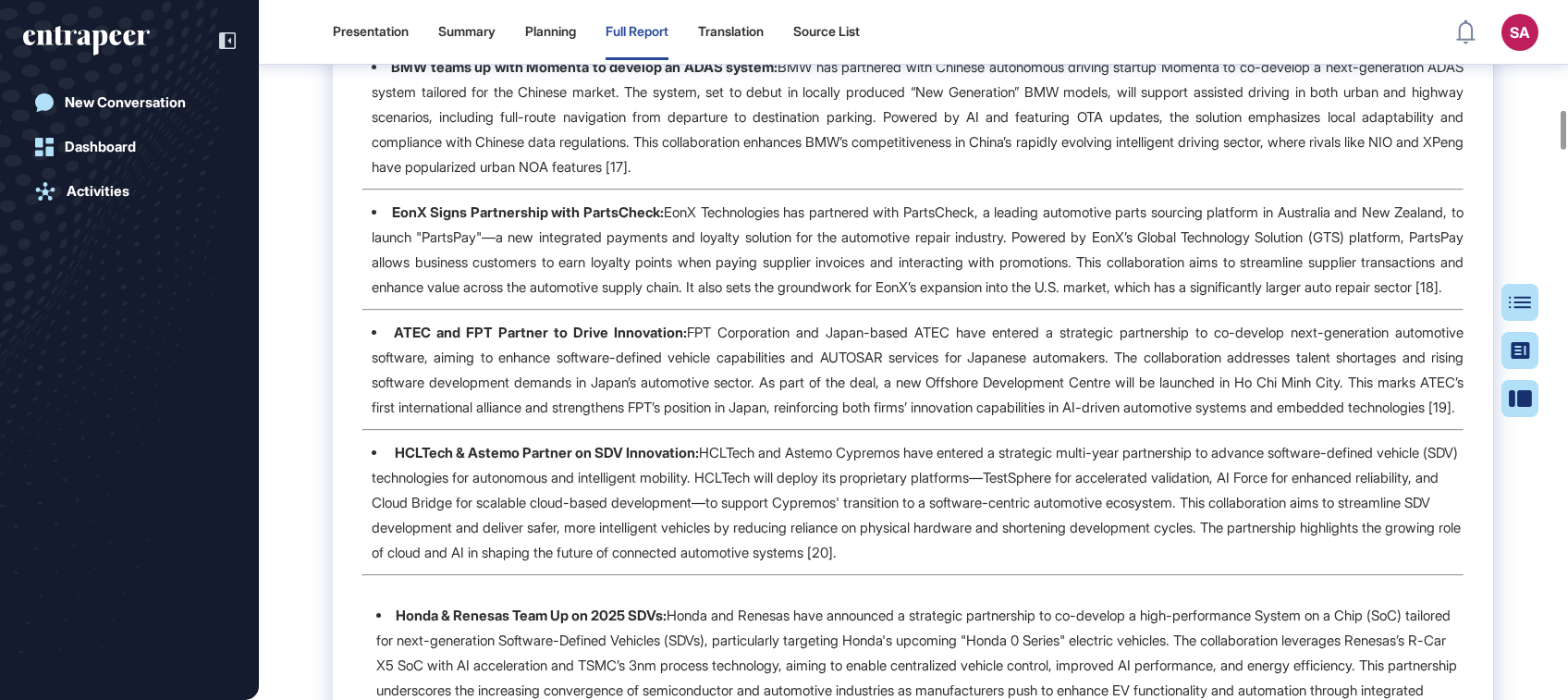 click on "ATEC and FPT Partner to Drive Innovation:  FPT Corporation and Japan-based ATEC have entered a strategic partnership to co-develop next-generation automotive software, aiming to enhance software-defined vehicle capabilities and AUTOSAR services for Japanese automakers. The collaboration addresses talent shortages and rising software development demands in Japan’s automotive sector. As part of the deal, a new Offshore Development Centre will be launched in Ho Chi Minh City. This marks ATEC’s first international alliance and strengthens FPT’s position in Japan, reinforcing both firms’ innovation capabilities in AI-driven automotive systems and embedded technologies [19]." at bounding box center [917, 370] 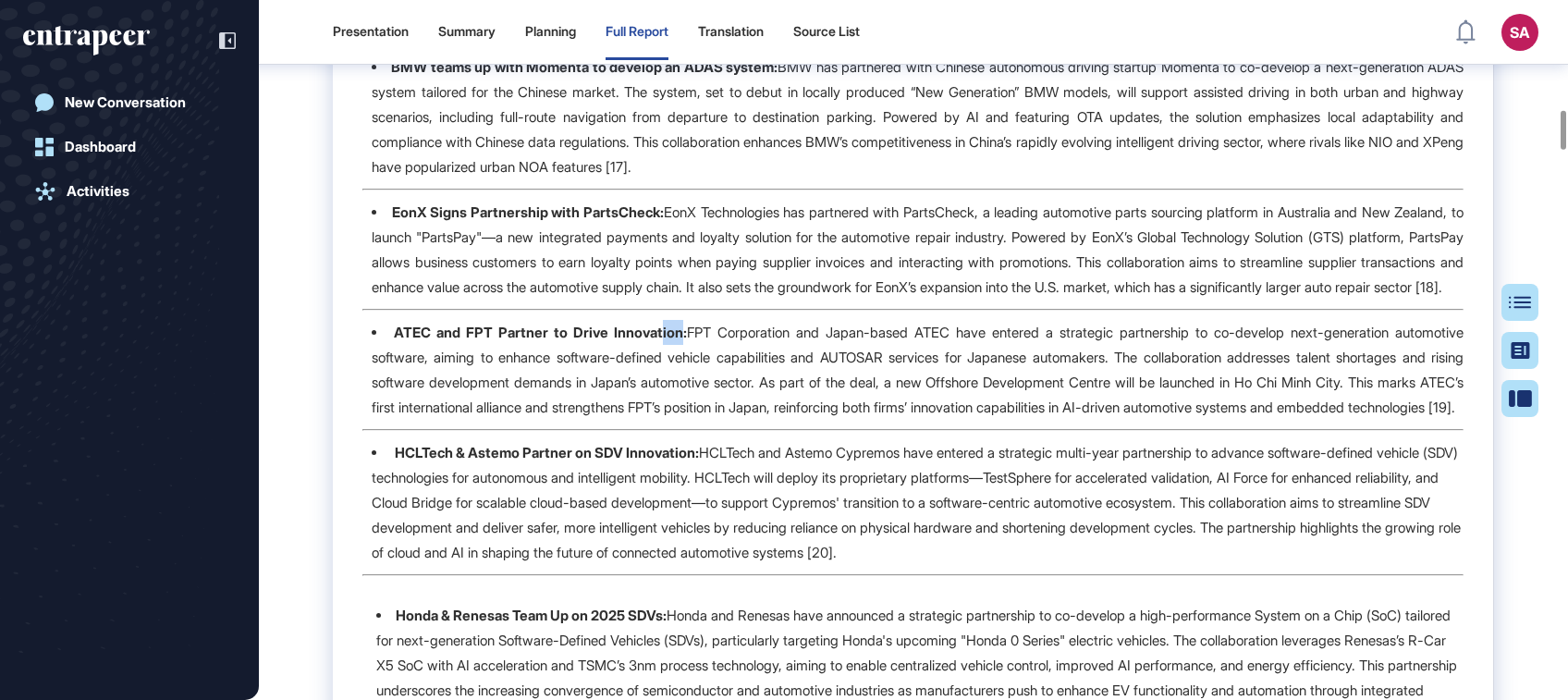 drag, startPoint x: 670, startPoint y: 461, endPoint x: 648, endPoint y: 465, distance: 22.36068 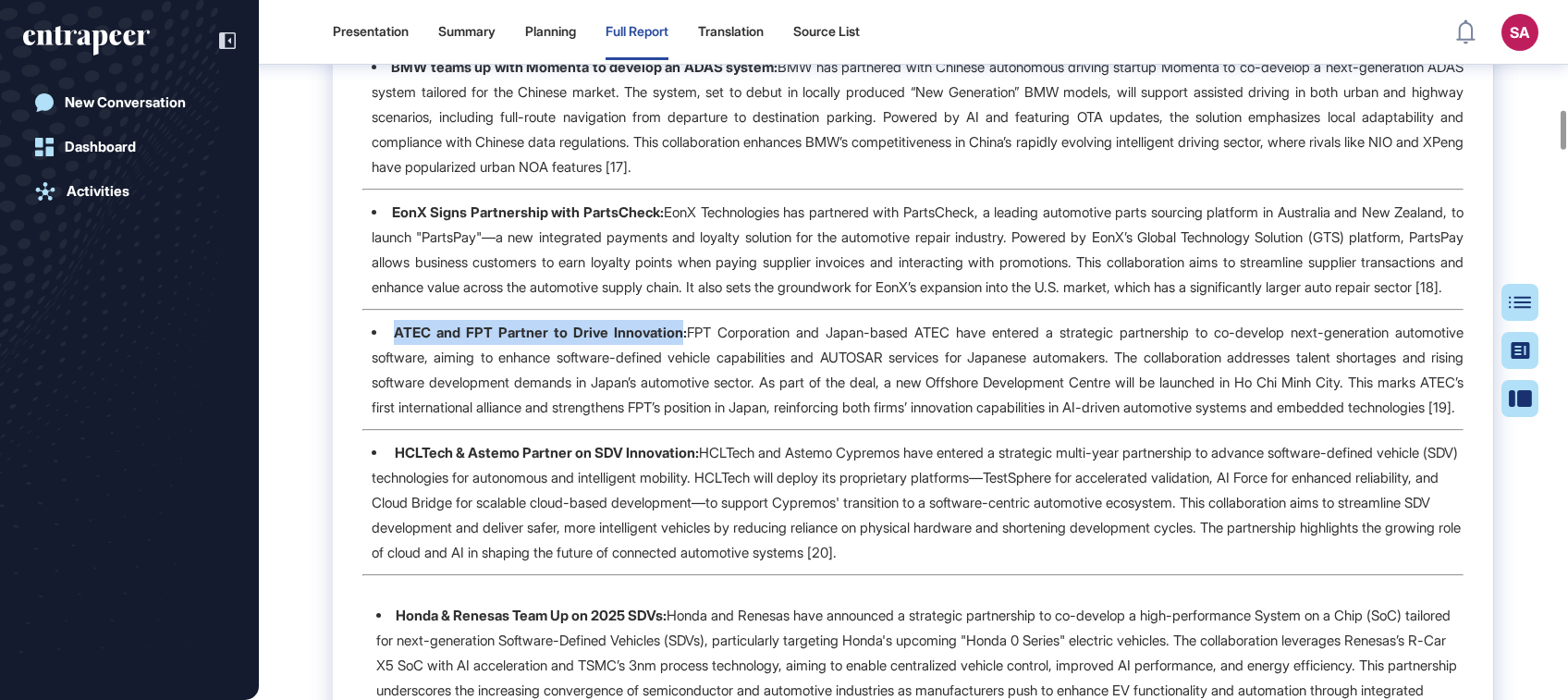 drag, startPoint x: 643, startPoint y: 466, endPoint x: 386, endPoint y: 466, distance: 257 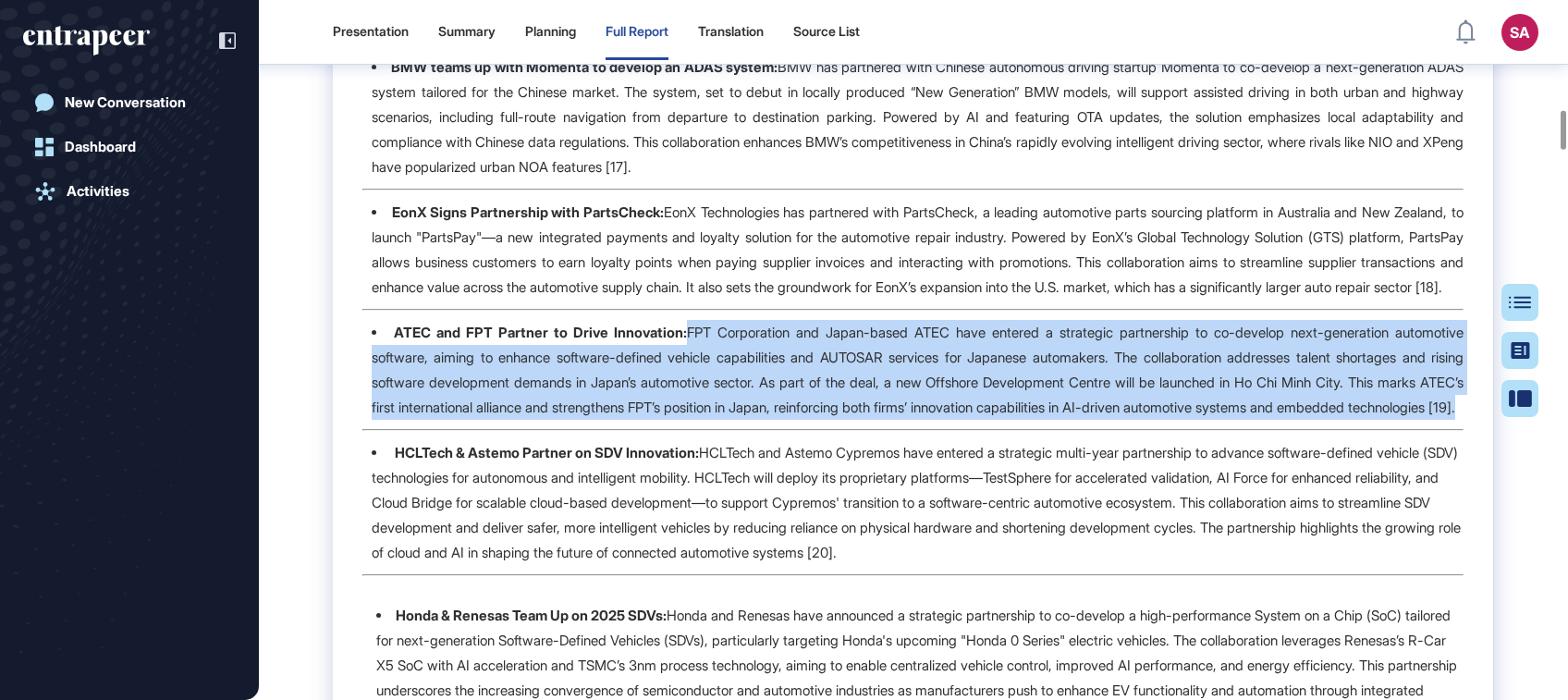 drag, startPoint x: 675, startPoint y: 459, endPoint x: 676, endPoint y: 559, distance: 100.005 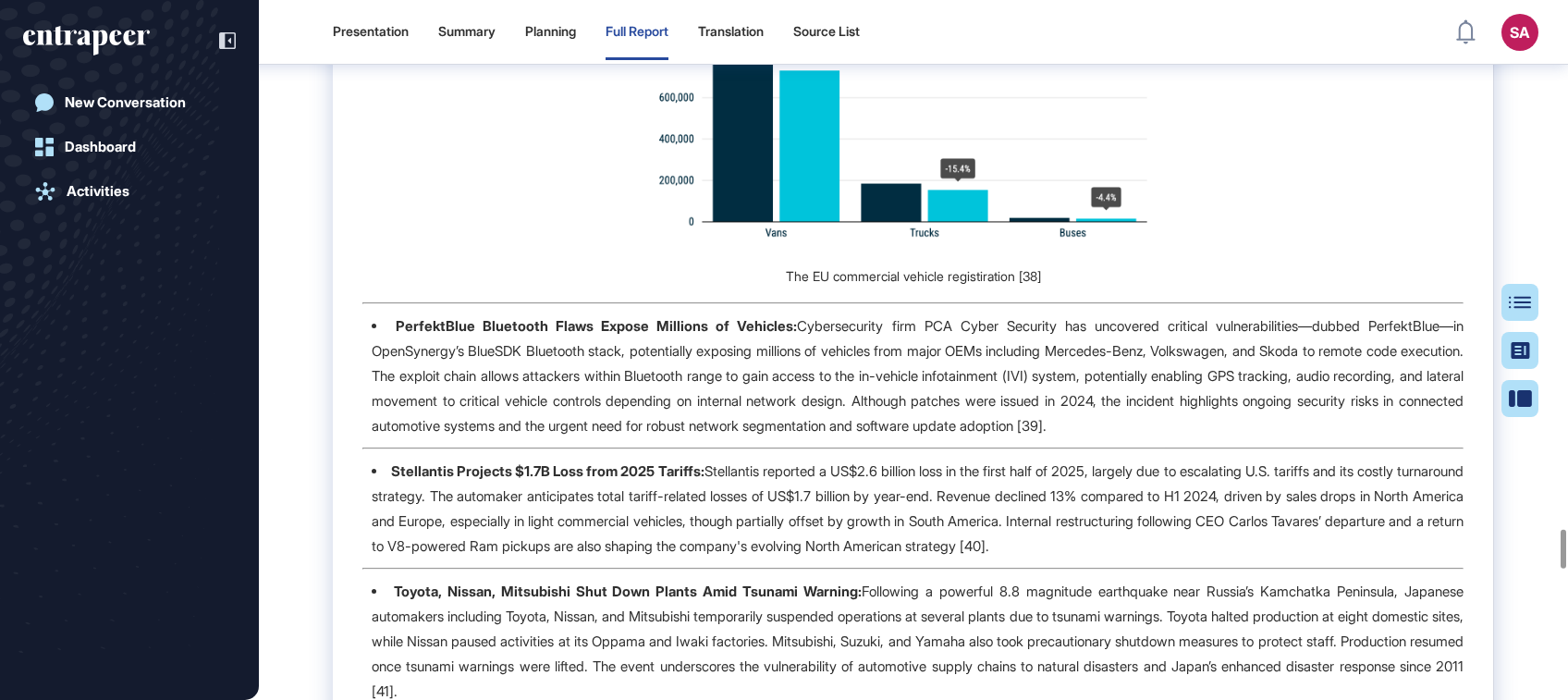 scroll, scrollTop: 9440, scrollLeft: 0, axis: vertical 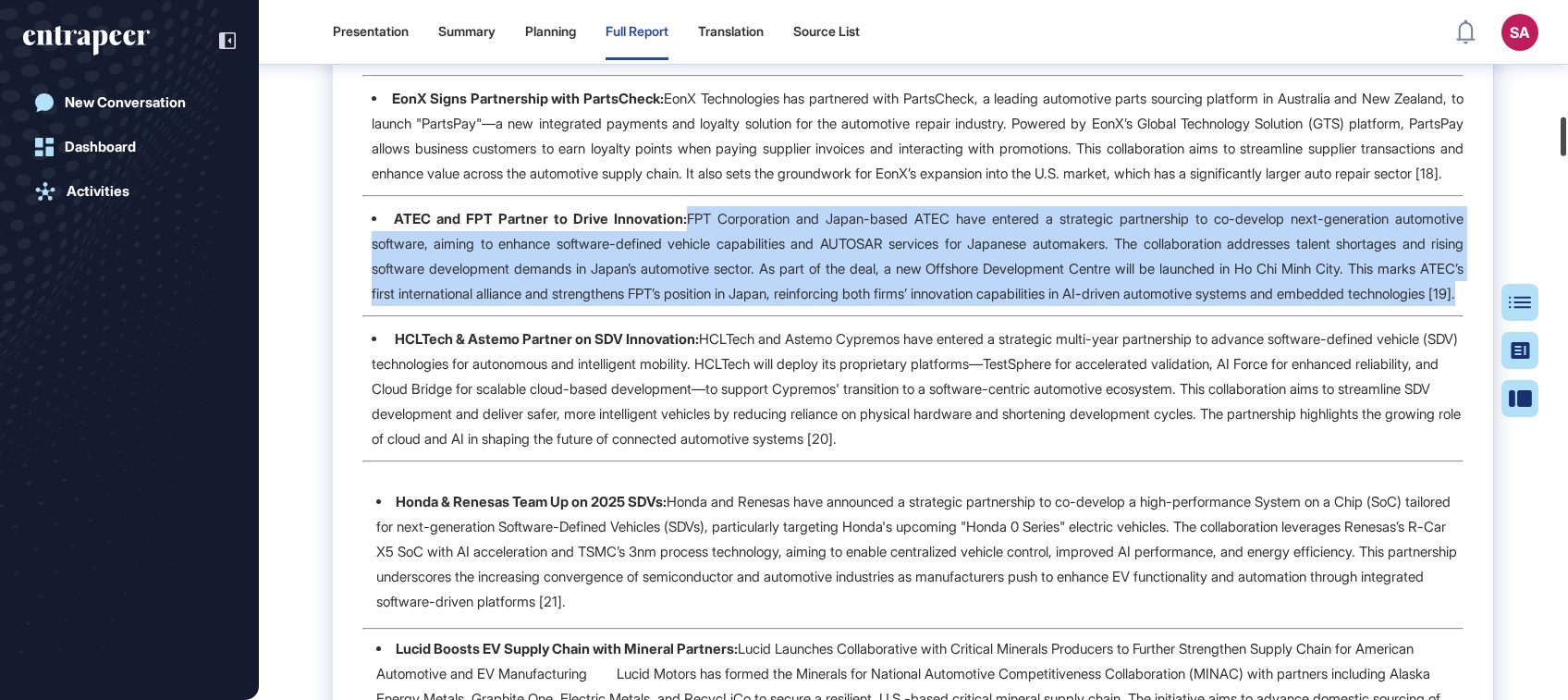 drag, startPoint x: 1566, startPoint y: 539, endPoint x: 1533, endPoint y: 128, distance: 412.3227 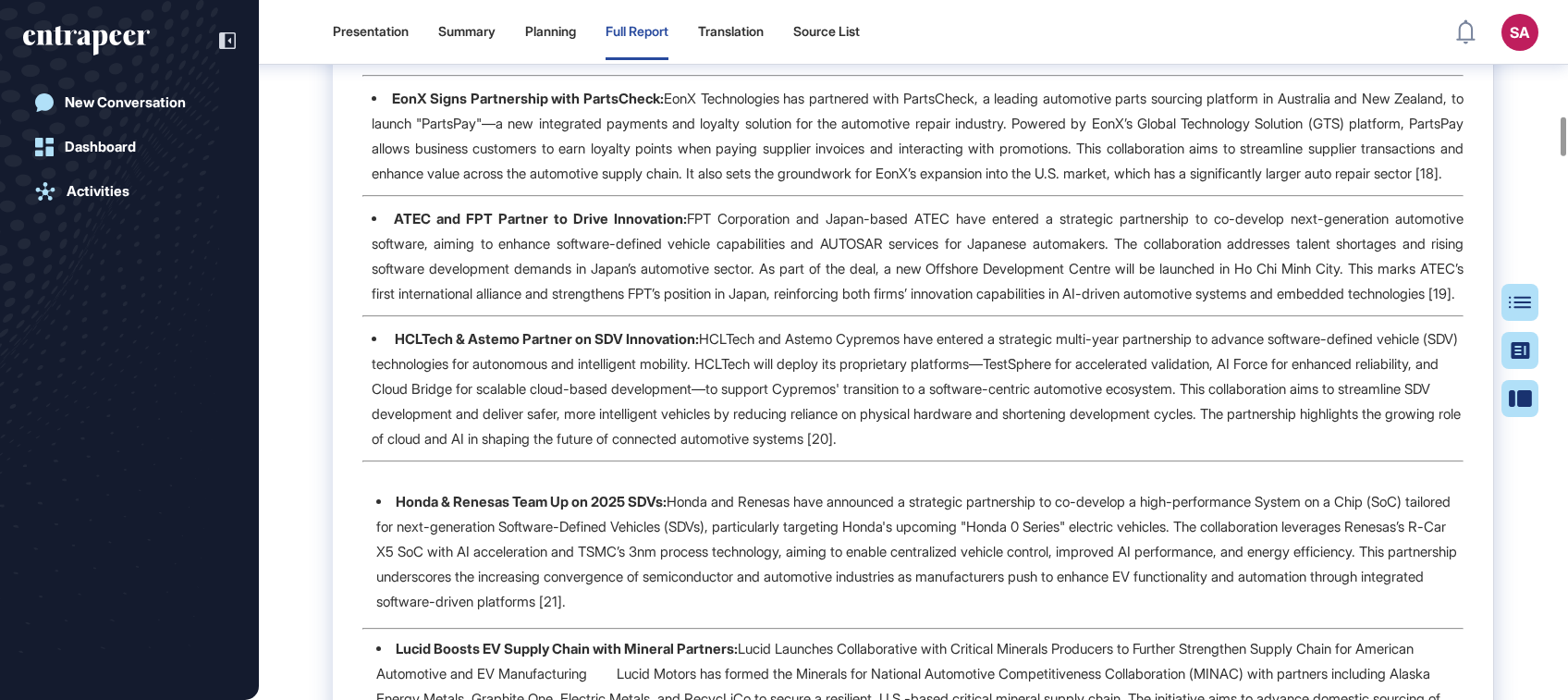 click on "HCLTech & Astemo Partner on SDV Innovation:" at bounding box center (546, 338) 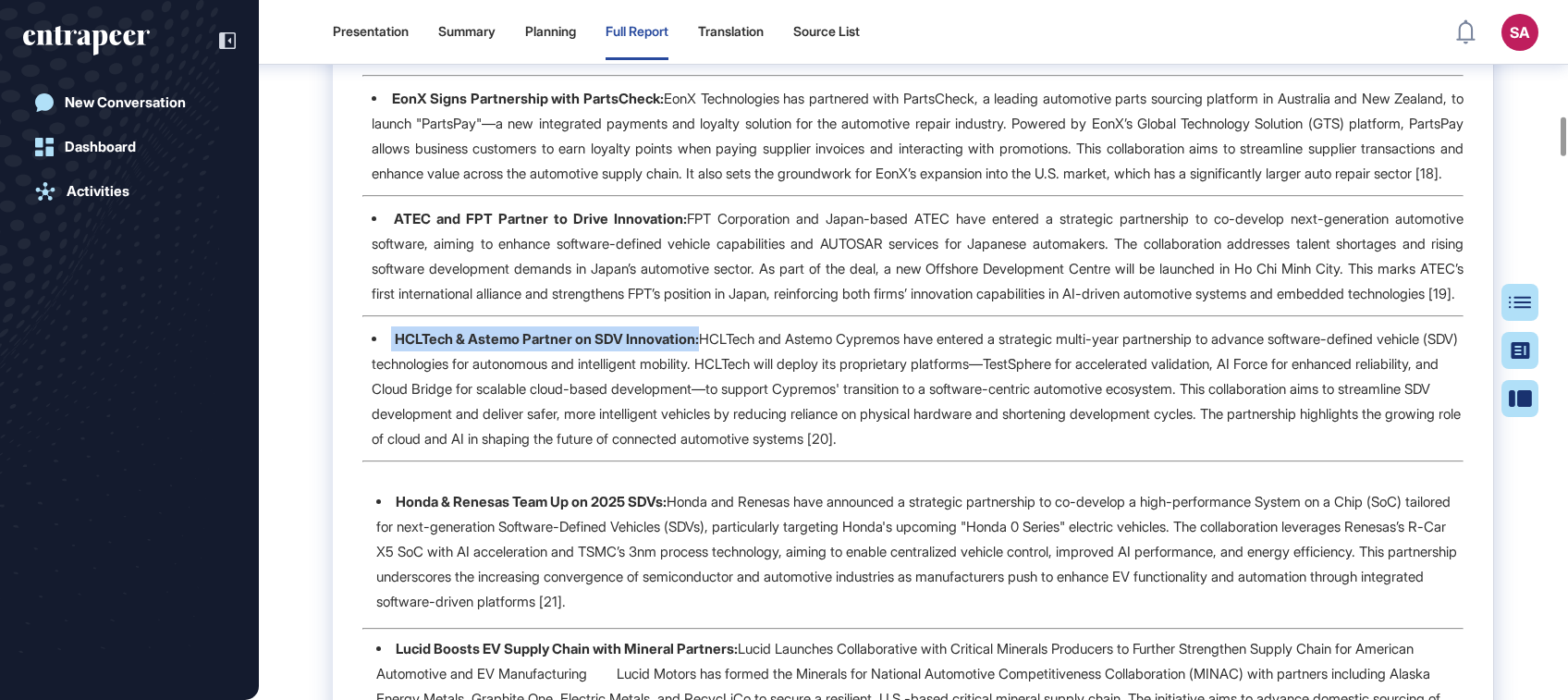 drag, startPoint x: 708, startPoint y: 494, endPoint x: 385, endPoint y: 499, distance: 323.0387 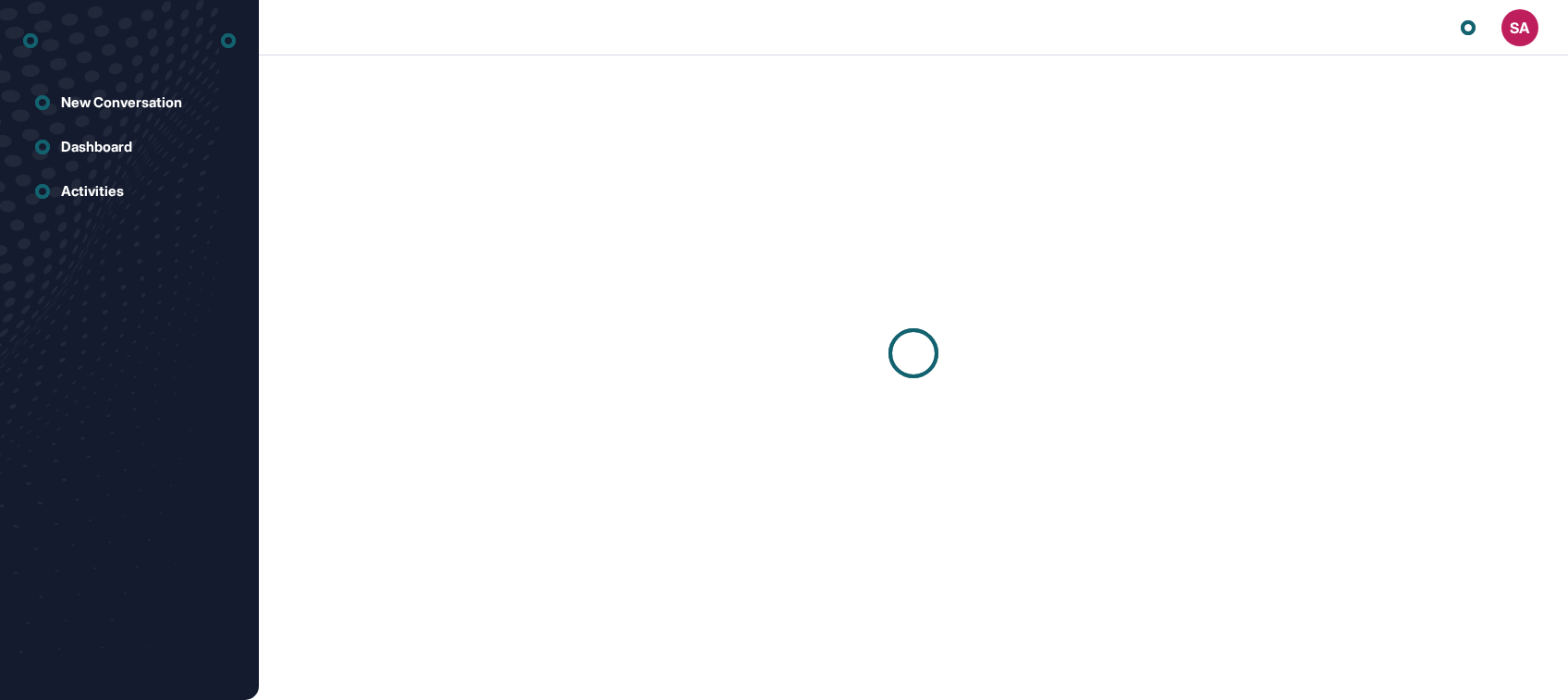 scroll, scrollTop: 0, scrollLeft: 0, axis: both 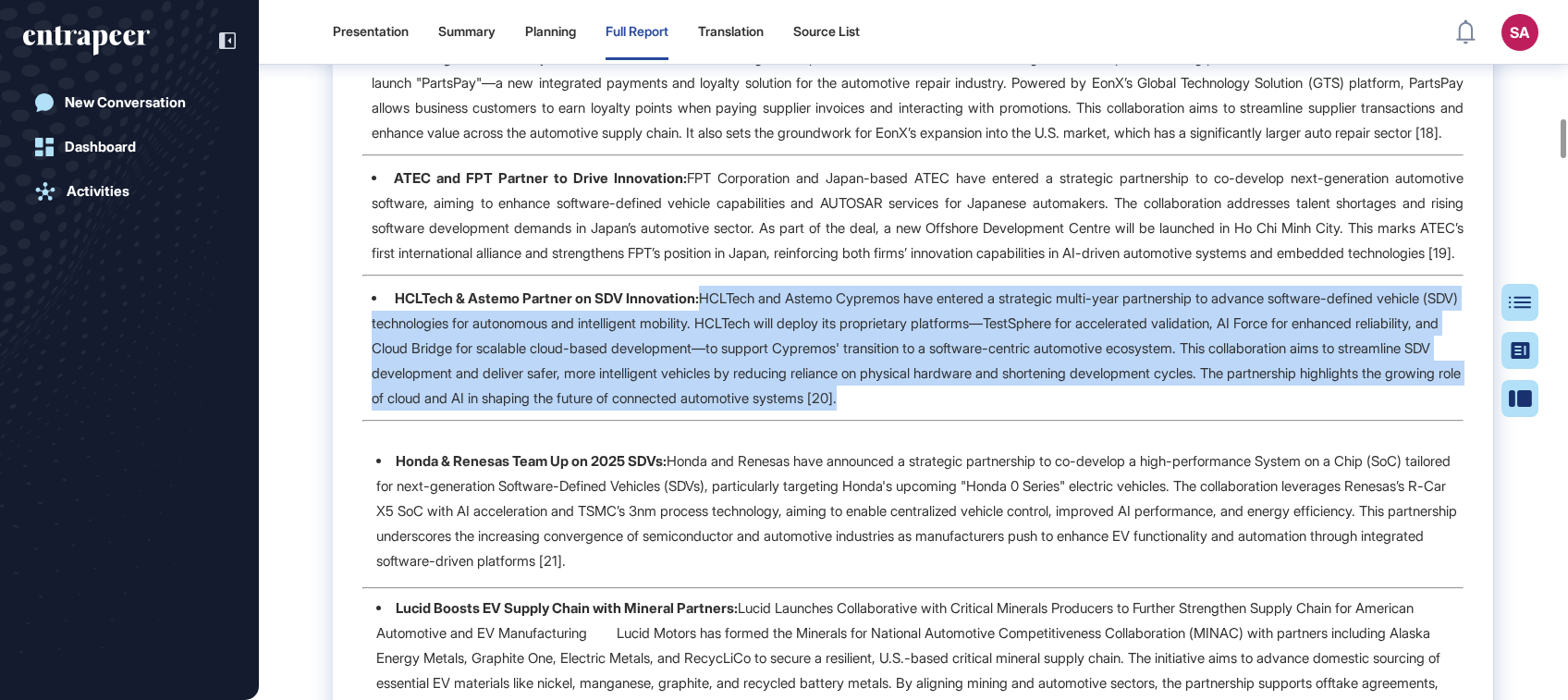 drag, startPoint x: 716, startPoint y: 451, endPoint x: 1220, endPoint y: 544, distance: 512.509 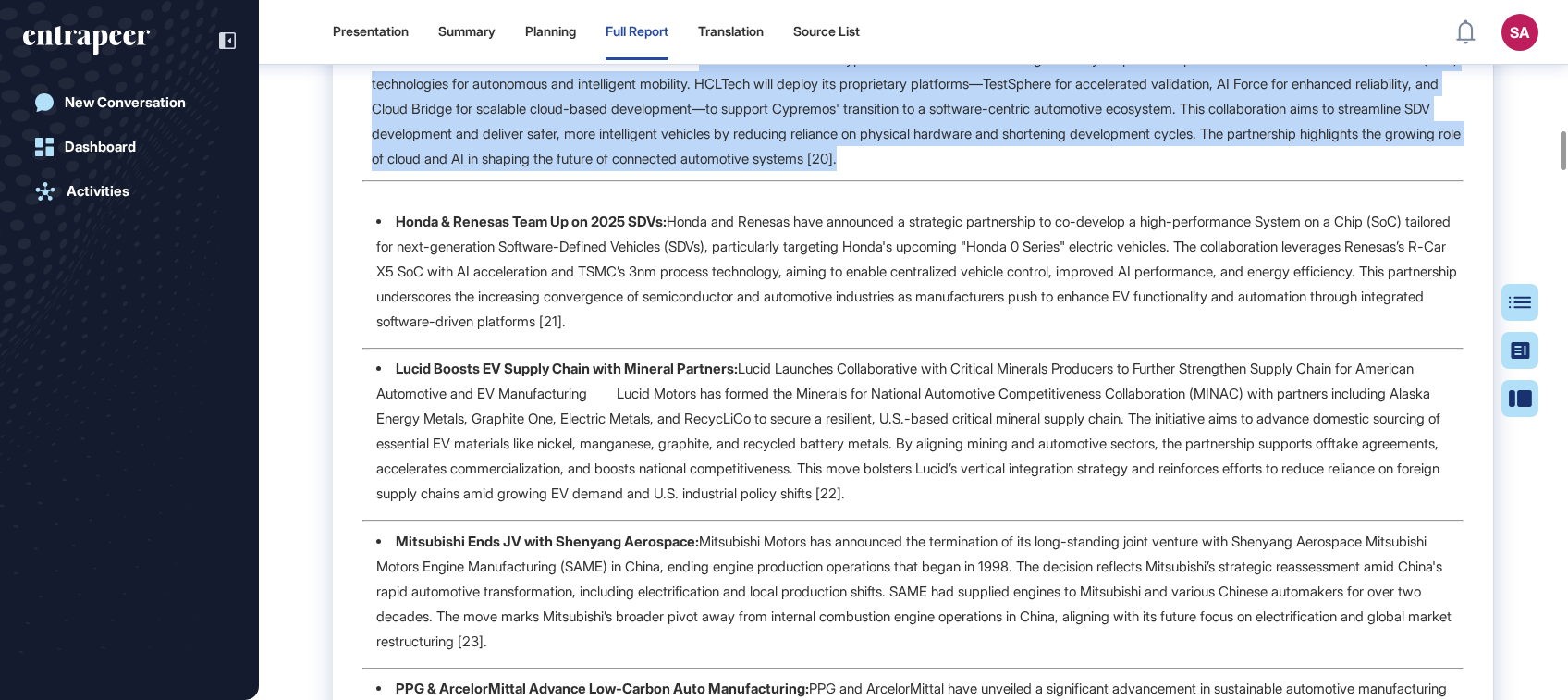 scroll, scrollTop: 2352, scrollLeft: 0, axis: vertical 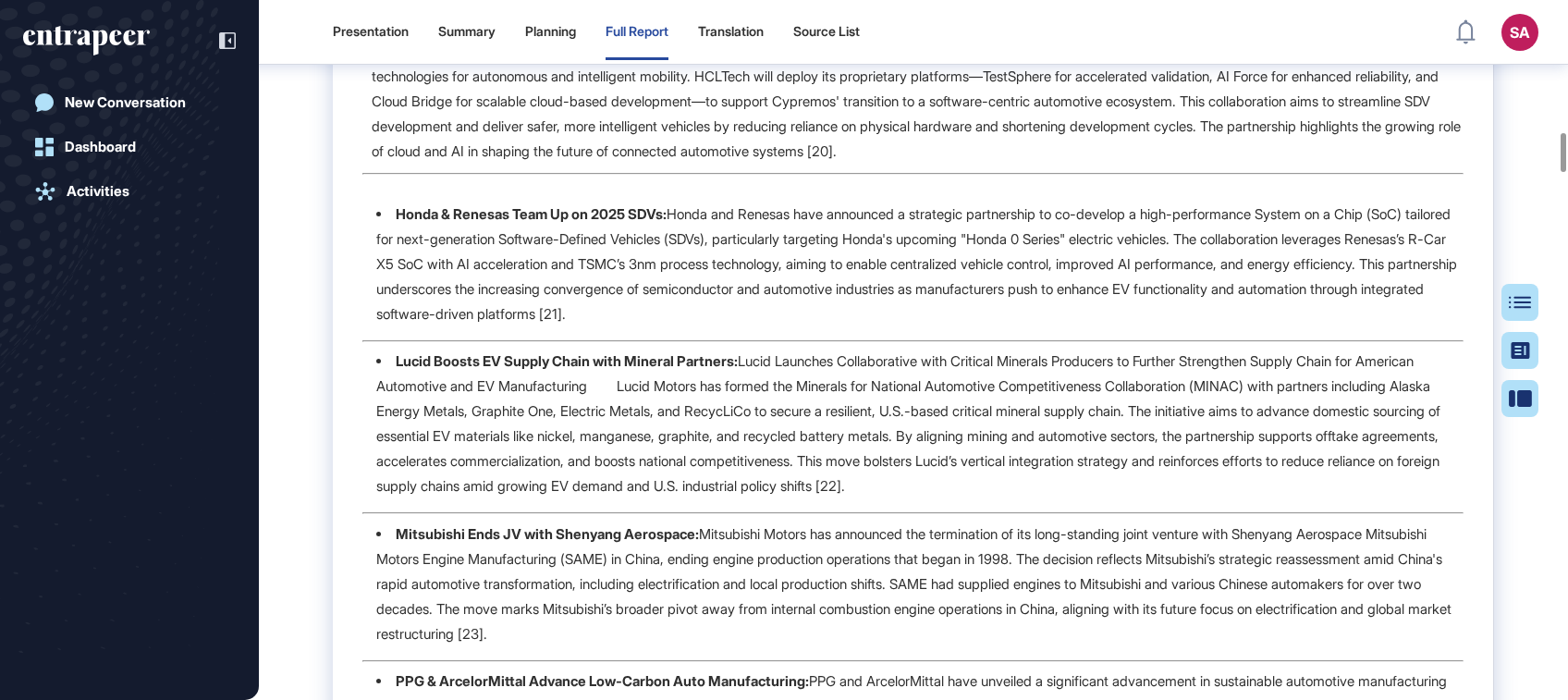 click on "Honda & Renesas Team Up on 2025 SDVs:" at bounding box center [531, 214] 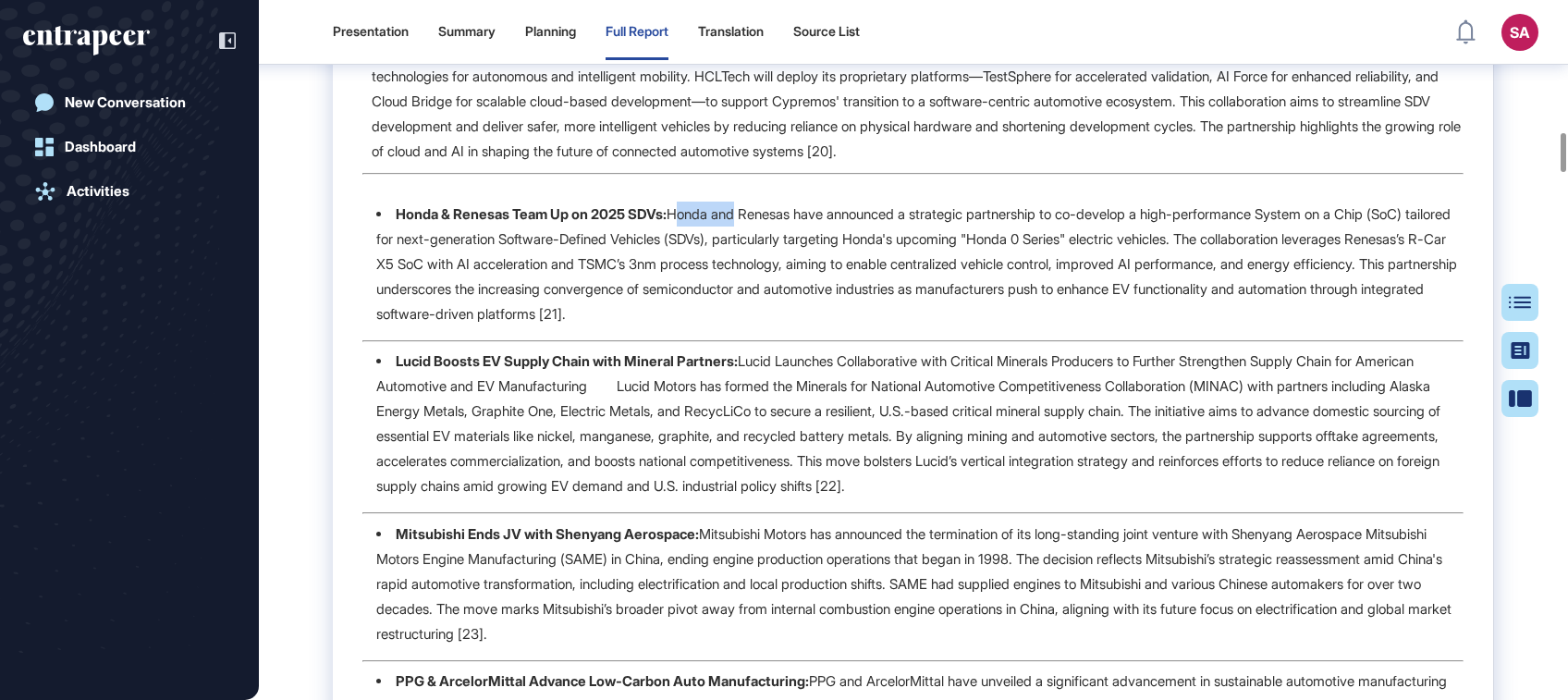 drag, startPoint x: 691, startPoint y: 362, endPoint x: 755, endPoint y: 370, distance: 64.49806 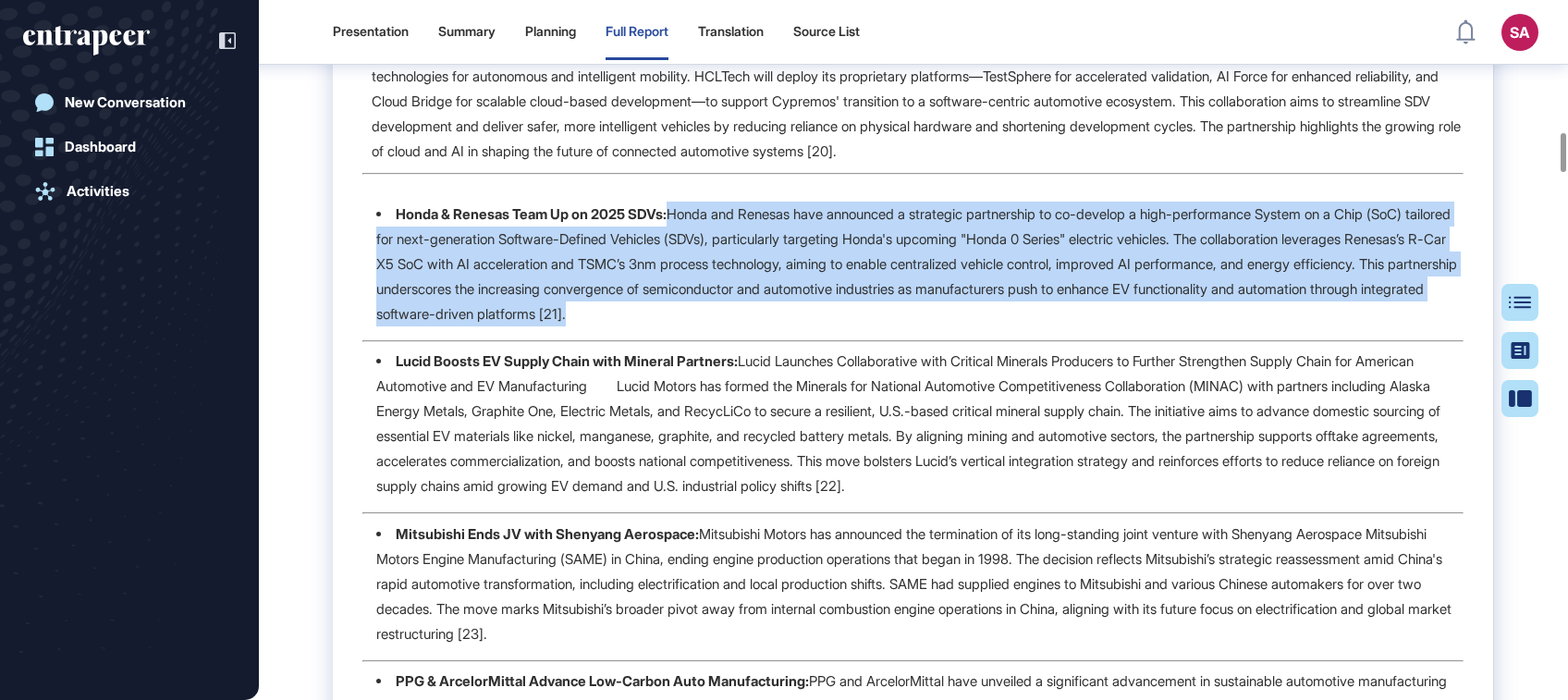 drag, startPoint x: 686, startPoint y: 364, endPoint x: 910, endPoint y: 469, distance: 247.3884 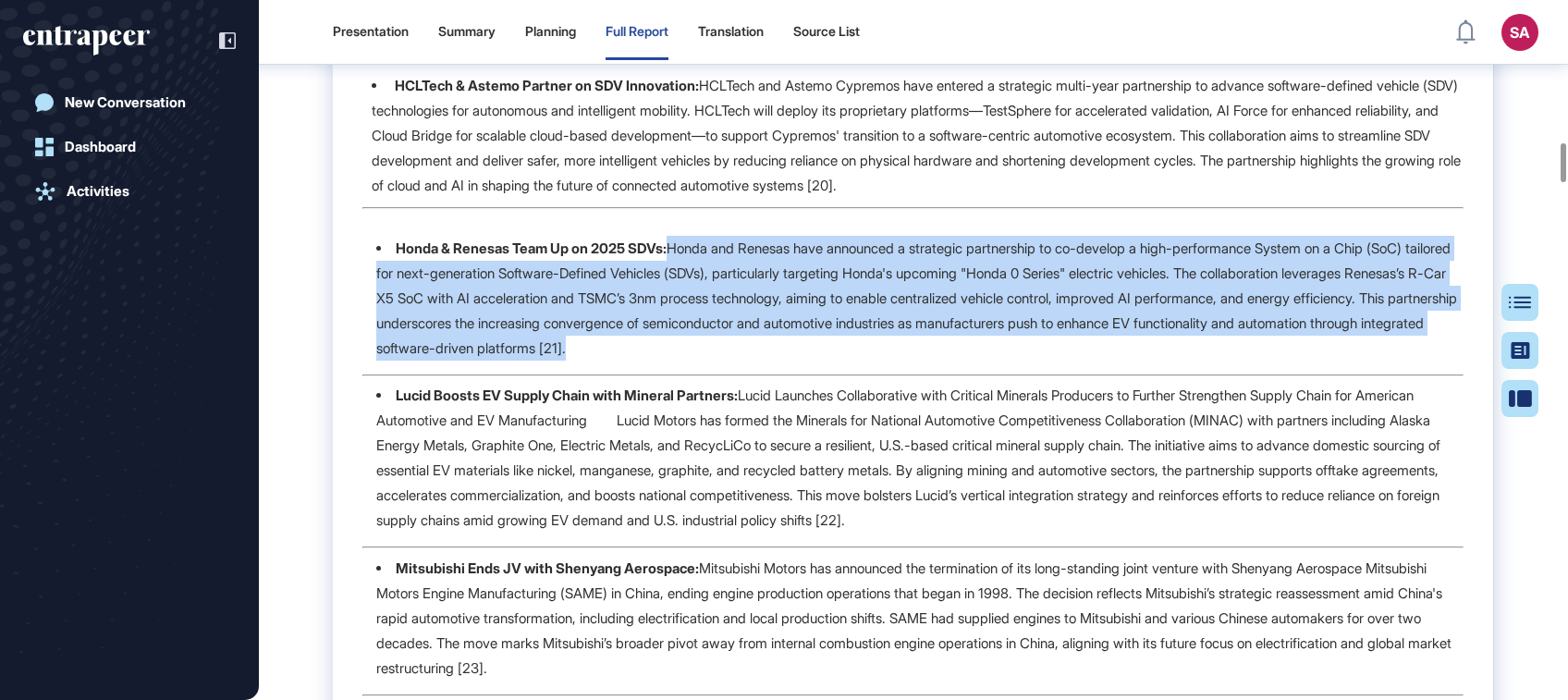 scroll, scrollTop: 2598, scrollLeft: 0, axis: vertical 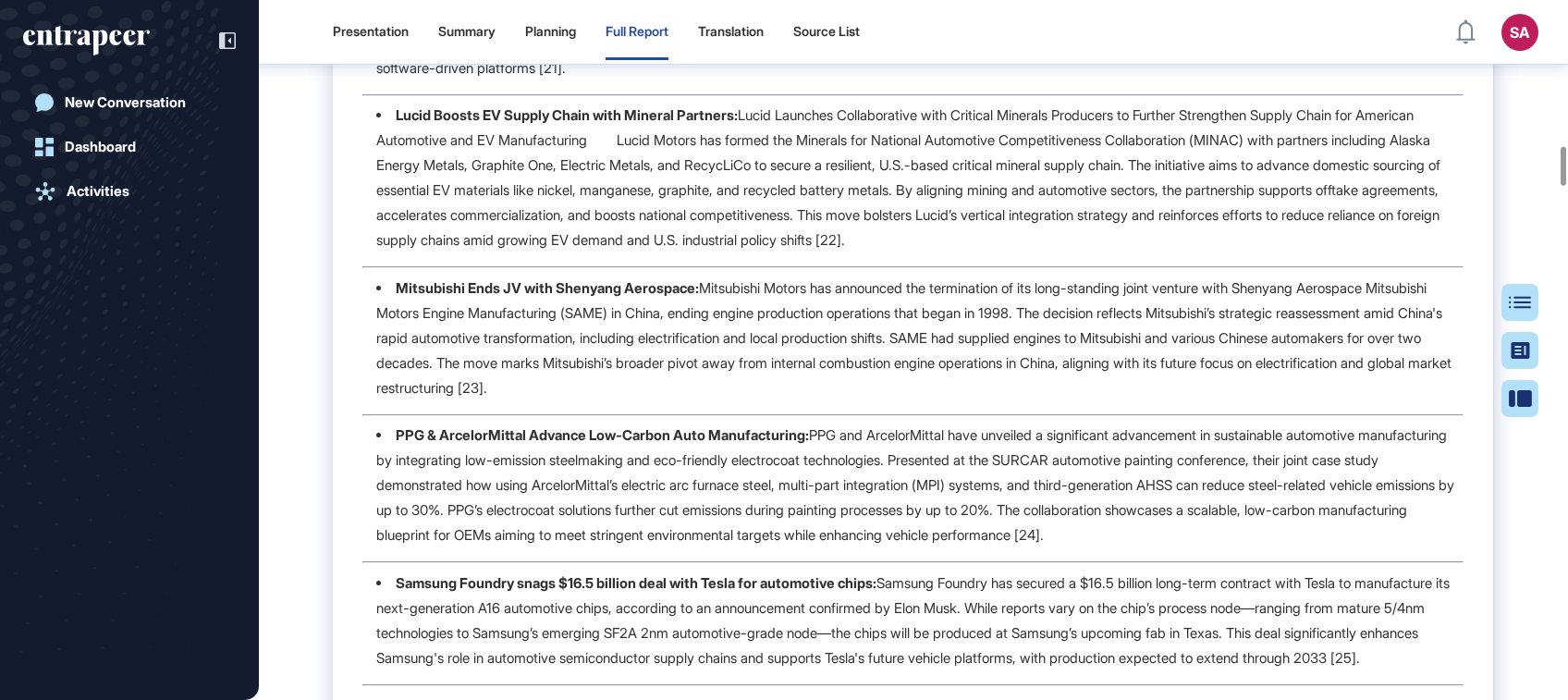 click on "Lucid Boosts EV Supply Chain with Mineral Partners: Lucid Launches Collaborative with Critical Minerals Producers to Further Strengthen Supply Chain for American Automotive and EV Manufacturing Lucid Motors has formed the Minerals for National Automotive Competitiveness Collaboration (MINAC) with partners including Alaska Energy Metals, Graphite One, Electric Metals, and RecycLiCo to secure a resilient, U.S.-based critical mineral supply chain. The initiative aims to advance domestic sourcing of essential EV materials like nickel, manganese, graphite, and recycled battery metals. By aligning mining and automotive sectors, the partnership supports offtake agreements, accelerates commercialization, and boosts national competitiveness. This move bolsters Lucid’s vertical integration strategy and reinforces efforts to reduce reliance on foreign supply chains amid growing EV demand and U.S. industrial policy shifts [22]." at bounding box center [920, 178] 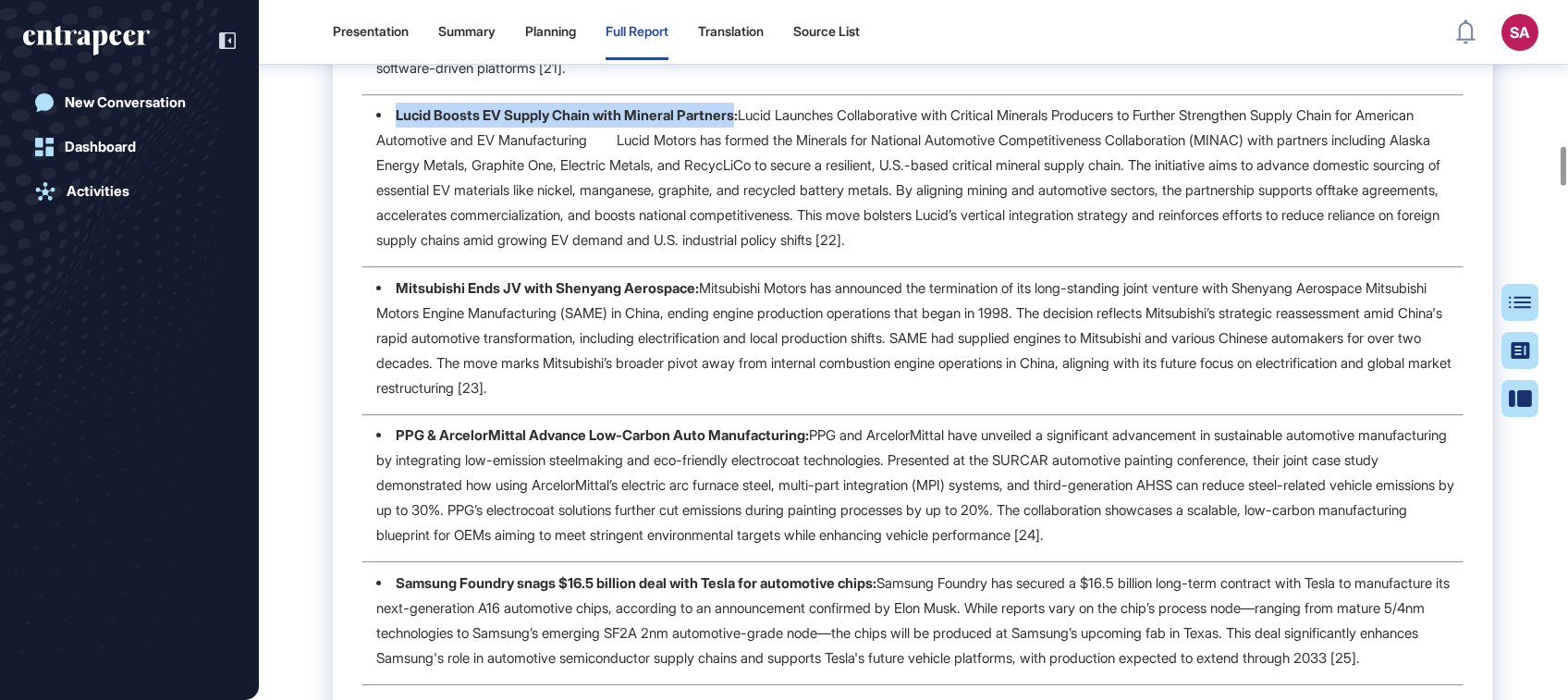 drag, startPoint x: 392, startPoint y: 266, endPoint x: 746, endPoint y: 264, distance: 354.00565 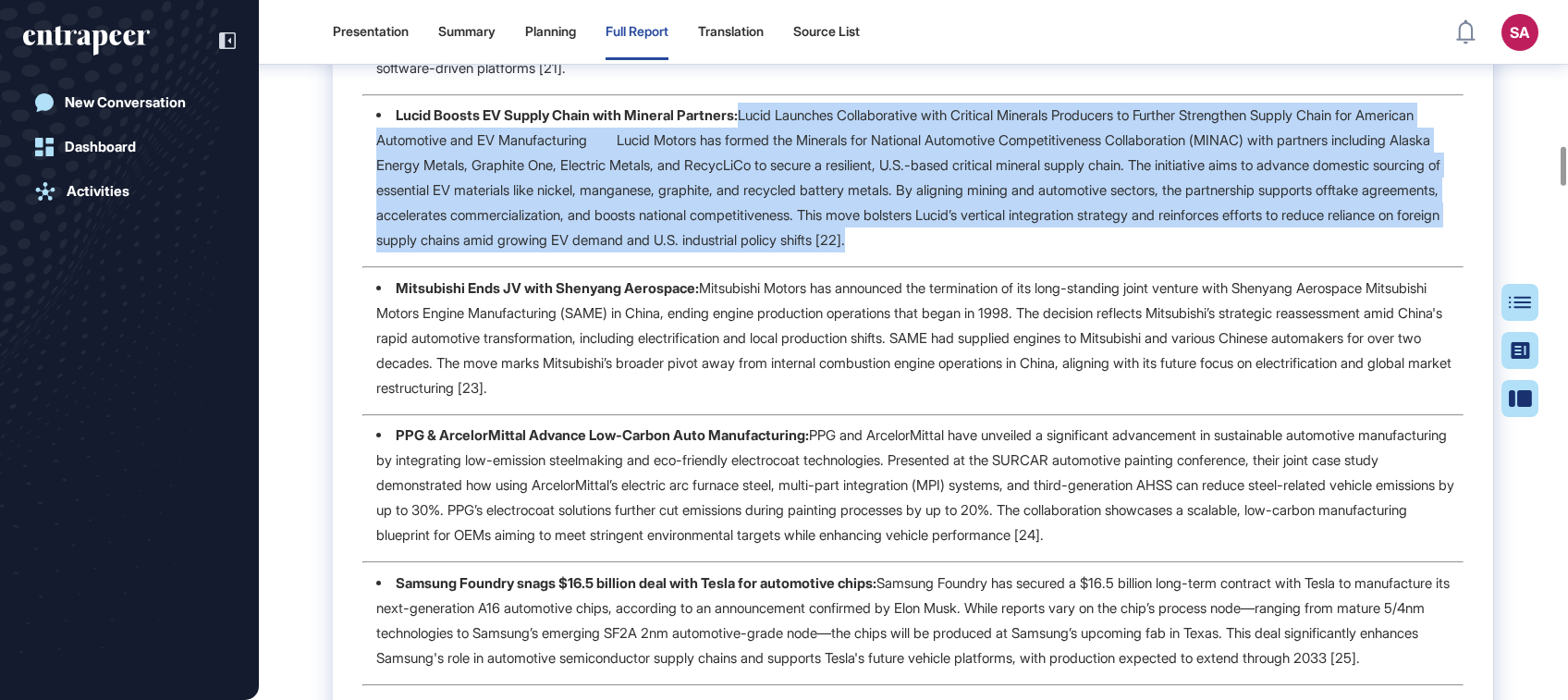 drag, startPoint x: 750, startPoint y: 266, endPoint x: 1224, endPoint y: 399, distance: 492.3058 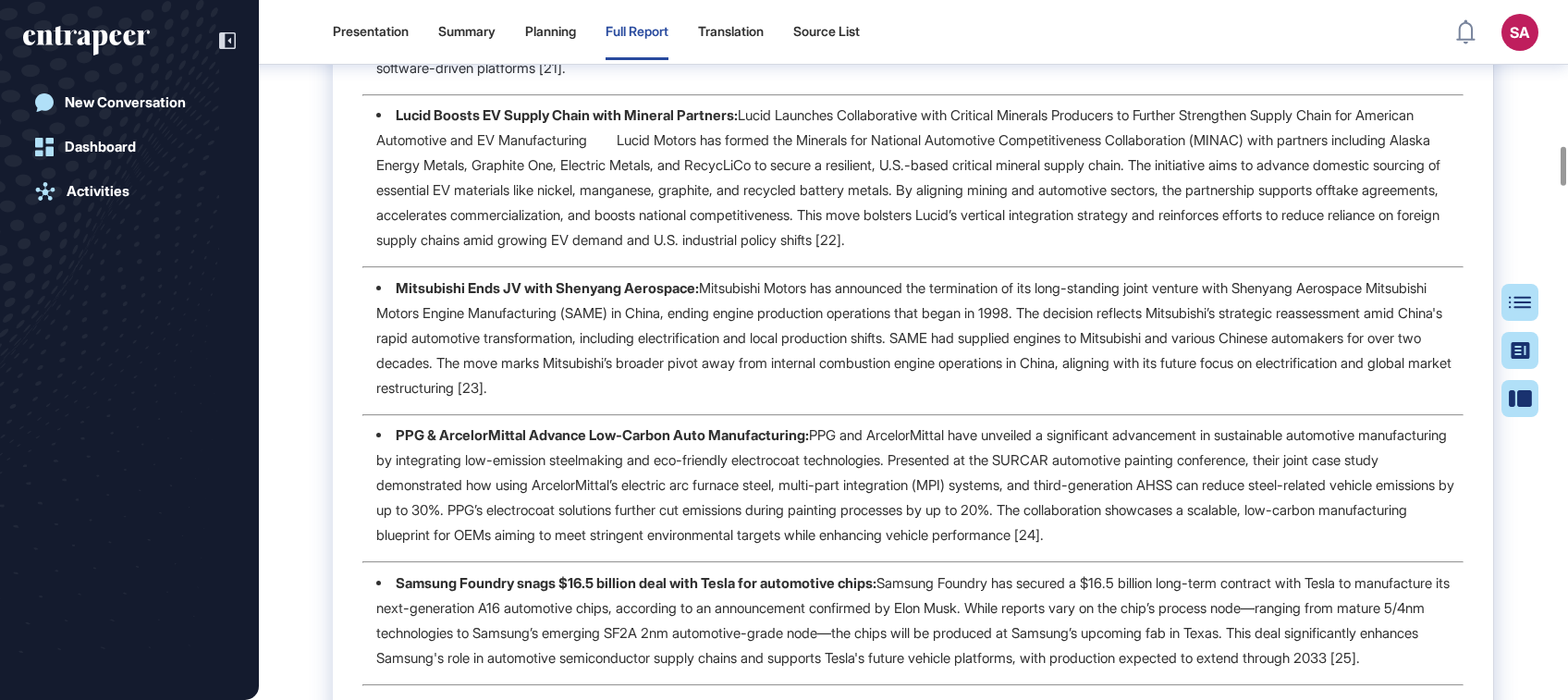 click on "Mitsubishi Ends JV with Shenyang Aerospace: Mitsubishi Motors has announced the termination of its long-standing joint venture with Shenyang Aerospace Mitsubishi Motors Engine Manufacturing (SAME) in China, ending engine production operations that began in 1998. The decision reflects Mitsubishi’s strategic reassessment amid China's rapid automotive transformation, including electrification and local production shifts. SAME had supplied engines to Mitsubishi and various Chinese automakers for over two decades. The move marks Mitsubishi’s broader pivot away from internal combustion engine operations in China, aligning with its future focus on electrification and global market restructuring [23]." at bounding box center [920, 338] 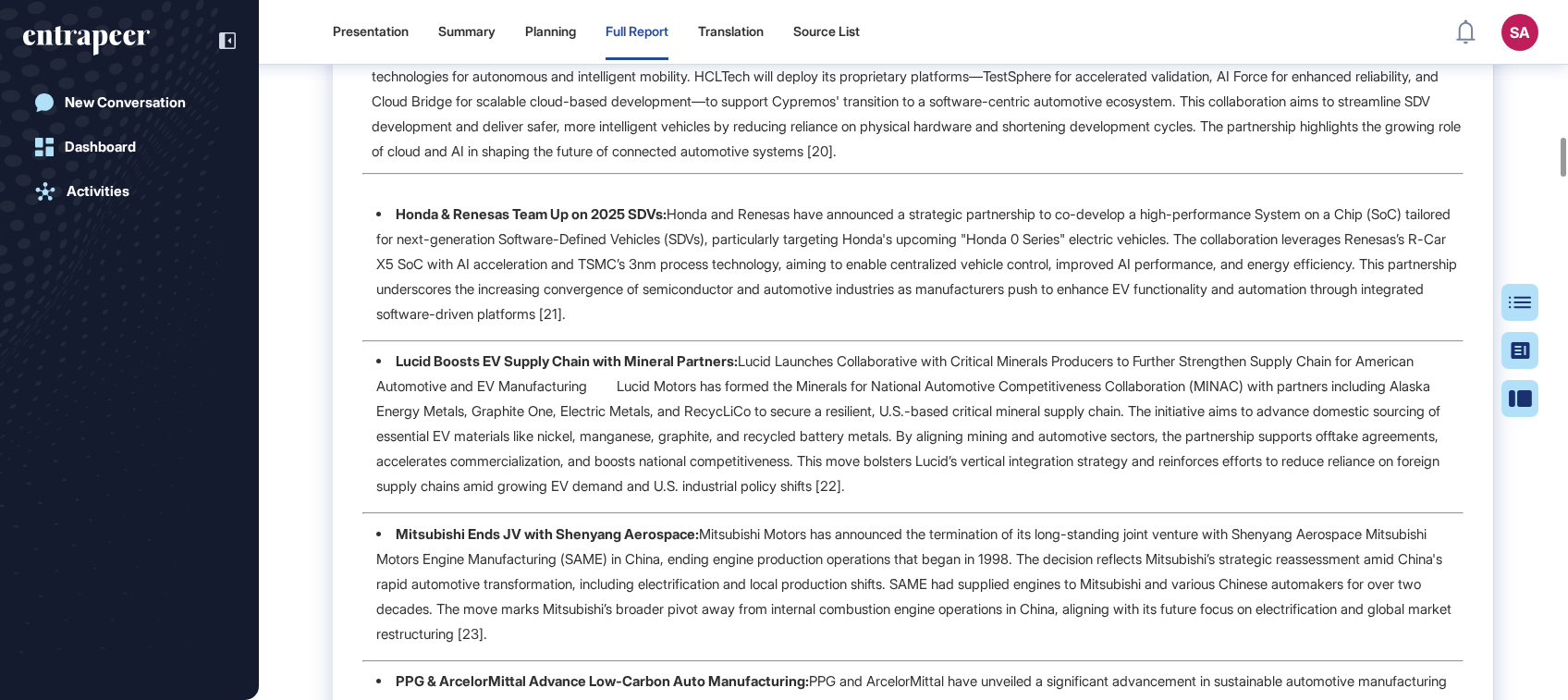 scroll, scrollTop: 2475, scrollLeft: 0, axis: vertical 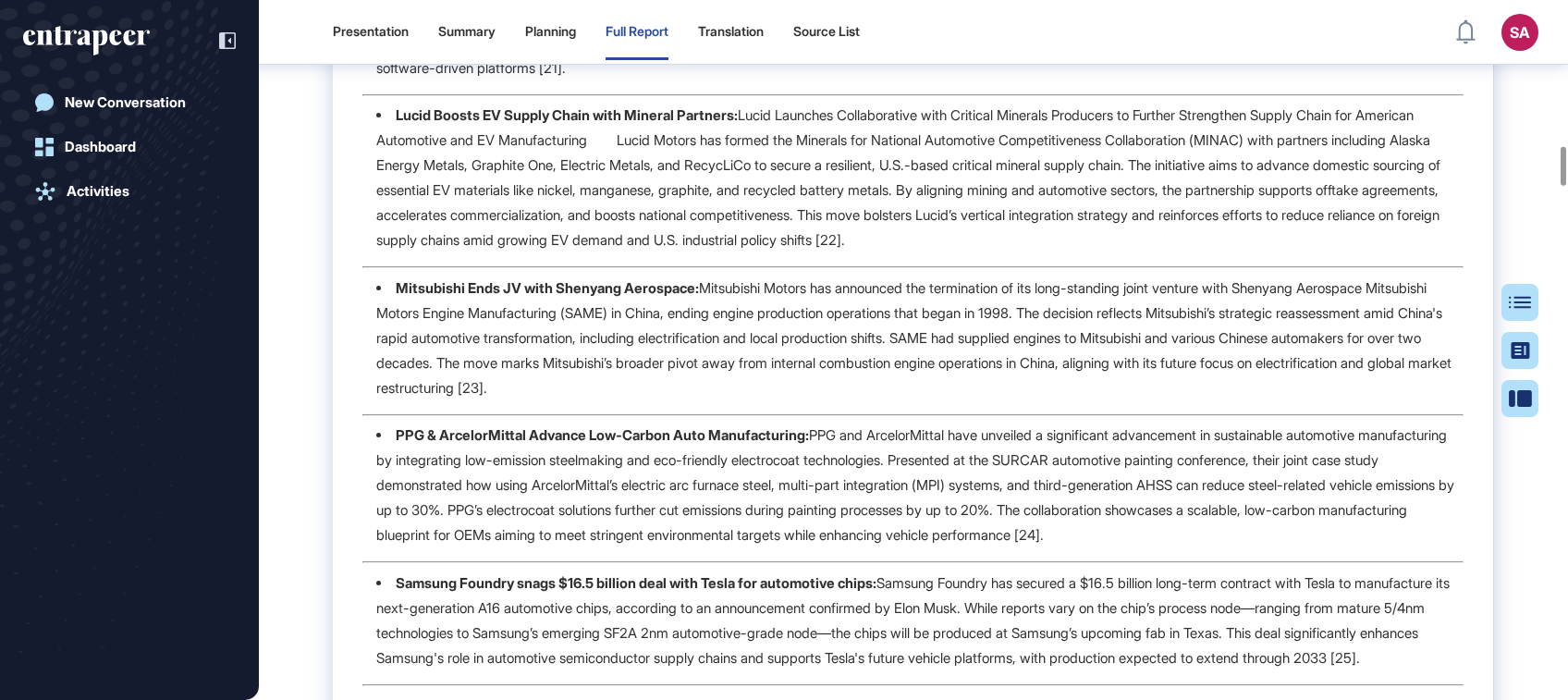 copy on "Mitsubishi Ends JV with Shenyang Aerospace:" 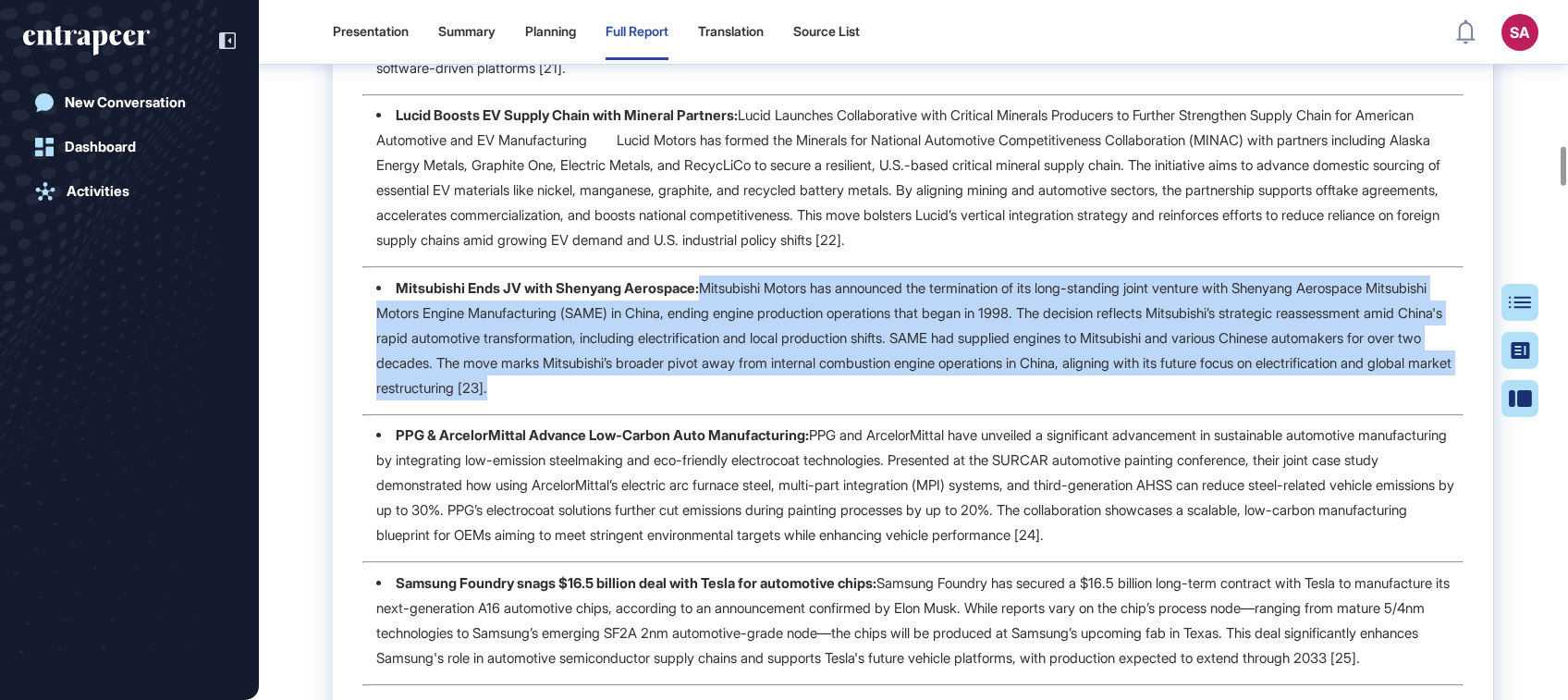 drag, startPoint x: 714, startPoint y: 435, endPoint x: 820, endPoint y: 536, distance: 146.4138 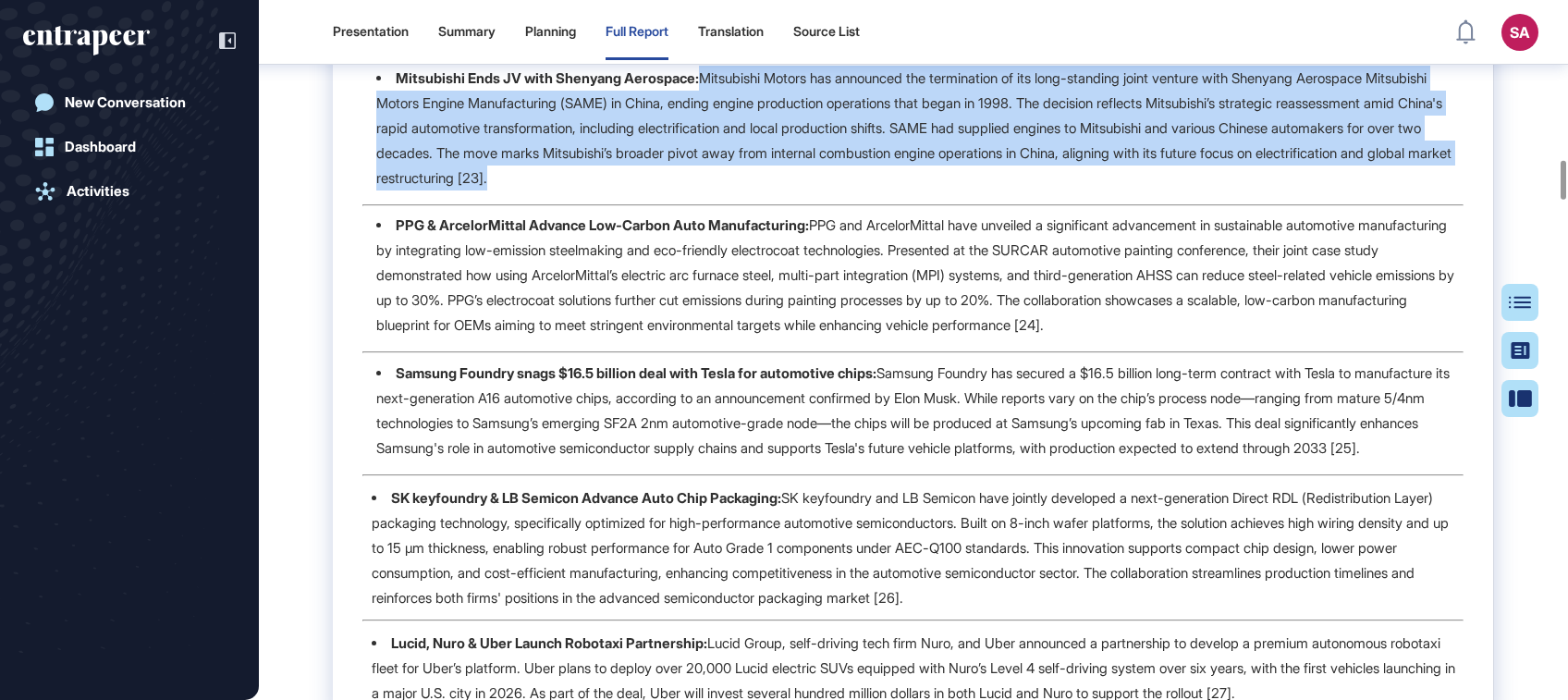 scroll, scrollTop: 2845, scrollLeft: 0, axis: vertical 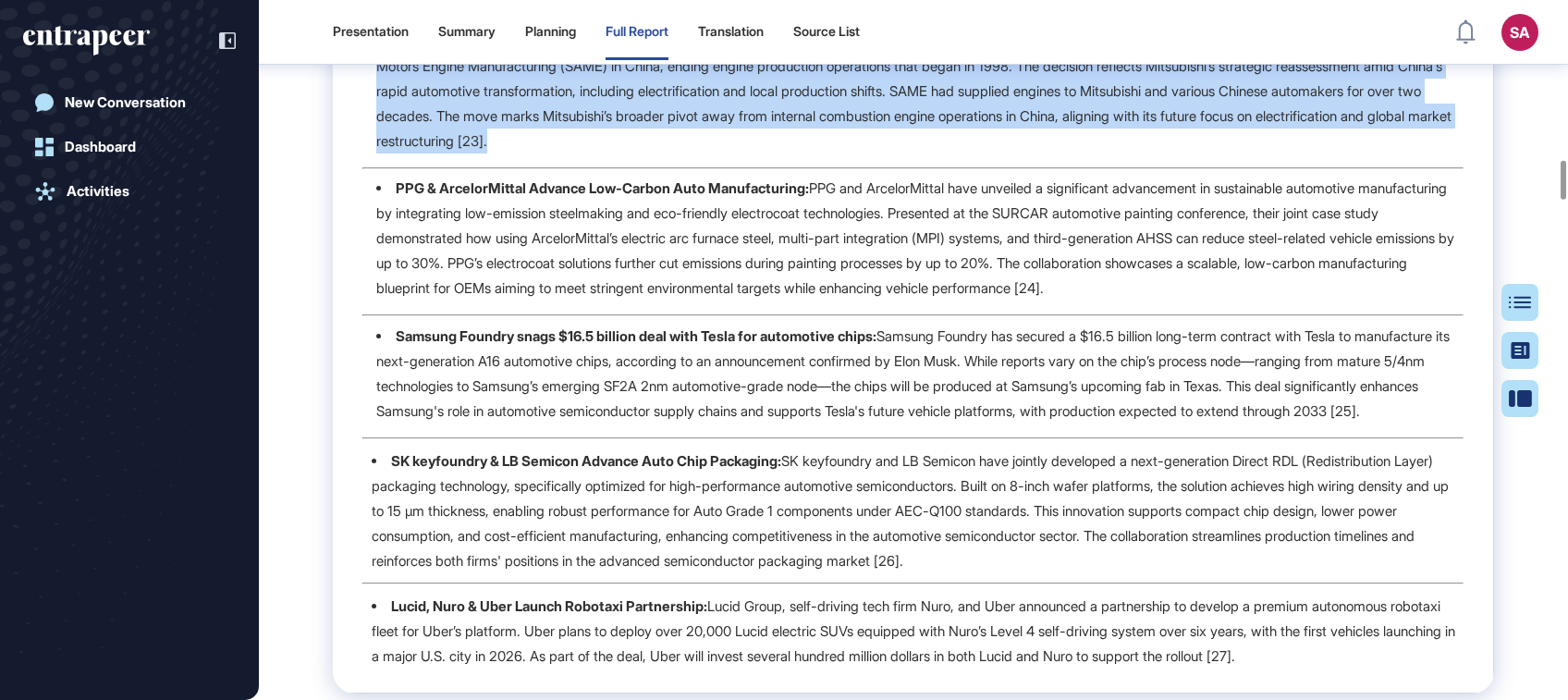 click on "PPG & ArcelorMittal Advance Low-Carbon Auto Manufacturing:" at bounding box center [602, 188] 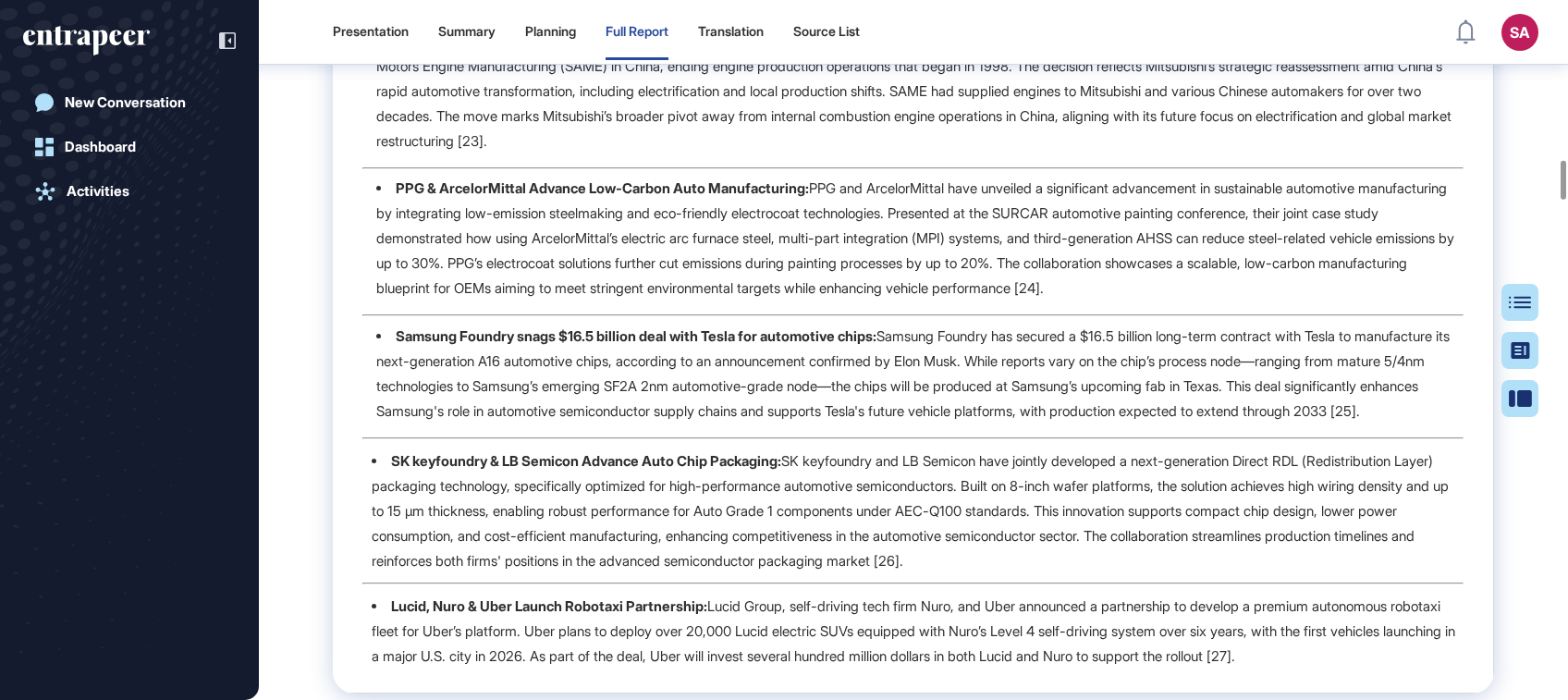 click on "PPG & ArcelorMittal Advance Low-Carbon Auto Manufacturing:" at bounding box center [602, 188] 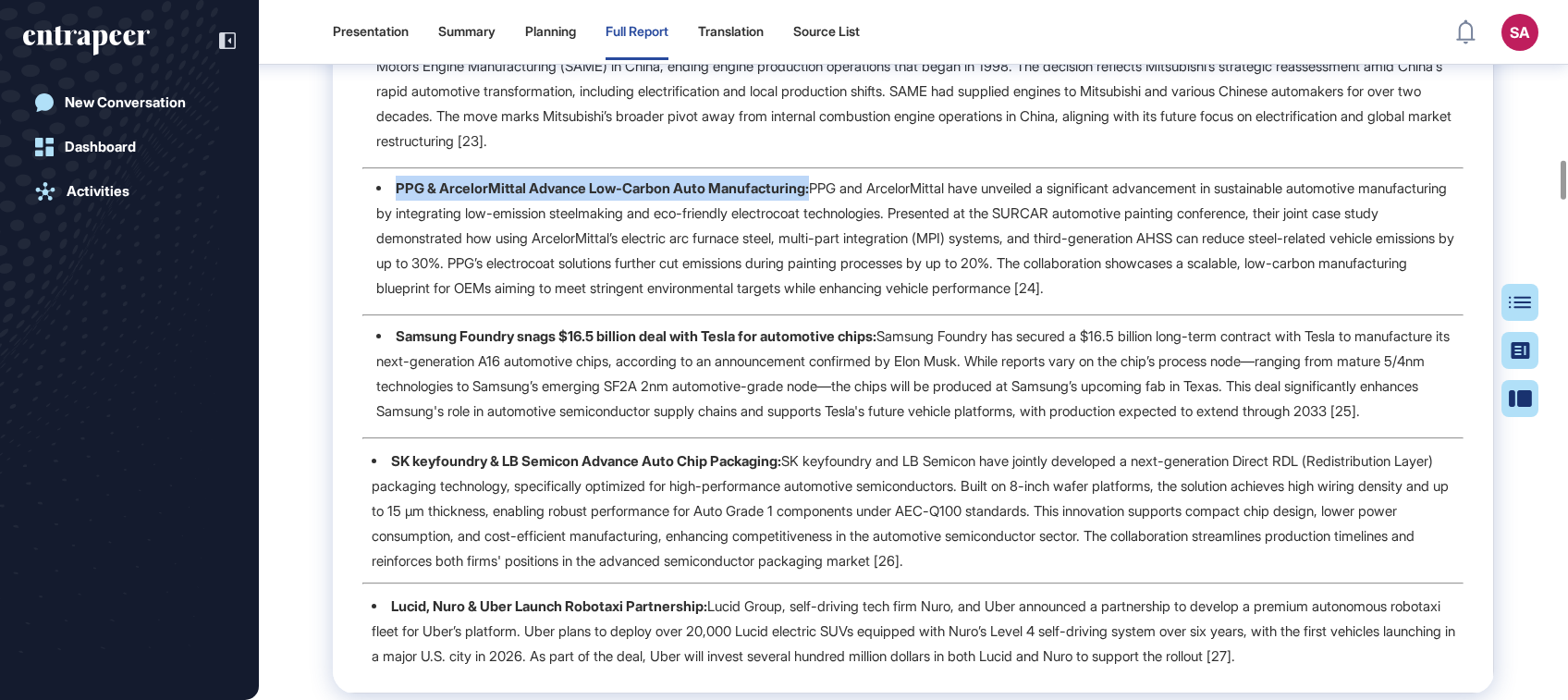 drag, startPoint x: 818, startPoint y: 341, endPoint x: 401, endPoint y: 348, distance: 417.05875 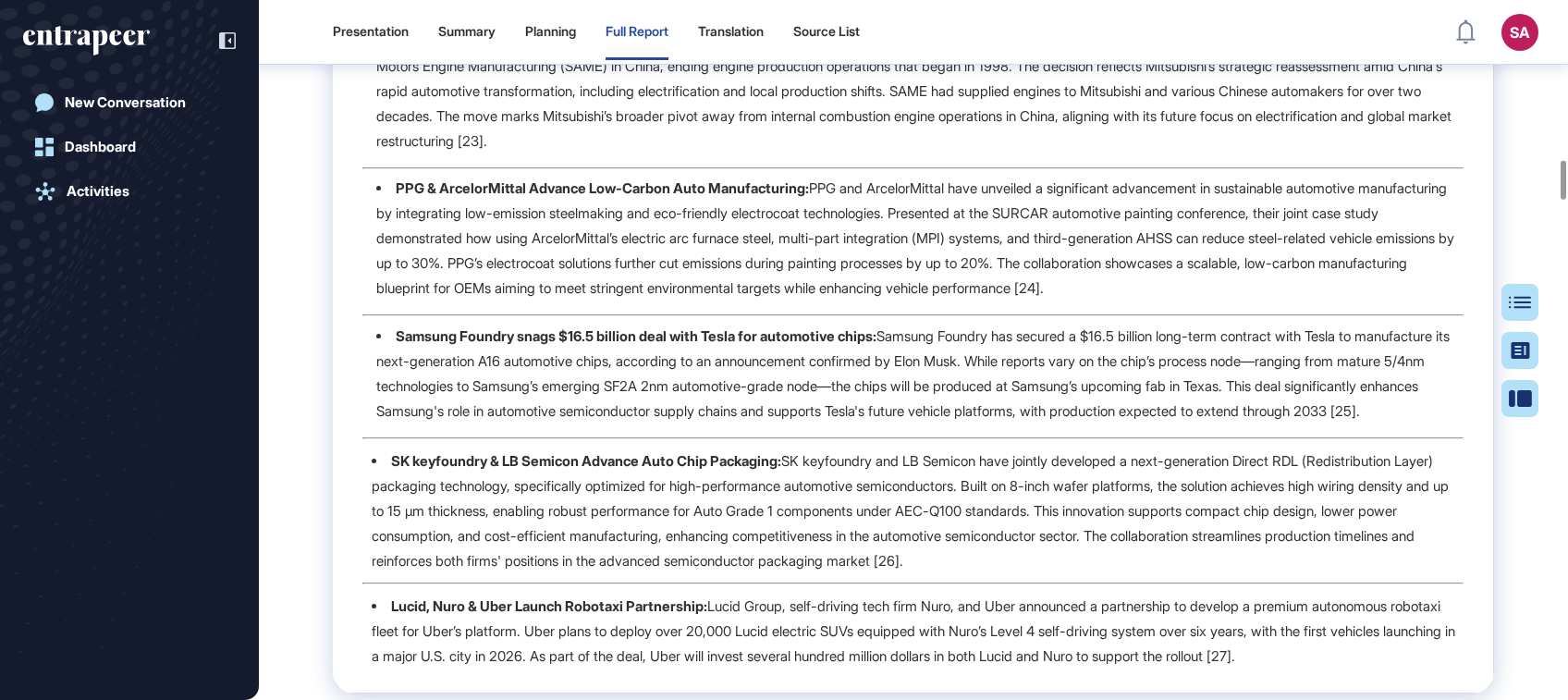 click on "PPG & ArcelorMittal Advance Low-Carbon Auto Manufacturing: PPG and ArcelorMittal have unveiled a significant advancement in sustainable automotive manufacturing by integrating low-emission steelmaking and eco-friendly electrocoat technologies. Presented at the SURCAR automotive painting conference, their joint case study demonstrated how using ArcelorMittal’s electric arc furnace steel, multi-part integration (MPI) systems, and third-generation AHSS can reduce steel-related vehicle emissions by up to 30%. PPG’s electrocoat solutions further cut emissions during painting processes by up to 20%. The collaboration showcases a scalable, low-carbon manufacturing blueprint for OEMs aiming to meet stringent environmental targets while enhancing vehicle performance [24]." at bounding box center [920, 238] 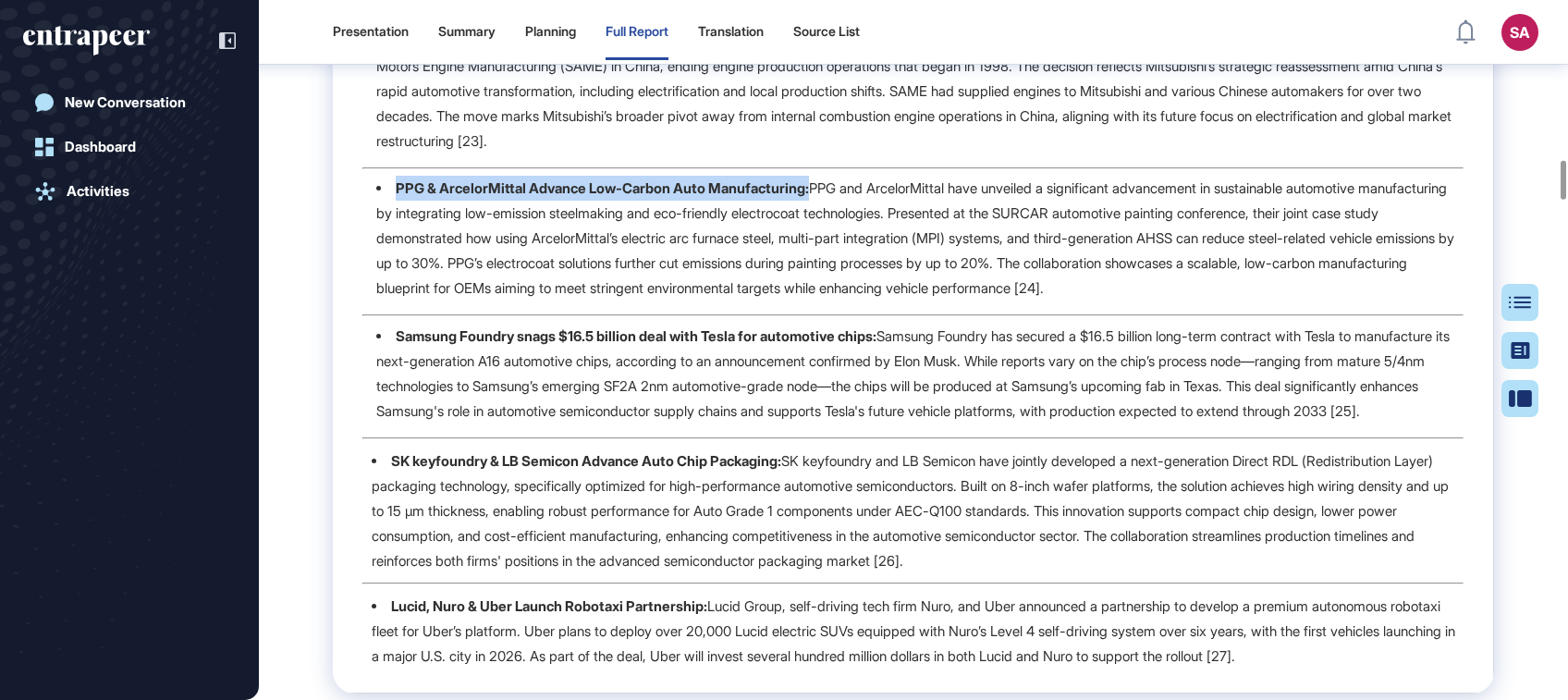 drag, startPoint x: 828, startPoint y: 341, endPoint x: 1065, endPoint y: 459, distance: 264.75083 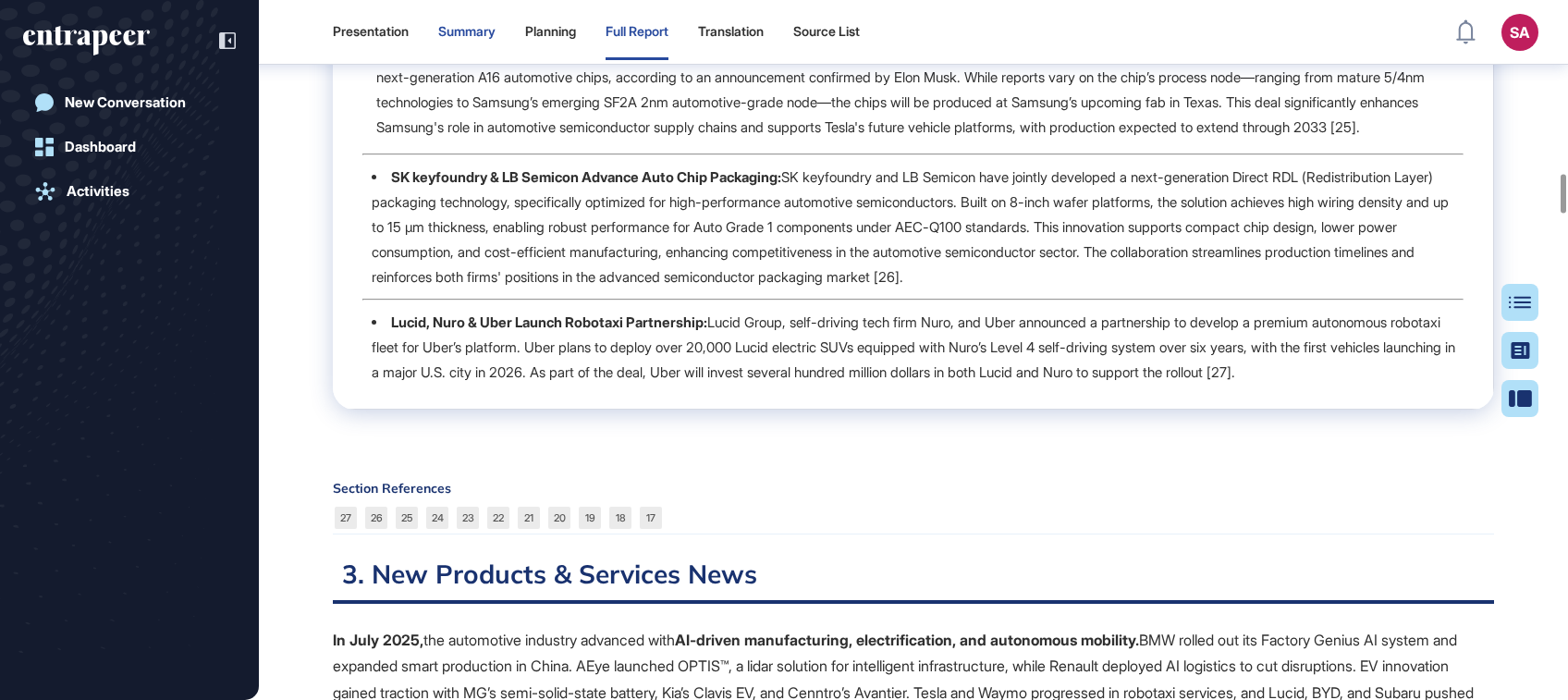 scroll, scrollTop: 3092, scrollLeft: 0, axis: vertical 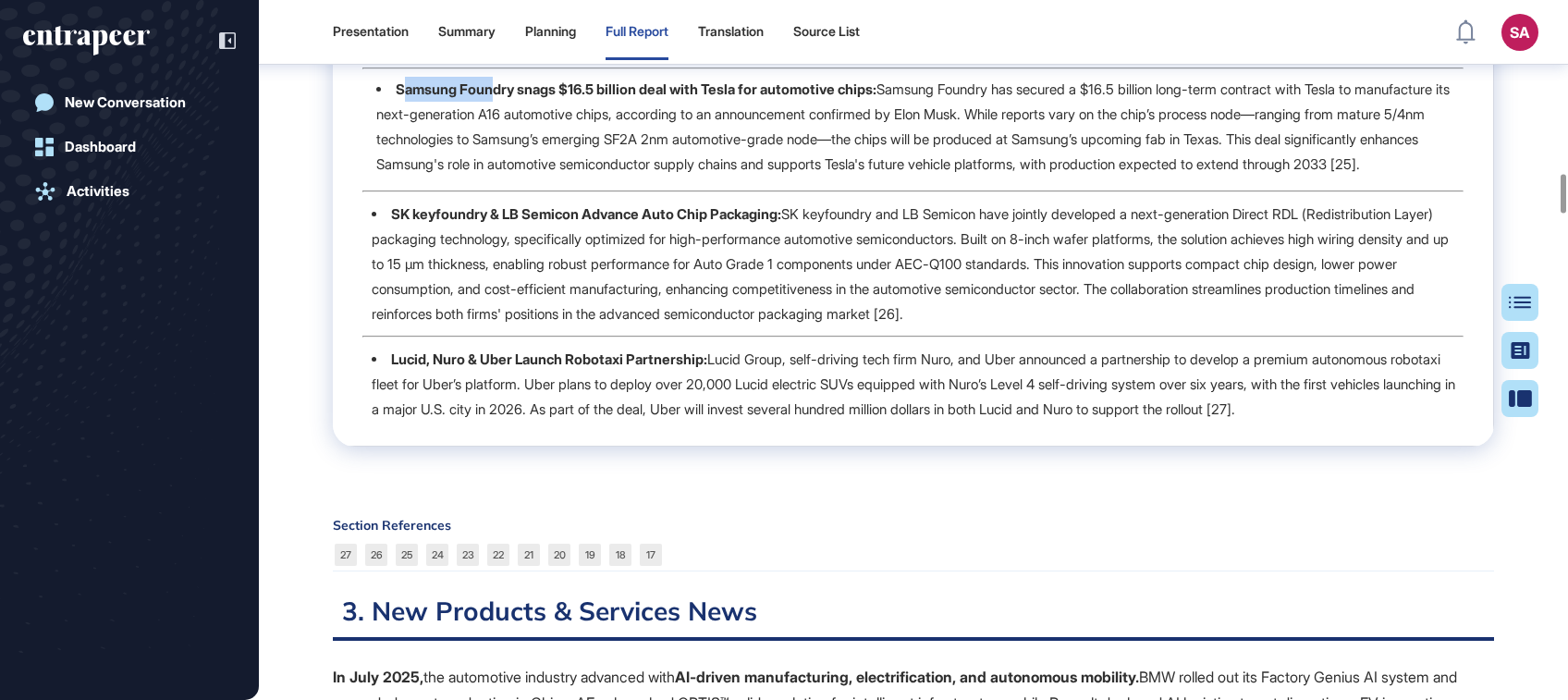 drag, startPoint x: 400, startPoint y: 237, endPoint x: 492, endPoint y: 235, distance: 92.0217 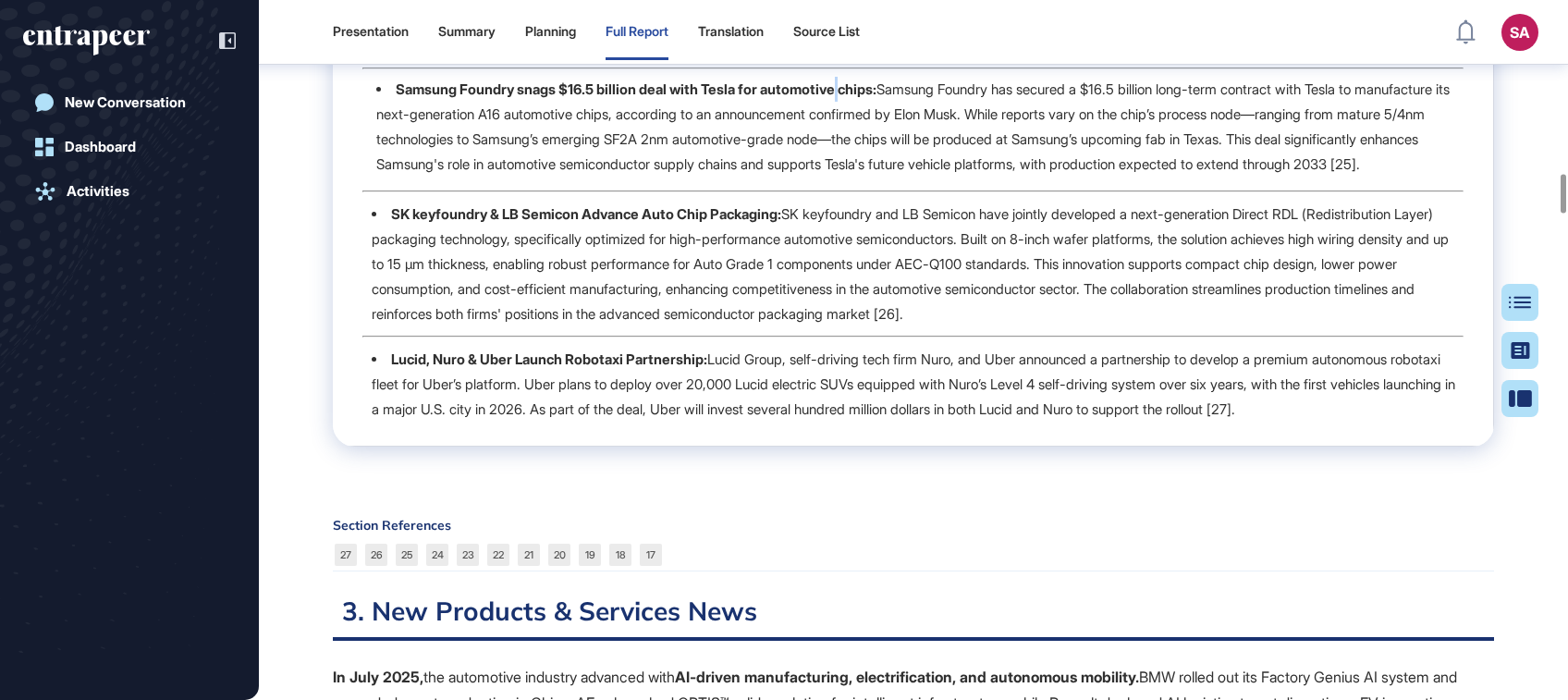 drag, startPoint x: 492, startPoint y: 235, endPoint x: 855, endPoint y: 227, distance: 363.08814 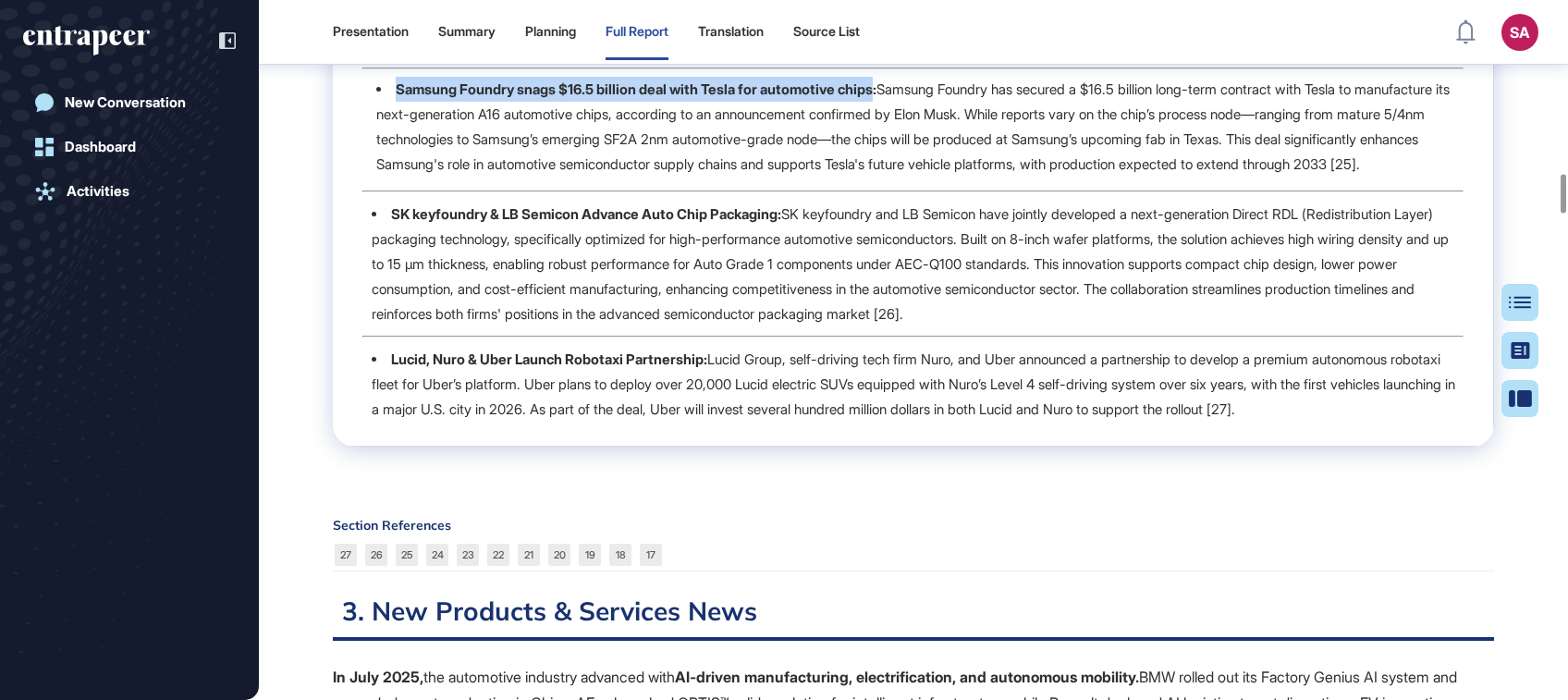 drag, startPoint x: 894, startPoint y: 239, endPoint x: 395, endPoint y: 244, distance: 499.025 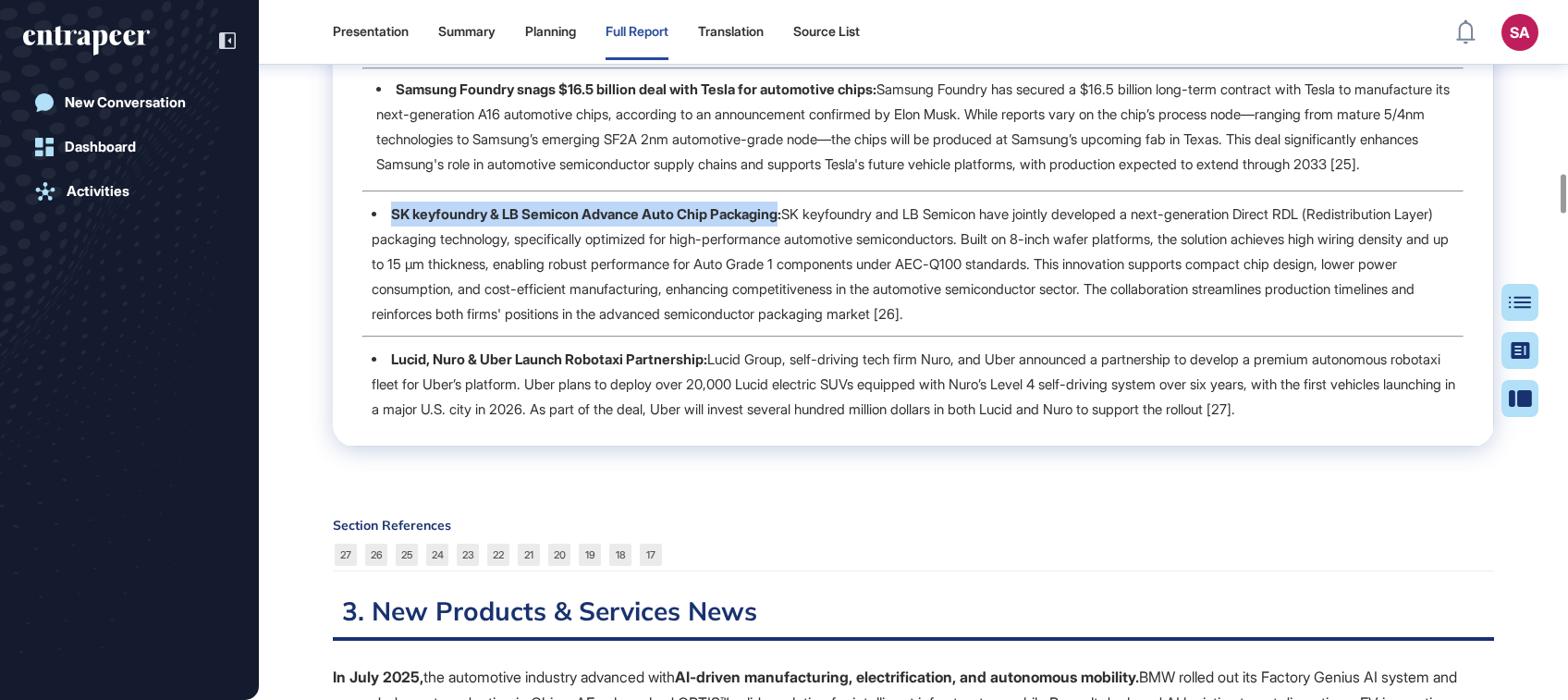 drag, startPoint x: 422, startPoint y: 388, endPoint x: 792, endPoint y: 380, distance: 370.08648 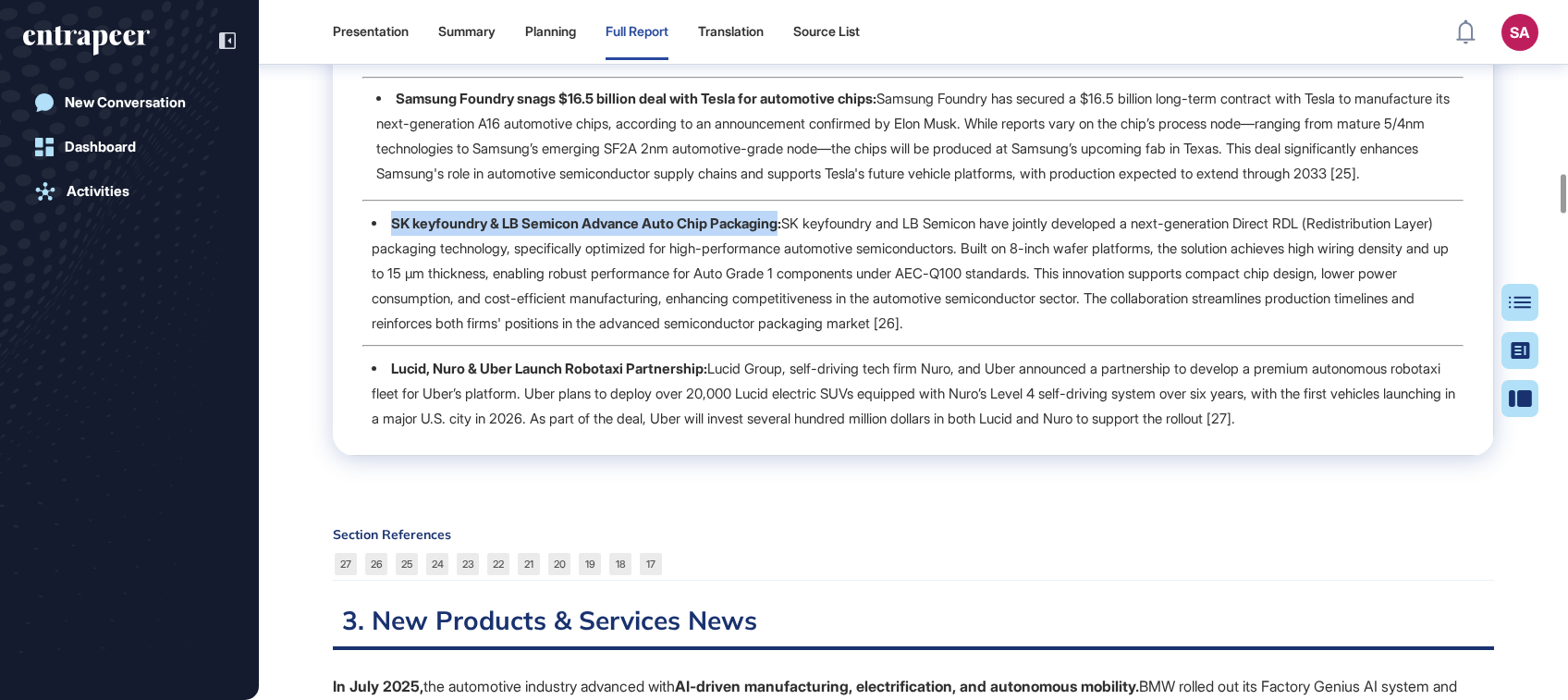 scroll, scrollTop: 3092, scrollLeft: 0, axis: vertical 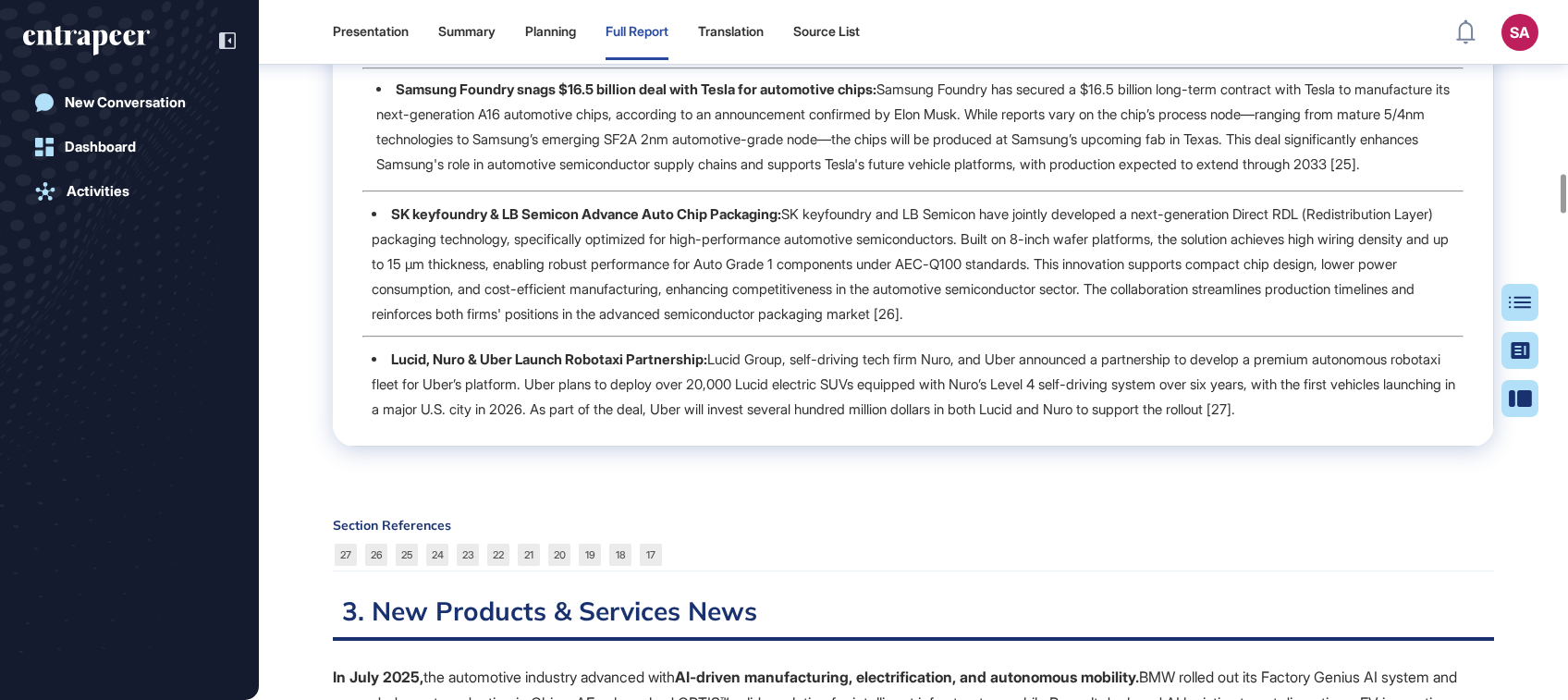click on "Lucid, Nuro & Uber Launch Robotaxi Partnership:" at bounding box center [549, 359] 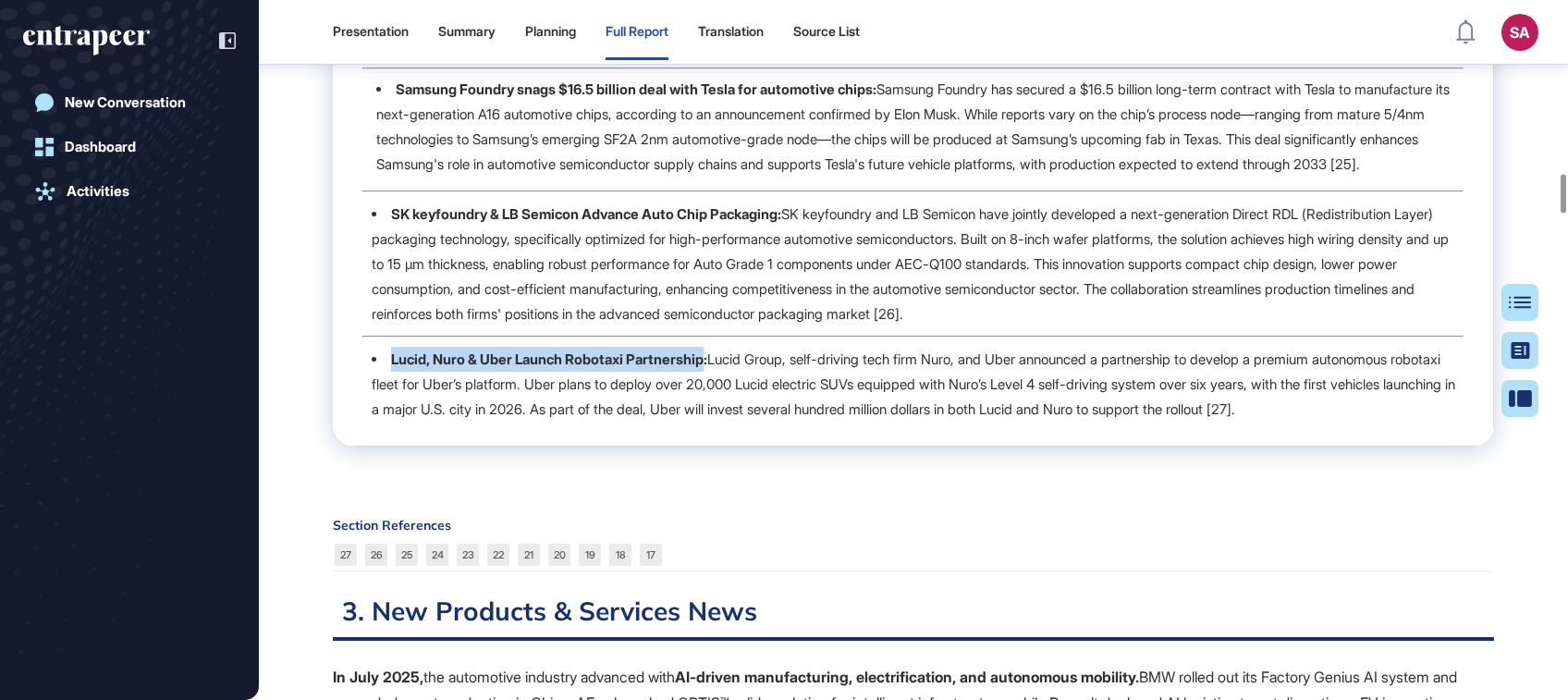 drag, startPoint x: 715, startPoint y: 533, endPoint x: 385, endPoint y: 533, distance: 330 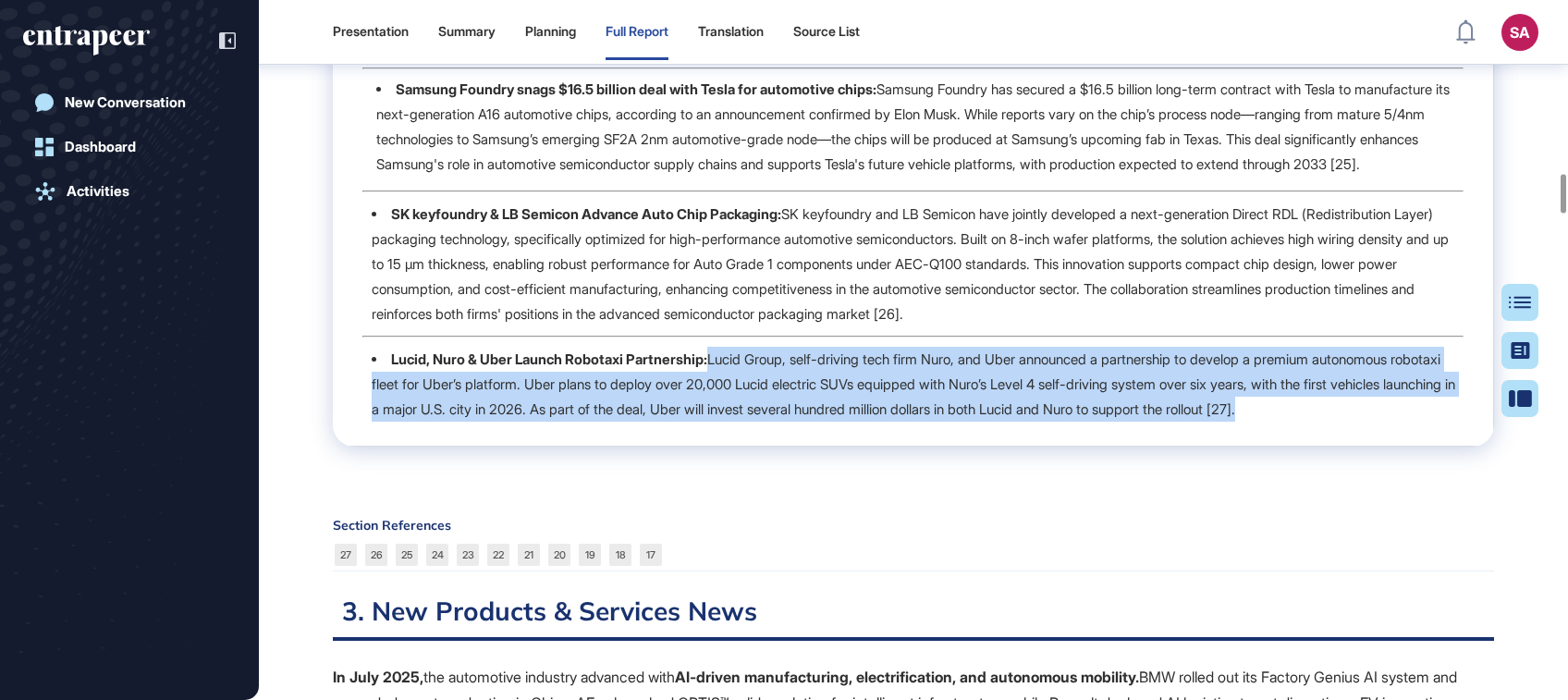 drag, startPoint x: 724, startPoint y: 533, endPoint x: 1444, endPoint y: 590, distance: 722.2527 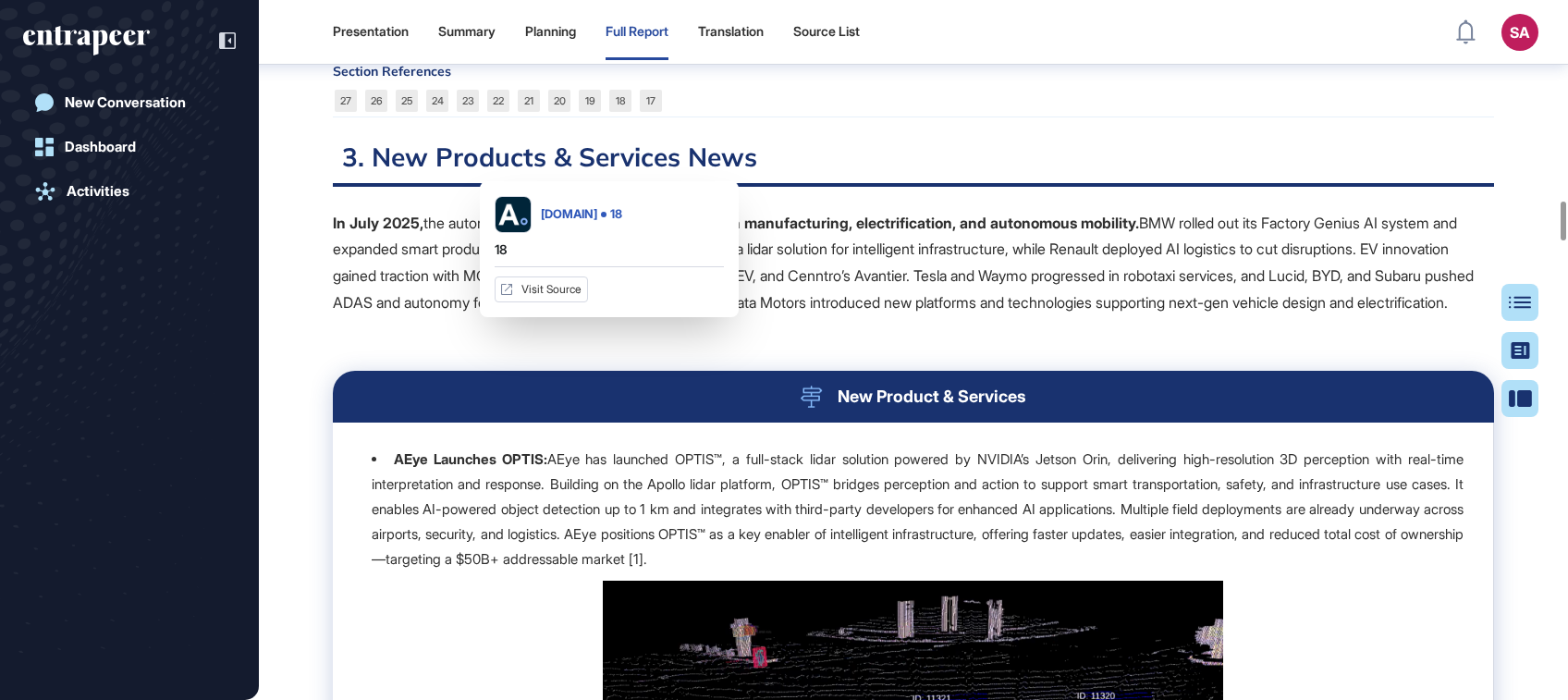 scroll, scrollTop: 3585, scrollLeft: 0, axis: vertical 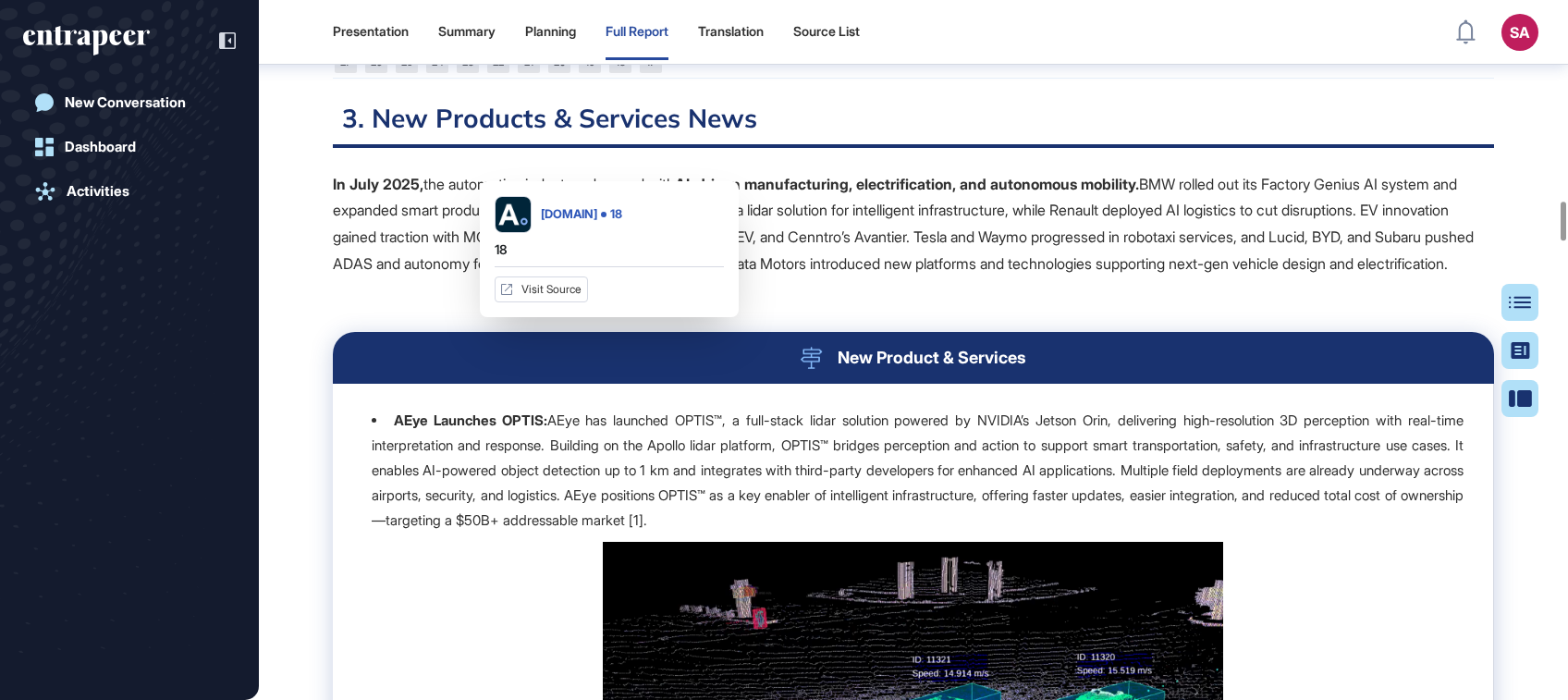 click on "In July 2025, the automotive industry advanced with AI-driven manufacturing, electrification, and autonomous mobility. BMW rolled out its Factory Genius AI system and expanded smart production in China. AEye launched OPTIS™, a lidar solution for intelligent infrastructure, while Renault deployed AI logistics to cut disruptions. EV innovation gained traction with MG’s semi-solid-state battery, Kia’s Clavis EV, and Cenntro’s Avantier. Tesla and Waymo progressed in robotaxi services, and Lucid, BYD, and Subaru pushed ADAS and autonomy features. Meanwhile, IBM, Sumida, and Tata Motors introduced new platforms and technologies supporting next-gen vehicle design and electrification." at bounding box center (913, -2990) 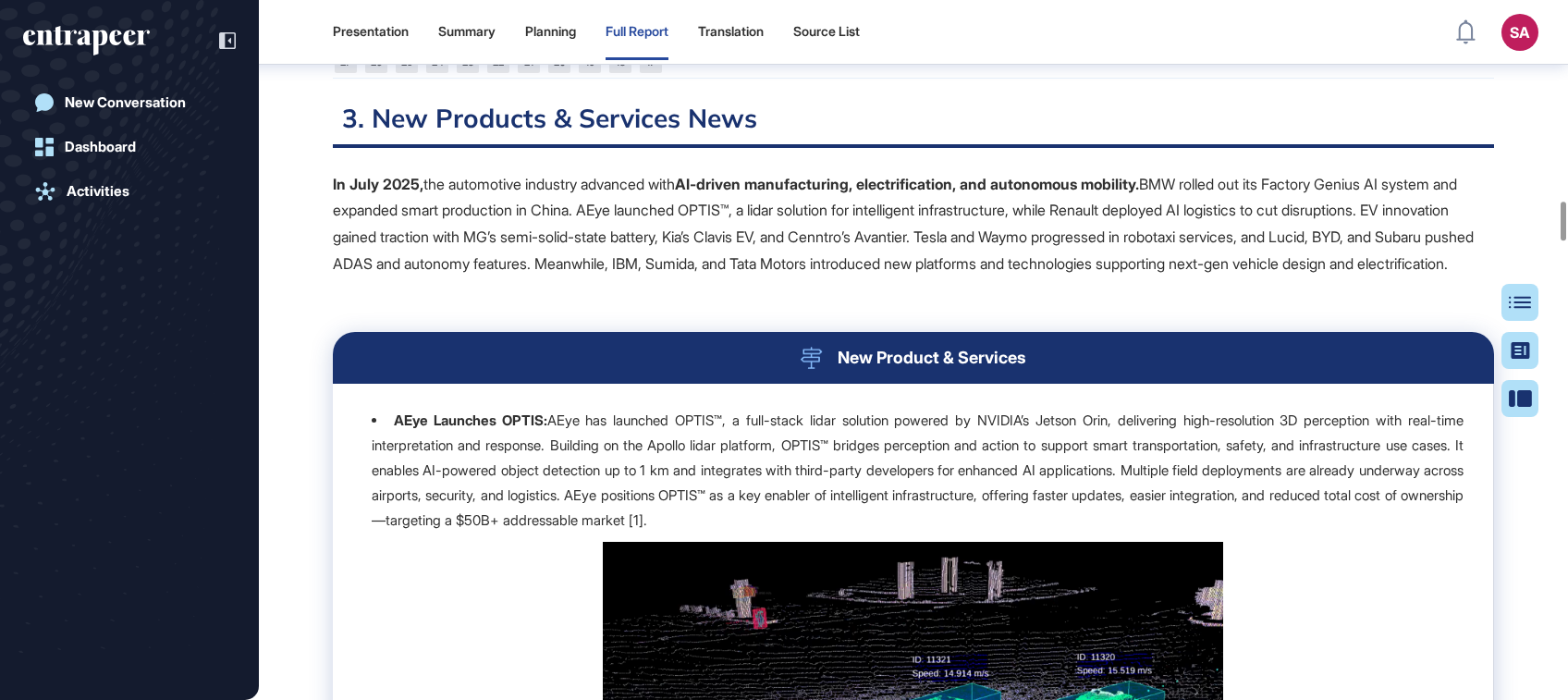 drag, startPoint x: 563, startPoint y: 467, endPoint x: 329, endPoint y: 357, distance: 258.565 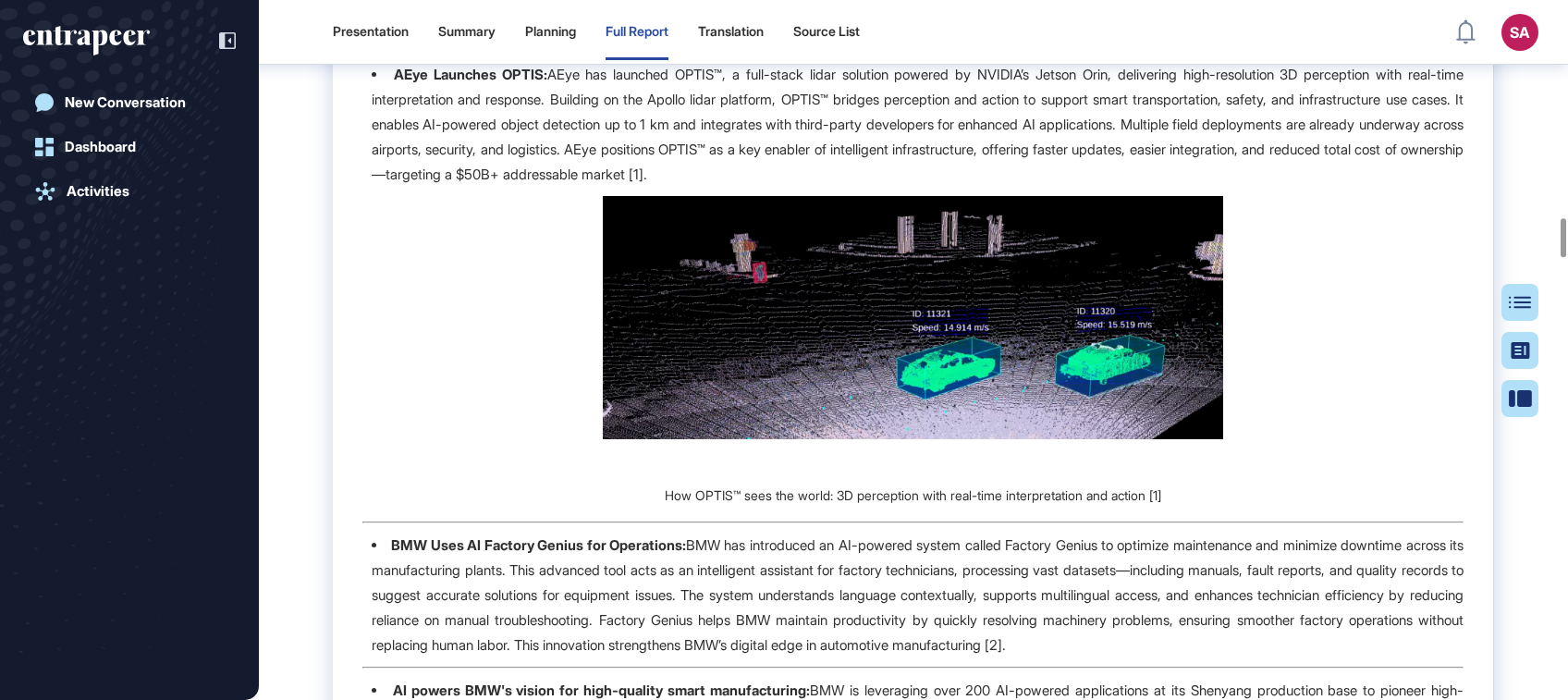scroll, scrollTop: 3955, scrollLeft: 0, axis: vertical 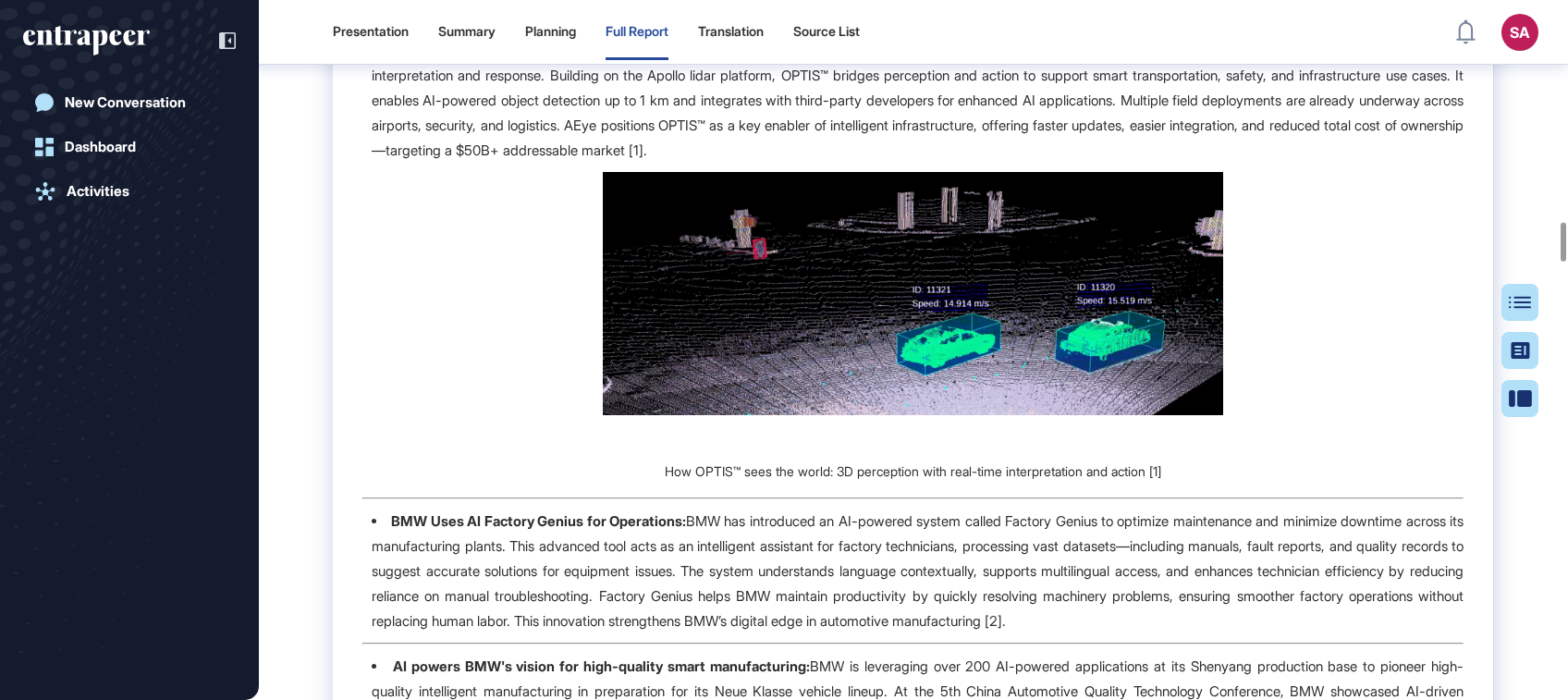 click on "AEye Launches OPTIS:" at bounding box center [584, -1937] 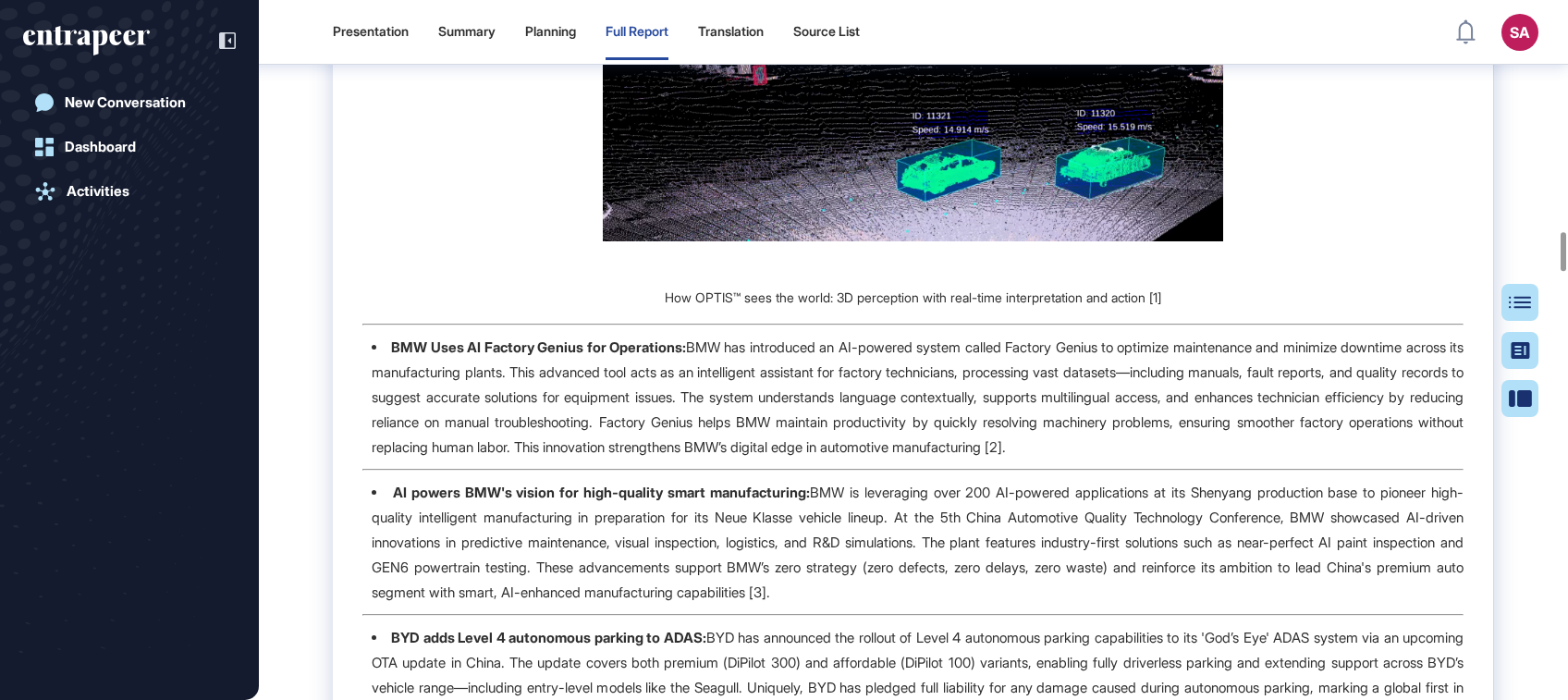 scroll, scrollTop: 4078, scrollLeft: 0, axis: vertical 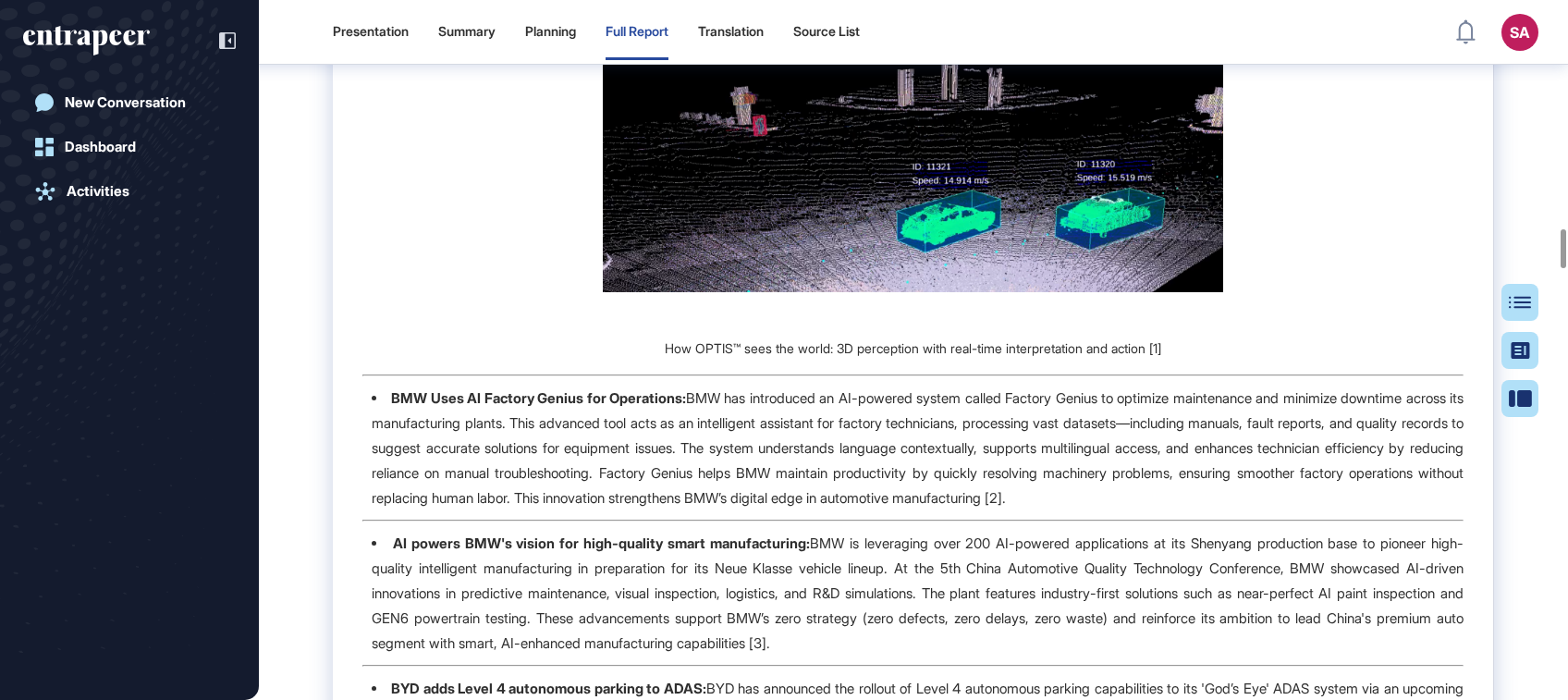 click on "AEye Launches OPTIS:" at bounding box center (584, -2060) 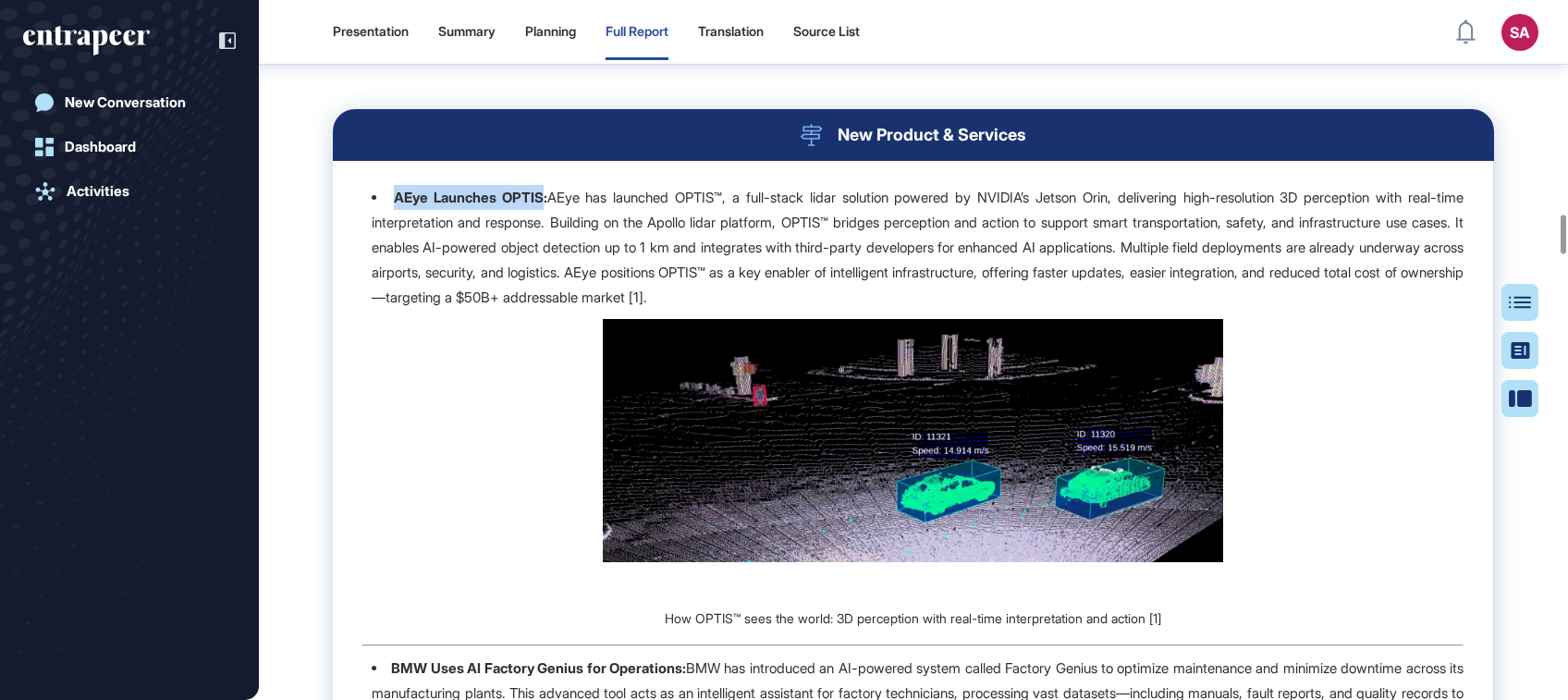 scroll, scrollTop: 3832, scrollLeft: 0, axis: vertical 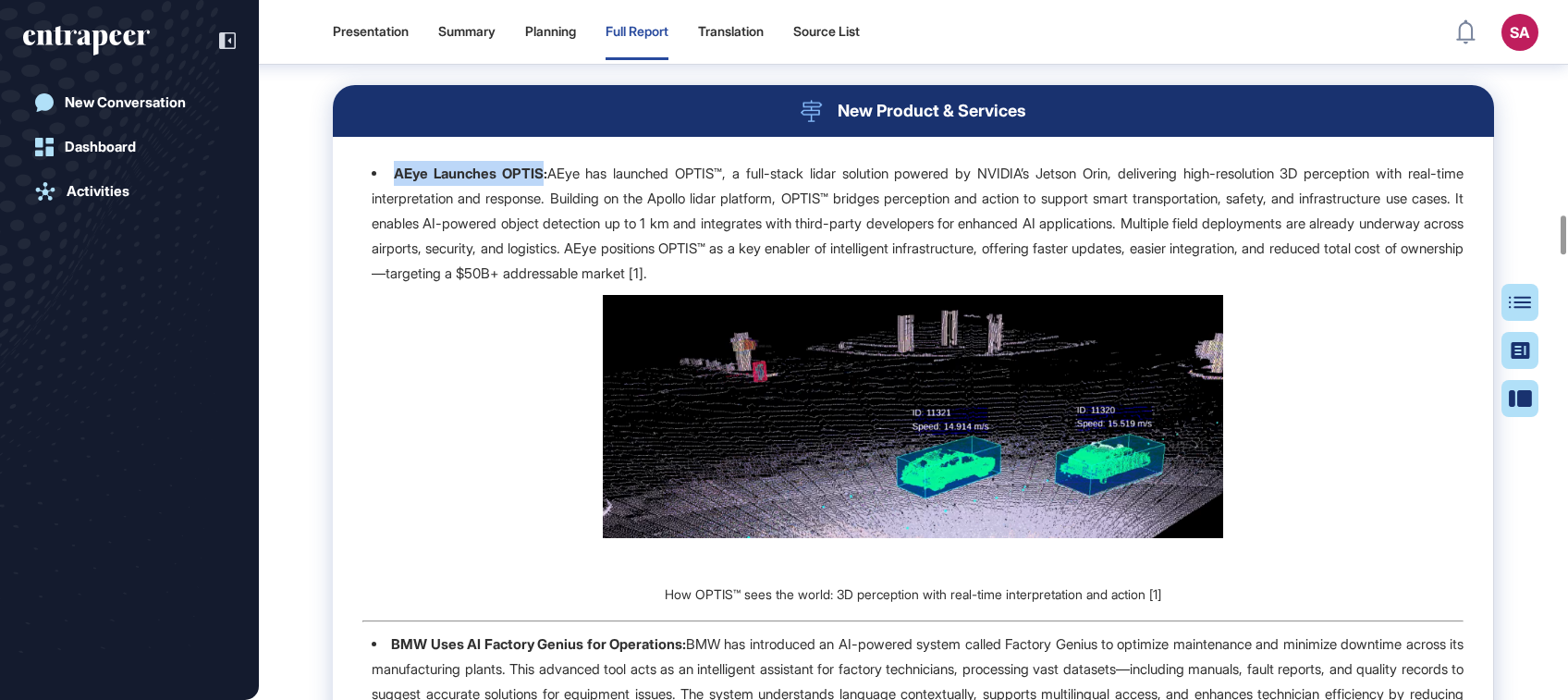 drag, startPoint x: 552, startPoint y: 375, endPoint x: 1000, endPoint y: 480, distance: 460.1402 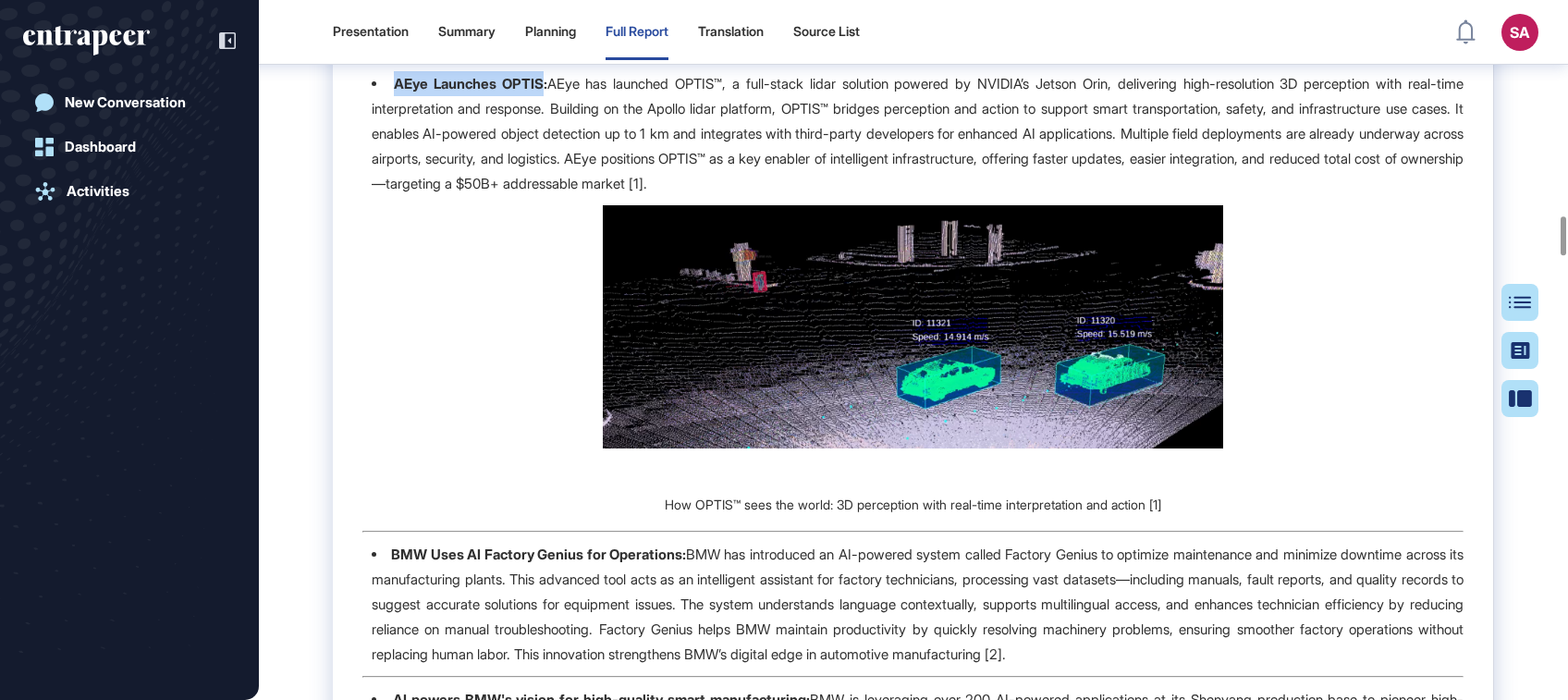 scroll, scrollTop: 4078, scrollLeft: 0, axis: vertical 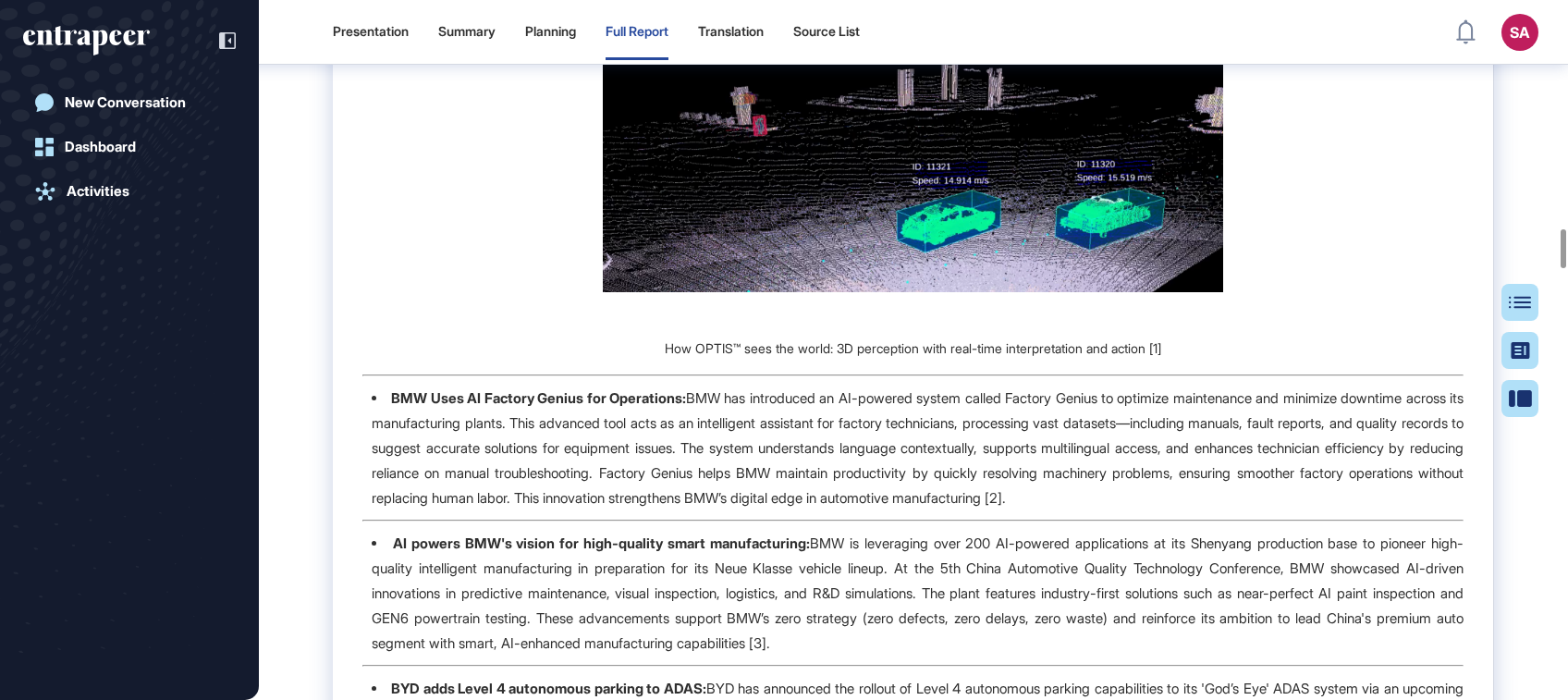 click at bounding box center (913, 170) 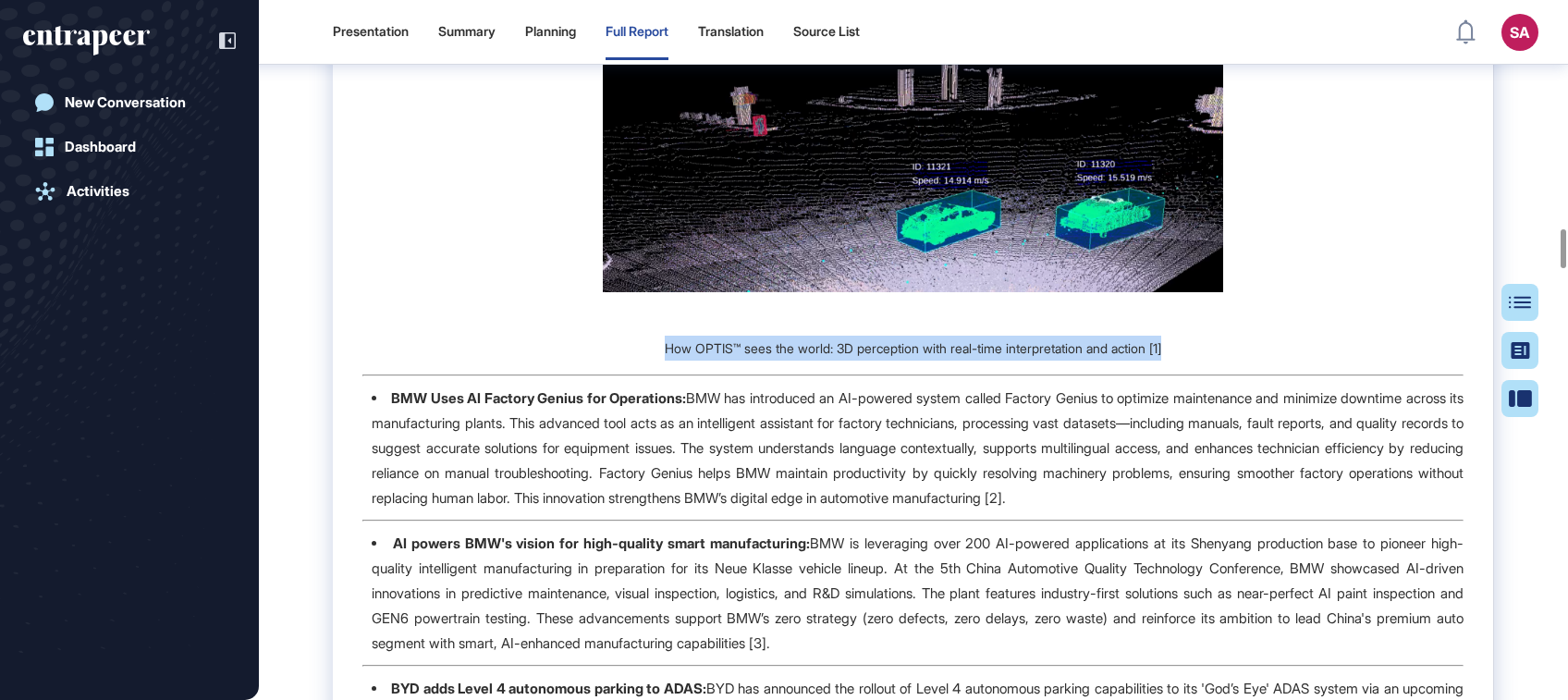 drag, startPoint x: 649, startPoint y: 547, endPoint x: 1182, endPoint y: 547, distance: 533 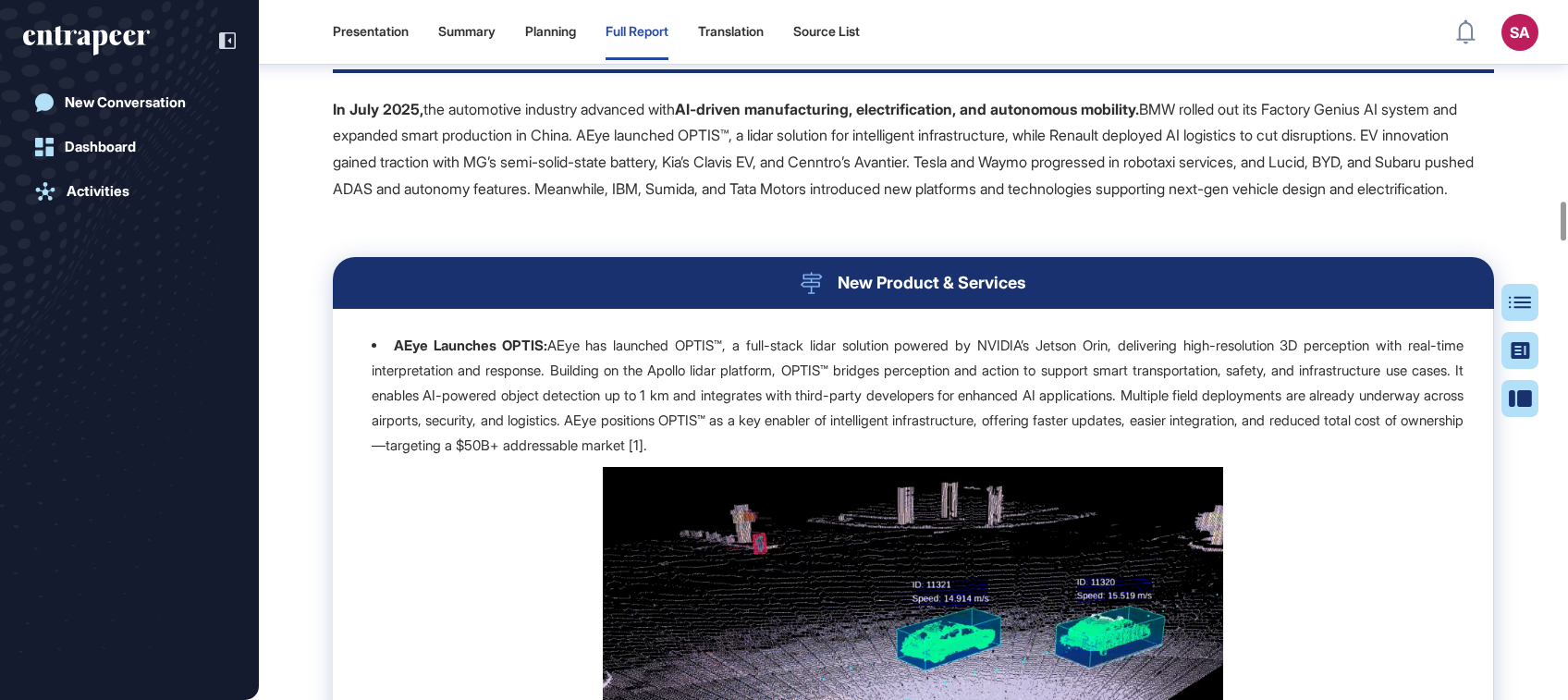 scroll, scrollTop: 3585, scrollLeft: 0, axis: vertical 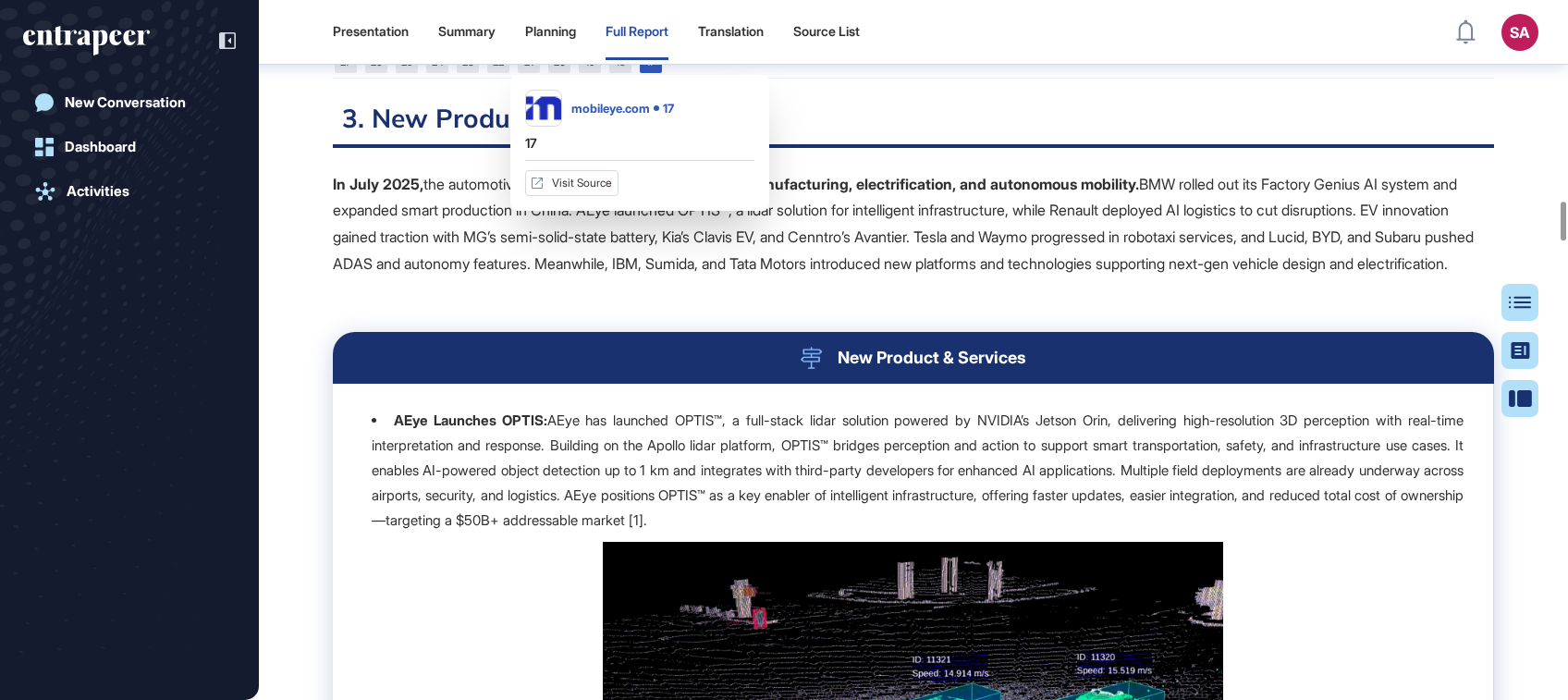 click on "17" at bounding box center (651, 62) 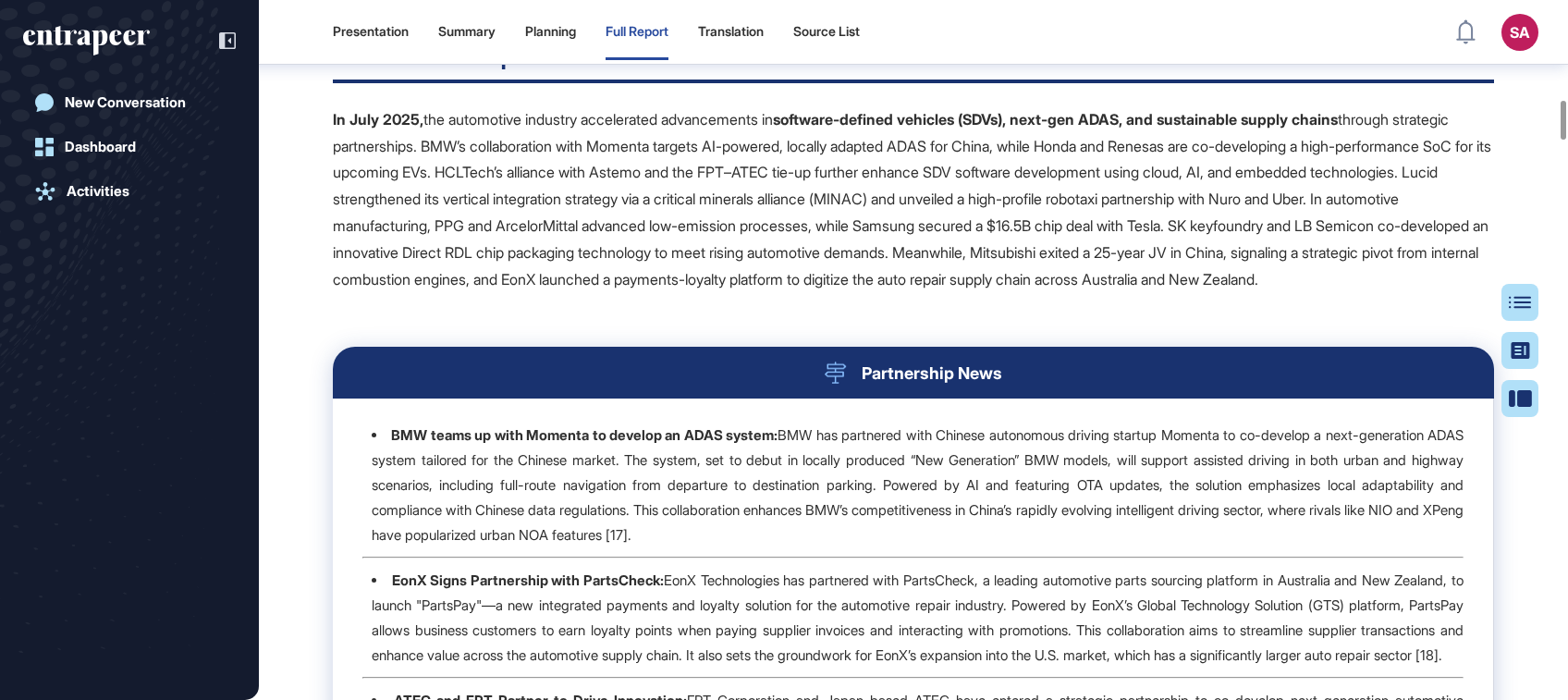 scroll, scrollTop: 1859, scrollLeft: 0, axis: vertical 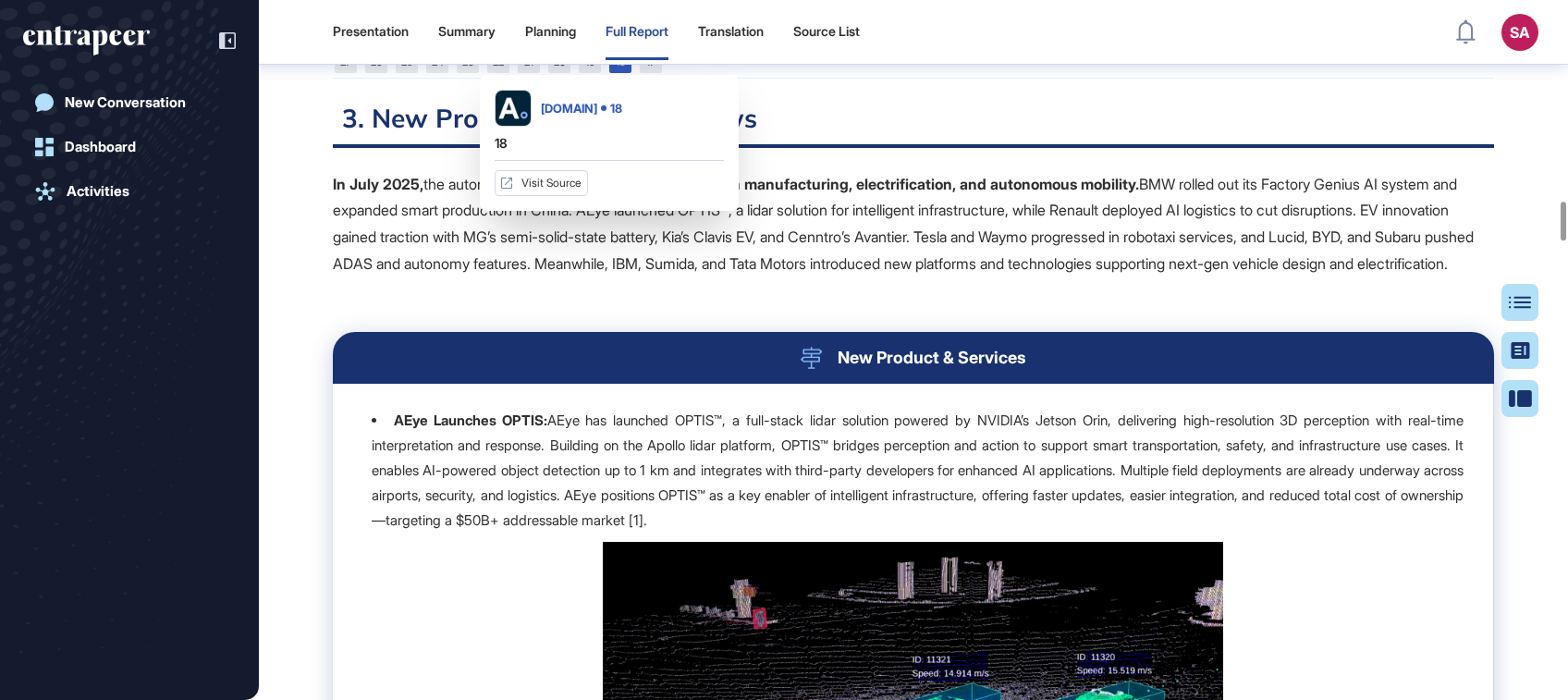 click on "18" at bounding box center [620, 62] 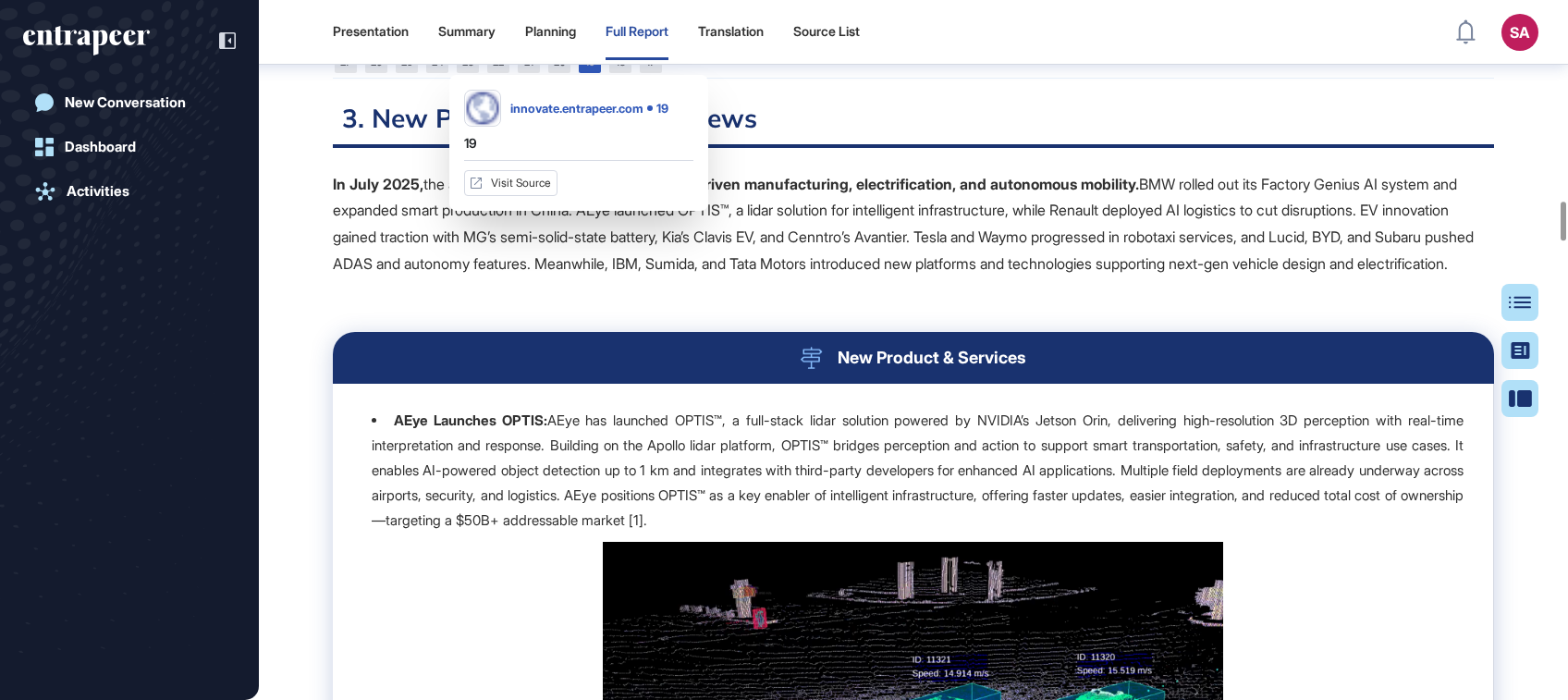 click on "19" at bounding box center (590, 62) 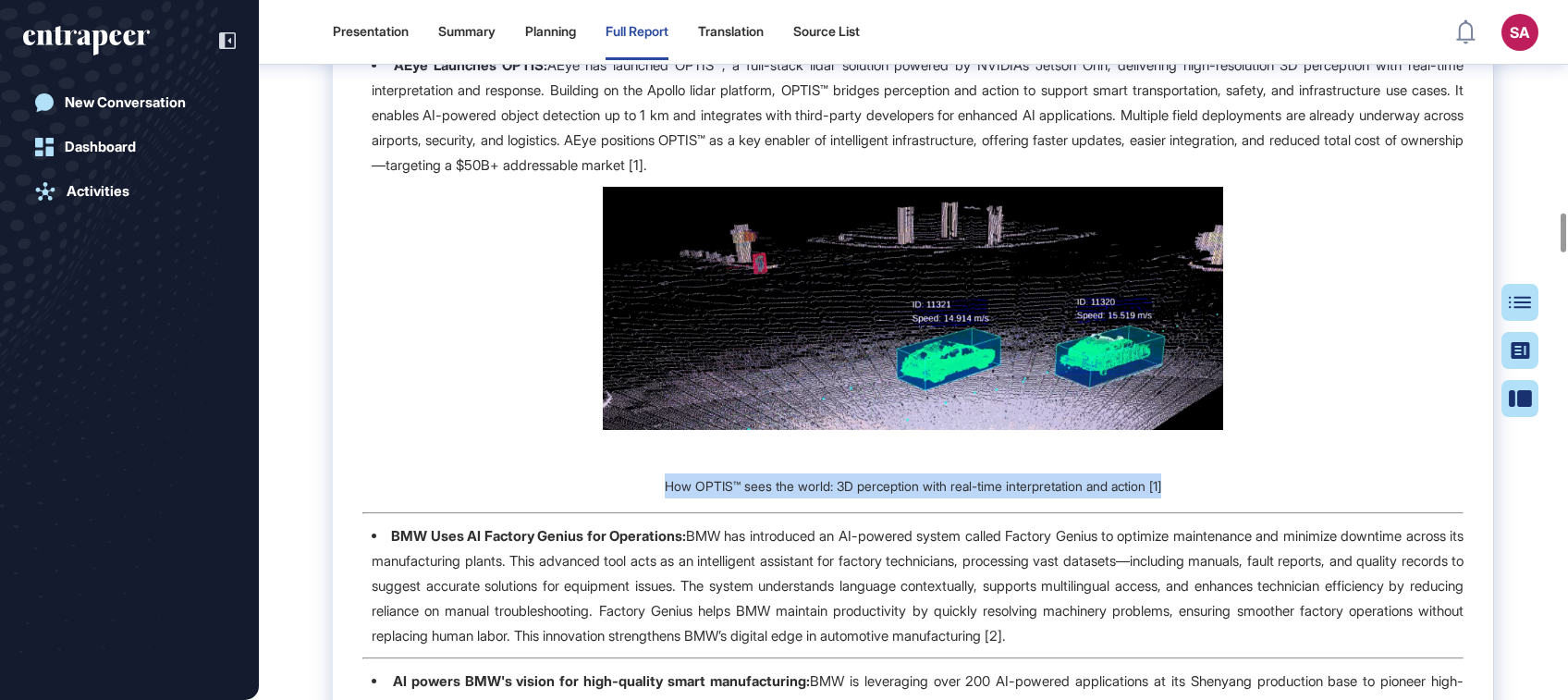 scroll, scrollTop: 3708, scrollLeft: 0, axis: vertical 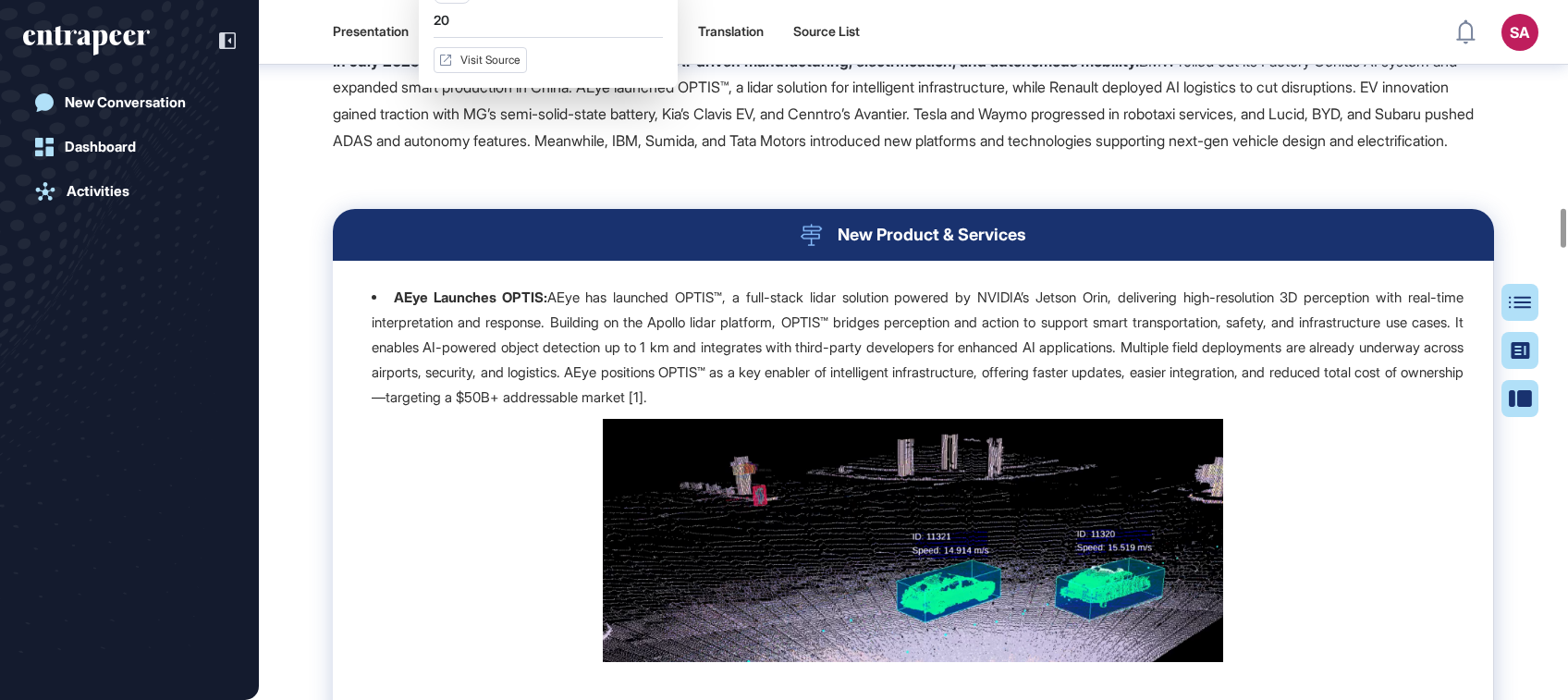 click on "20" at bounding box center (559, -61) 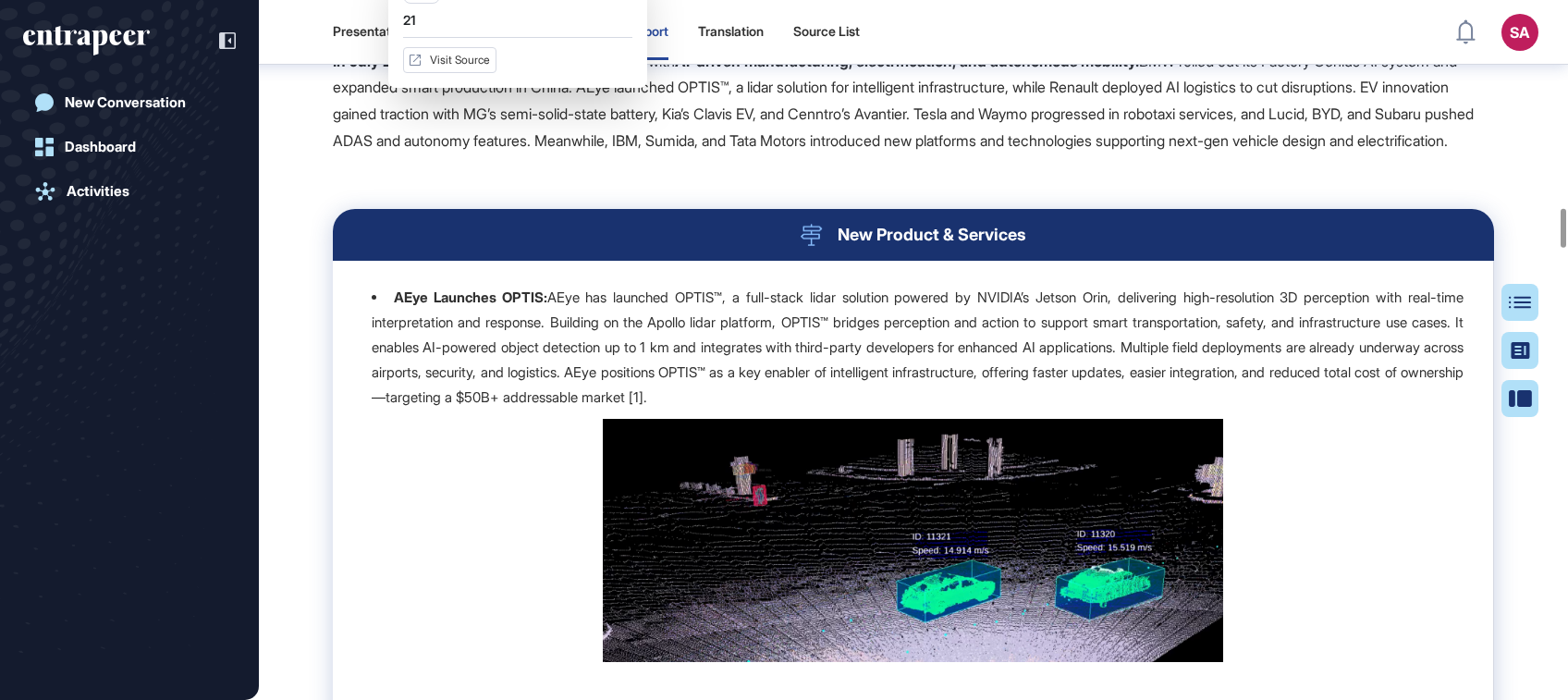 click on "21" at bounding box center (529, -61) 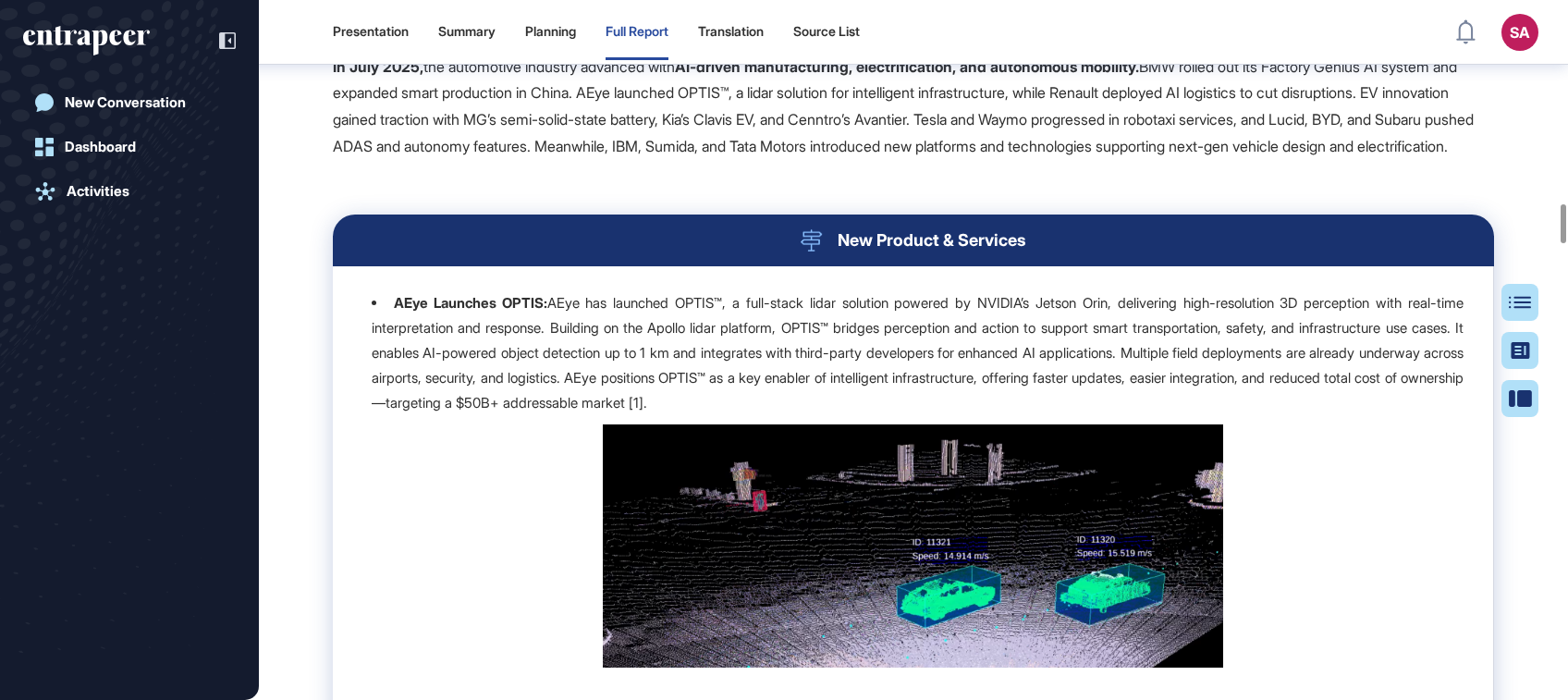 scroll, scrollTop: 3585, scrollLeft: 0, axis: vertical 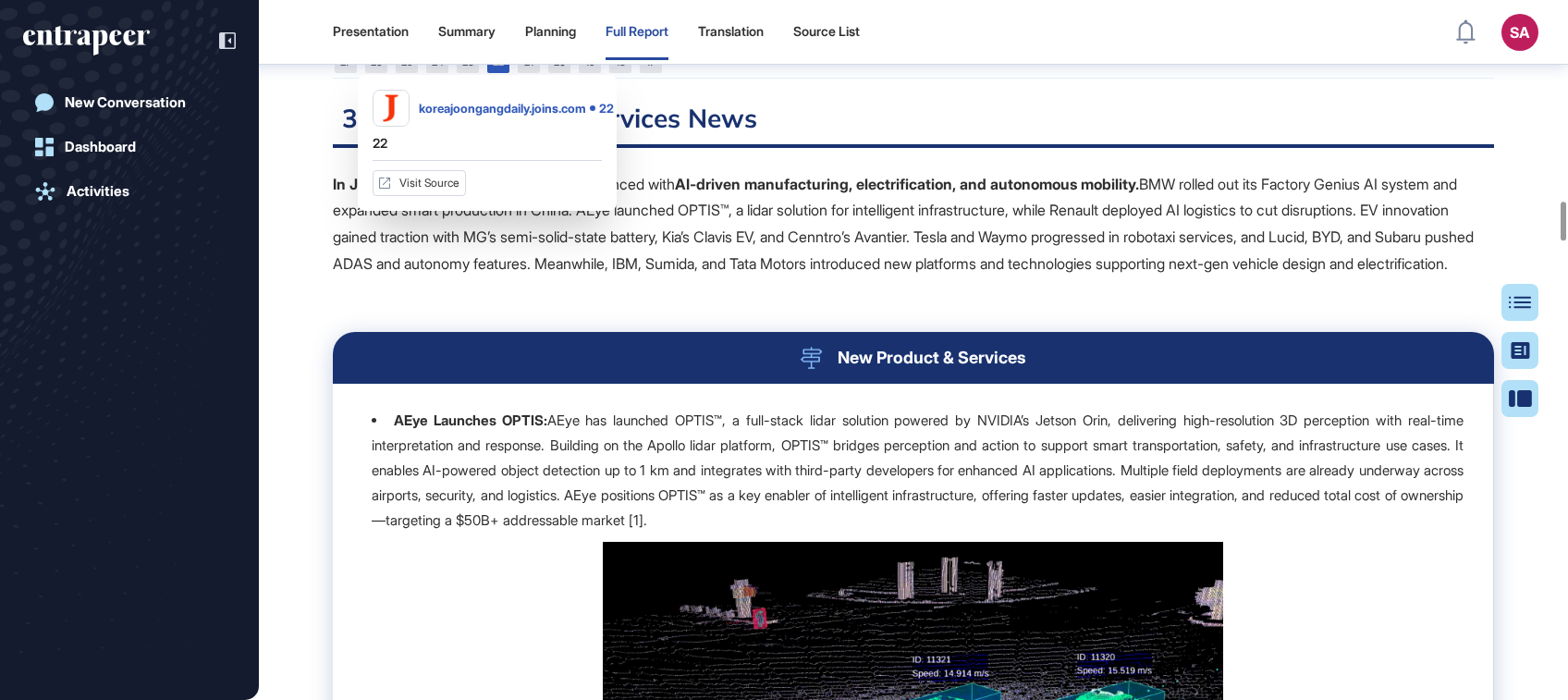 click on "22" at bounding box center [498, 62] 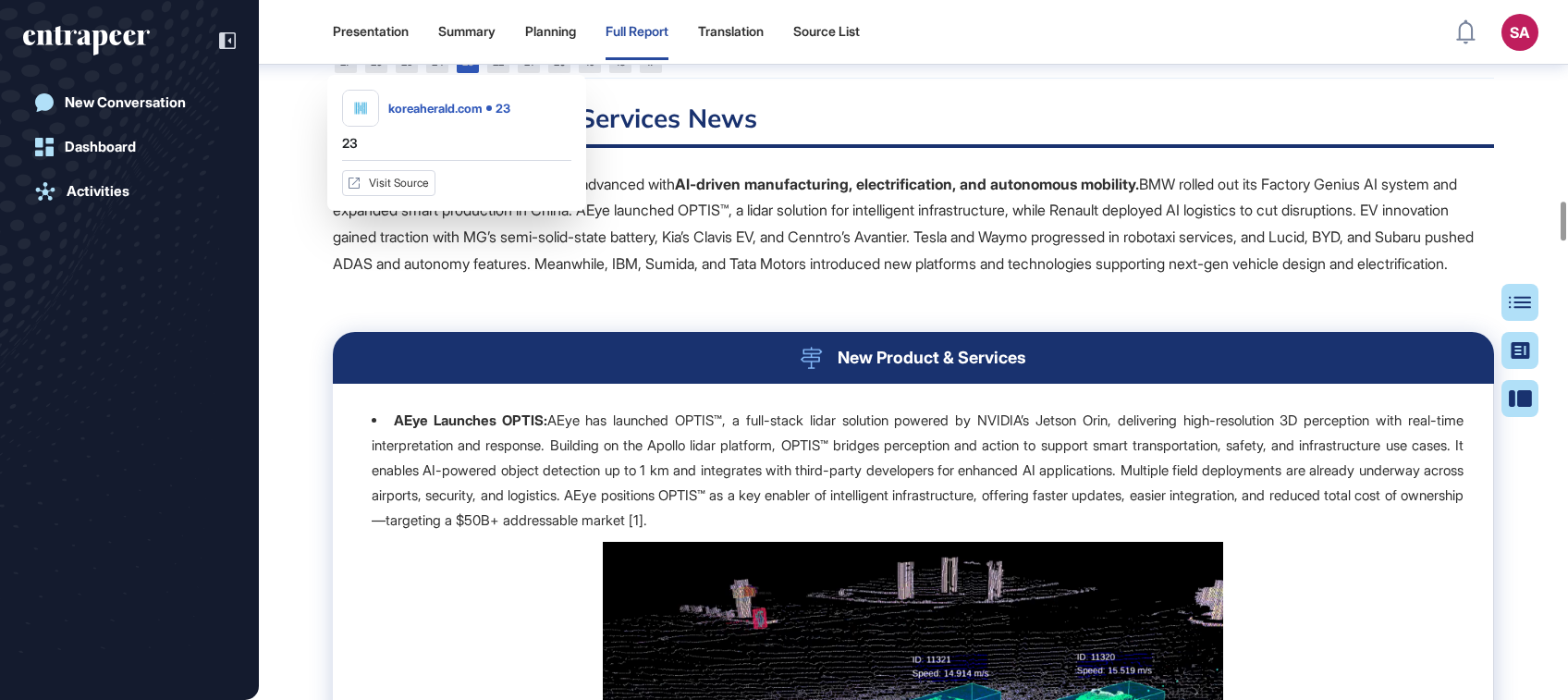click on "23" at bounding box center (468, 62) 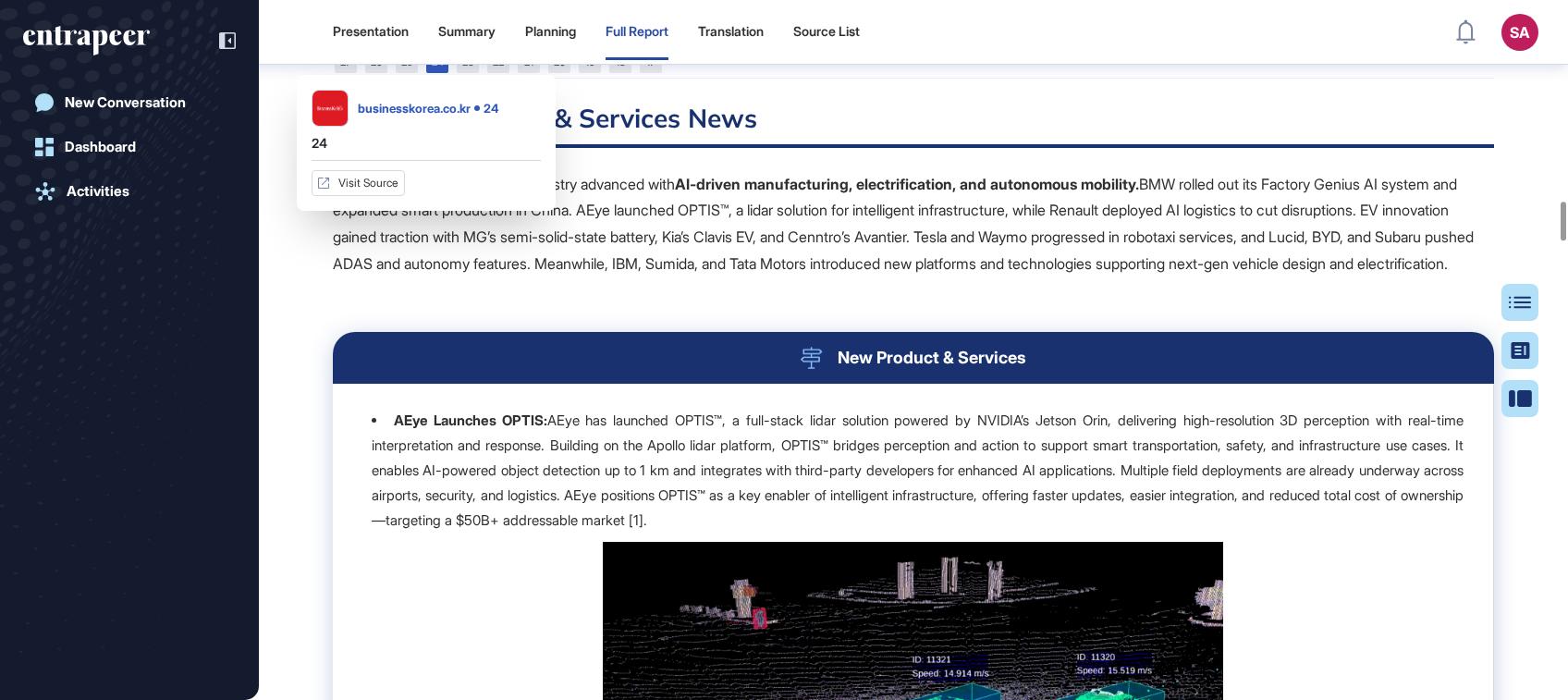 click on "24" at bounding box center [437, 62] 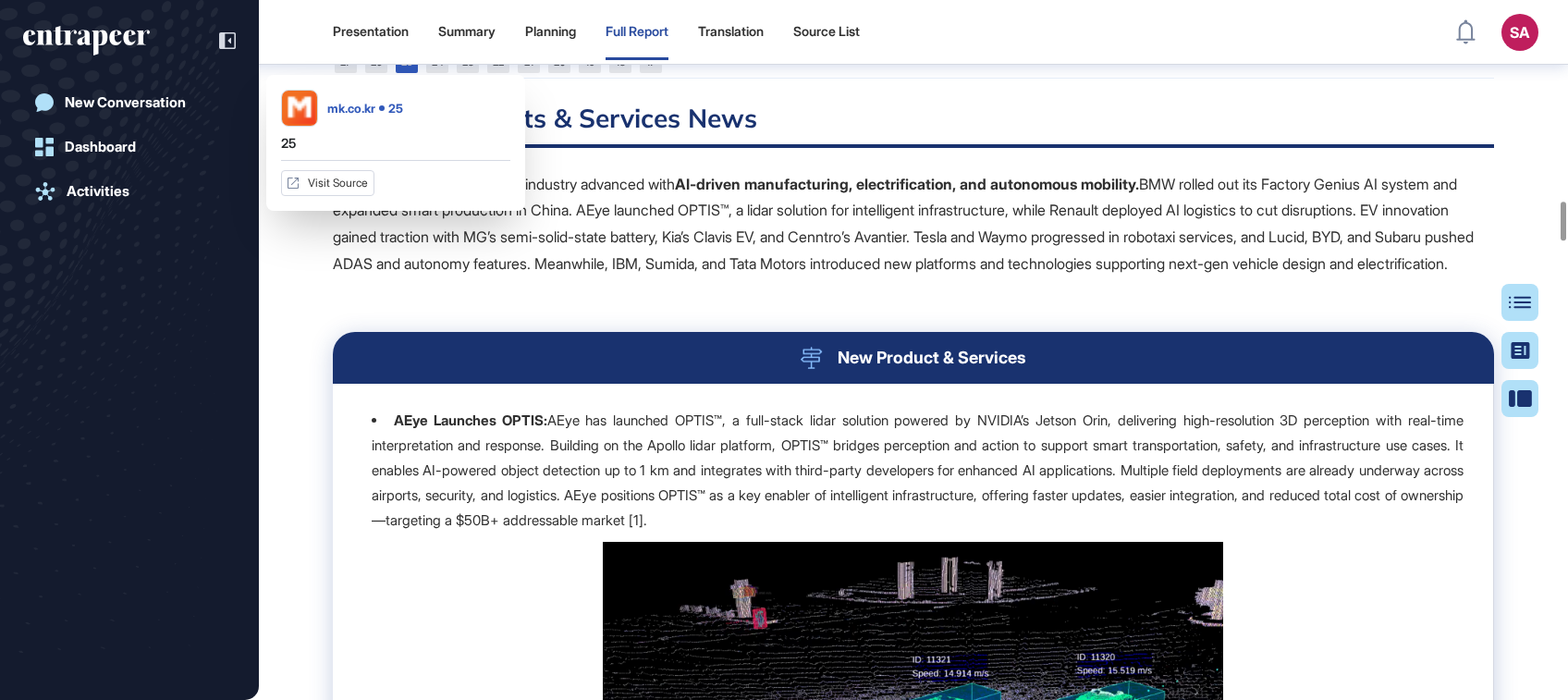 click on "25" at bounding box center (407, 62) 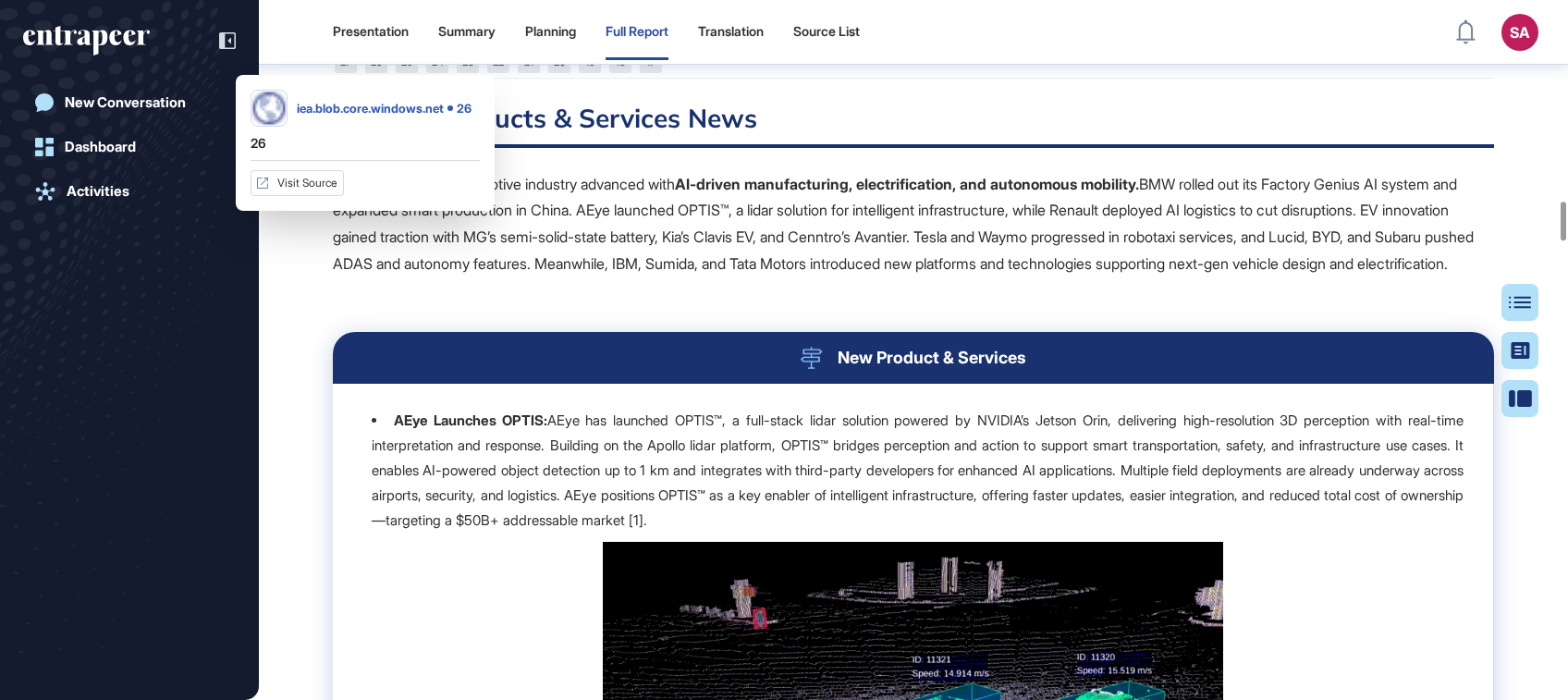 click on "26" 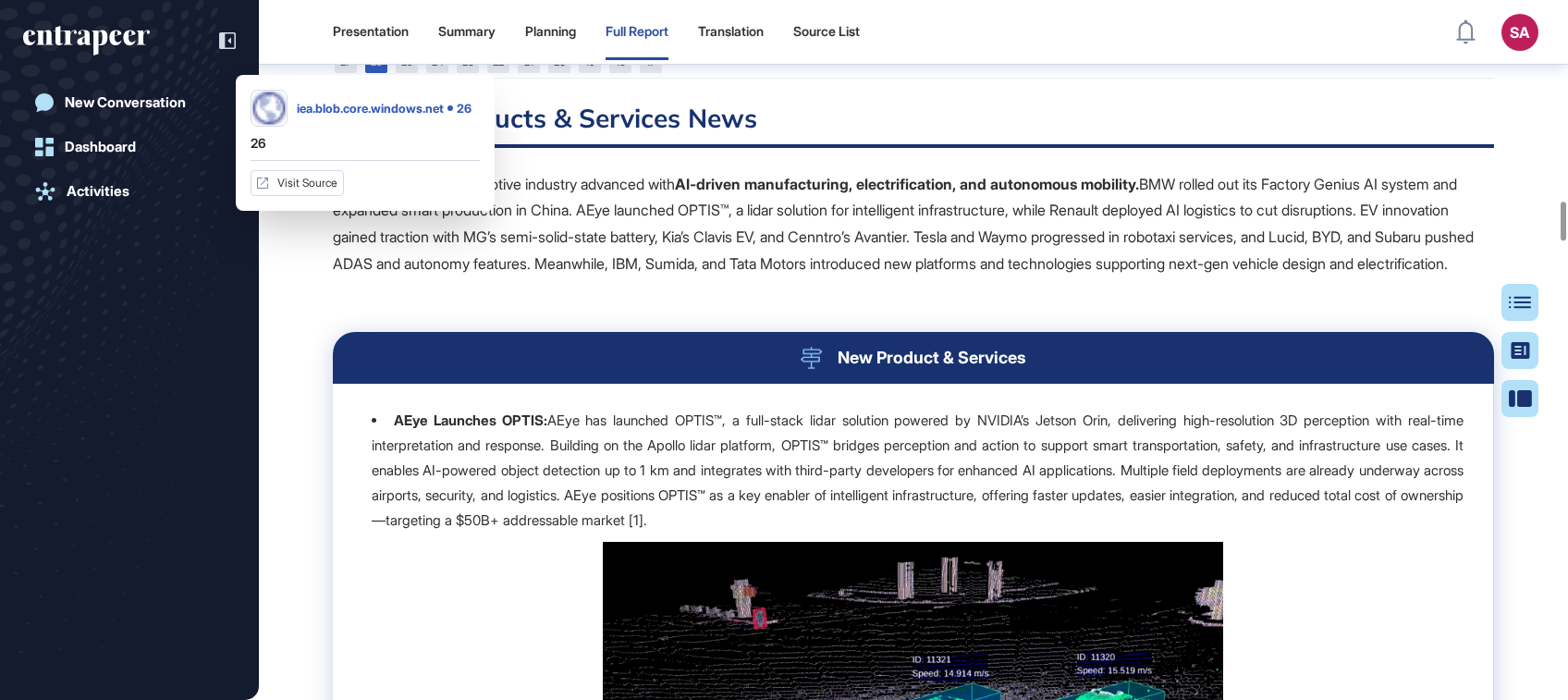 click on "26" at bounding box center [376, 62] 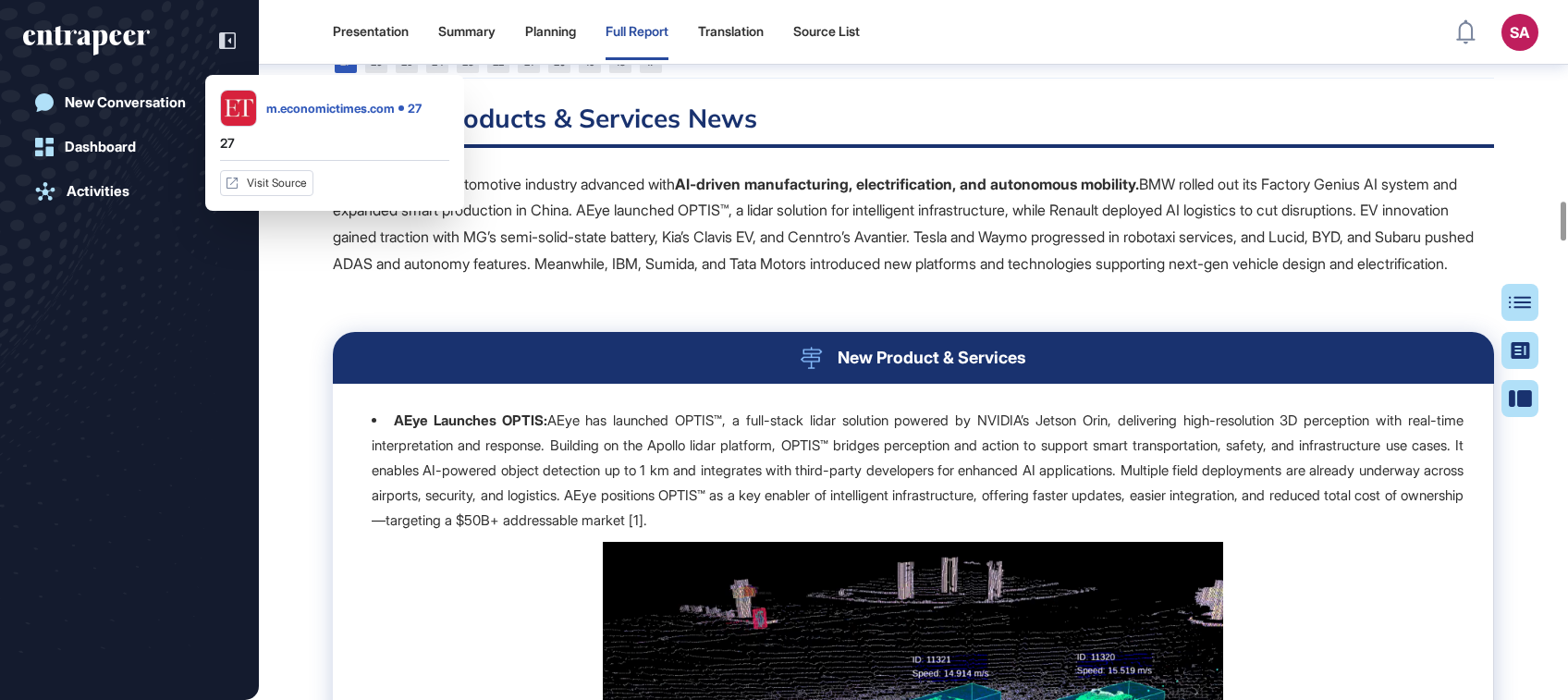 click on "27" at bounding box center (346, 62) 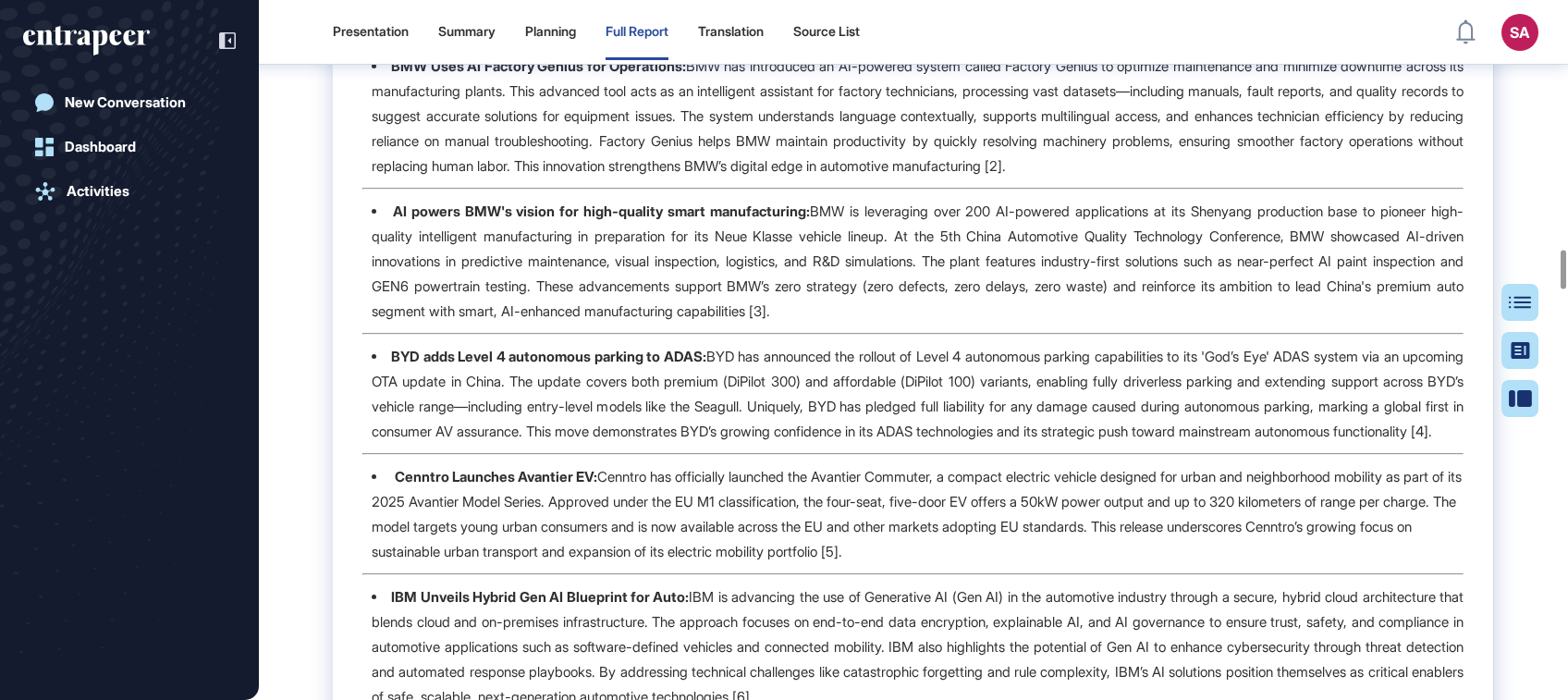 scroll, scrollTop: 4448, scrollLeft: 0, axis: vertical 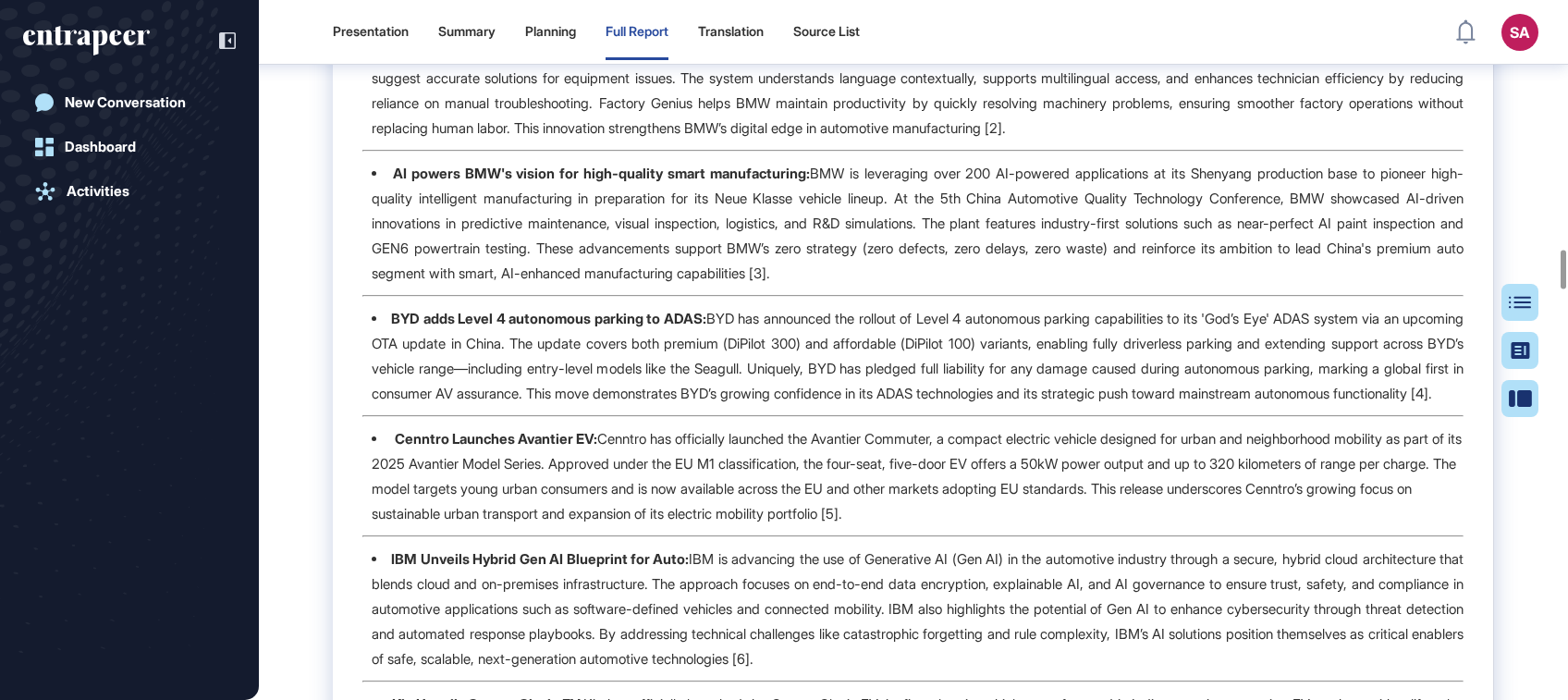 drag, startPoint x: 388, startPoint y: 231, endPoint x: 697, endPoint y: 227, distance: 309.0259 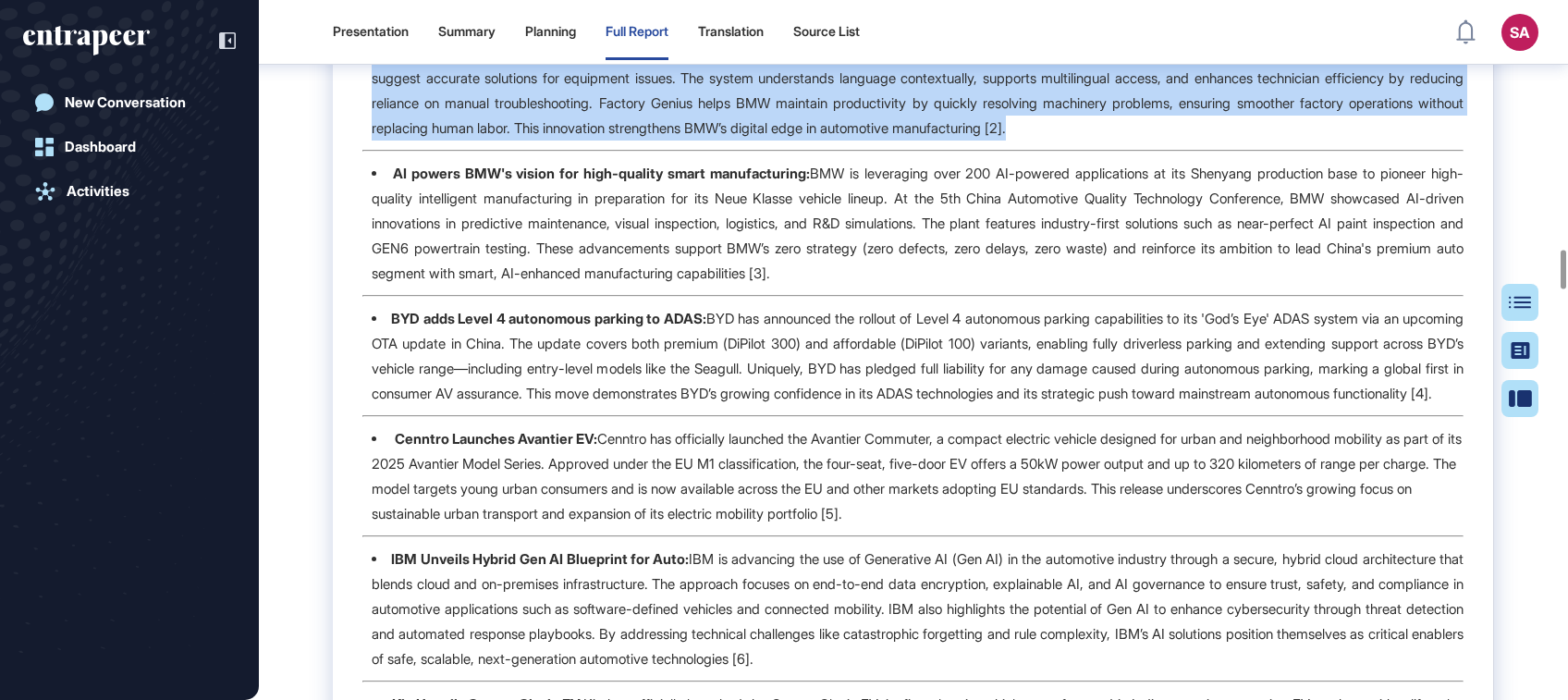 drag, startPoint x: 705, startPoint y: 229, endPoint x: 1354, endPoint y: 332, distance: 657.12252 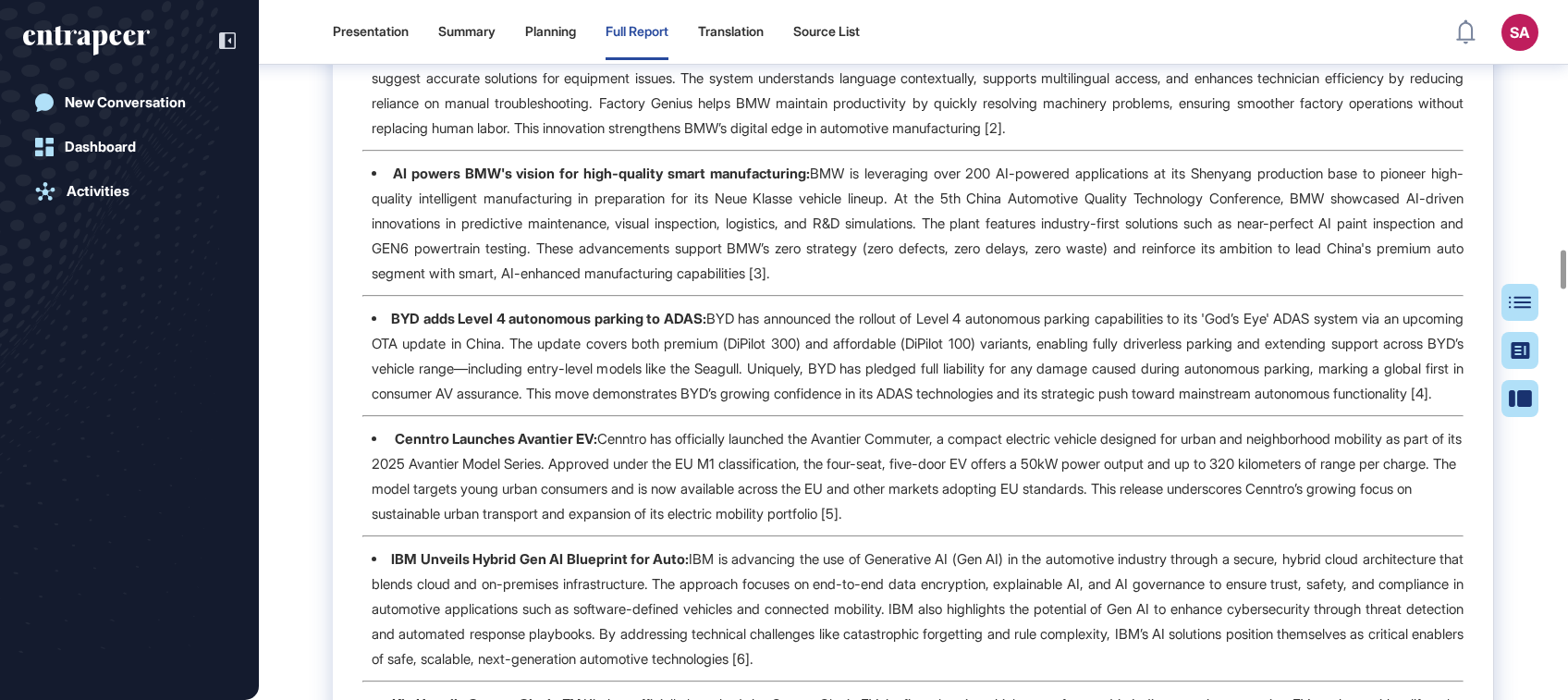 click on "AI powers BMW's vision for high-quality smart manufacturing:" at bounding box center [540, -2165] 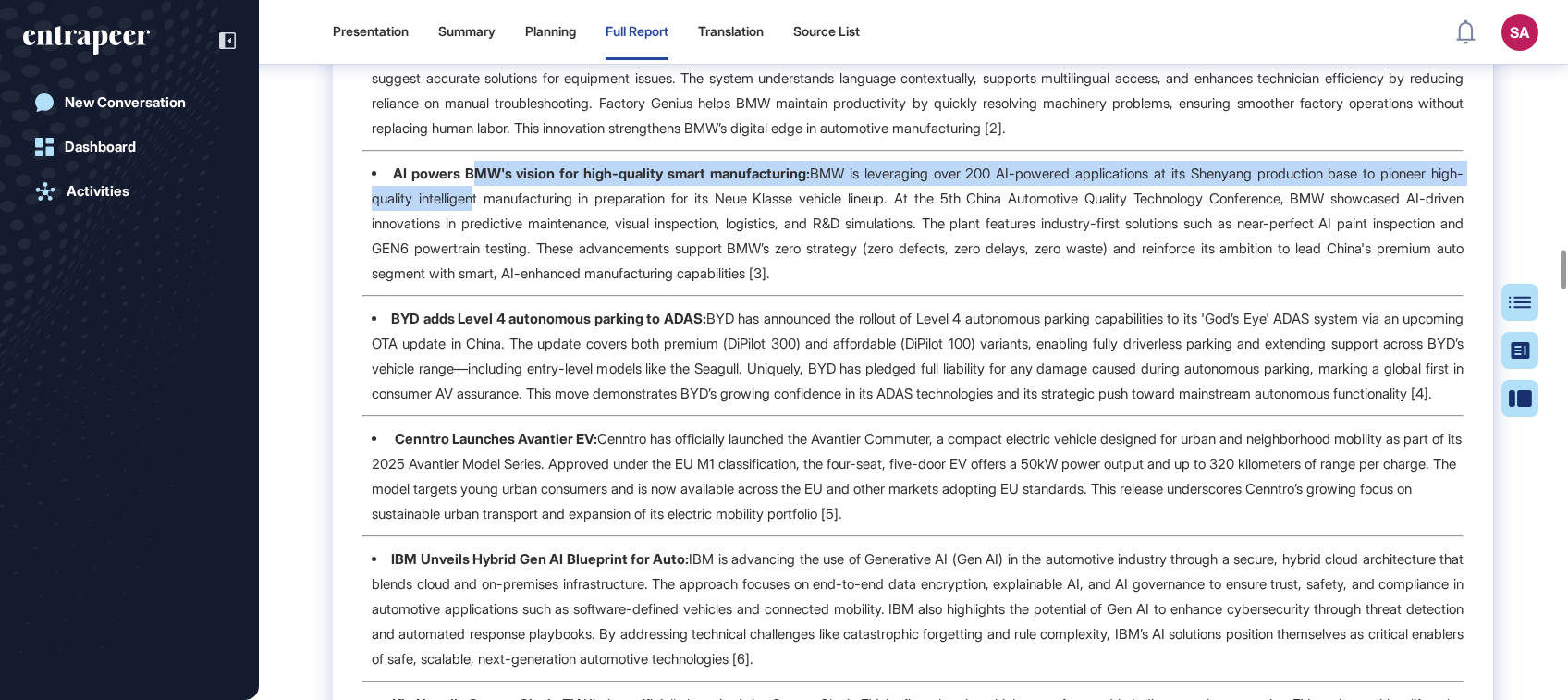 drag, startPoint x: 477, startPoint y: 385, endPoint x: 540, endPoint y: 391, distance: 63.285069 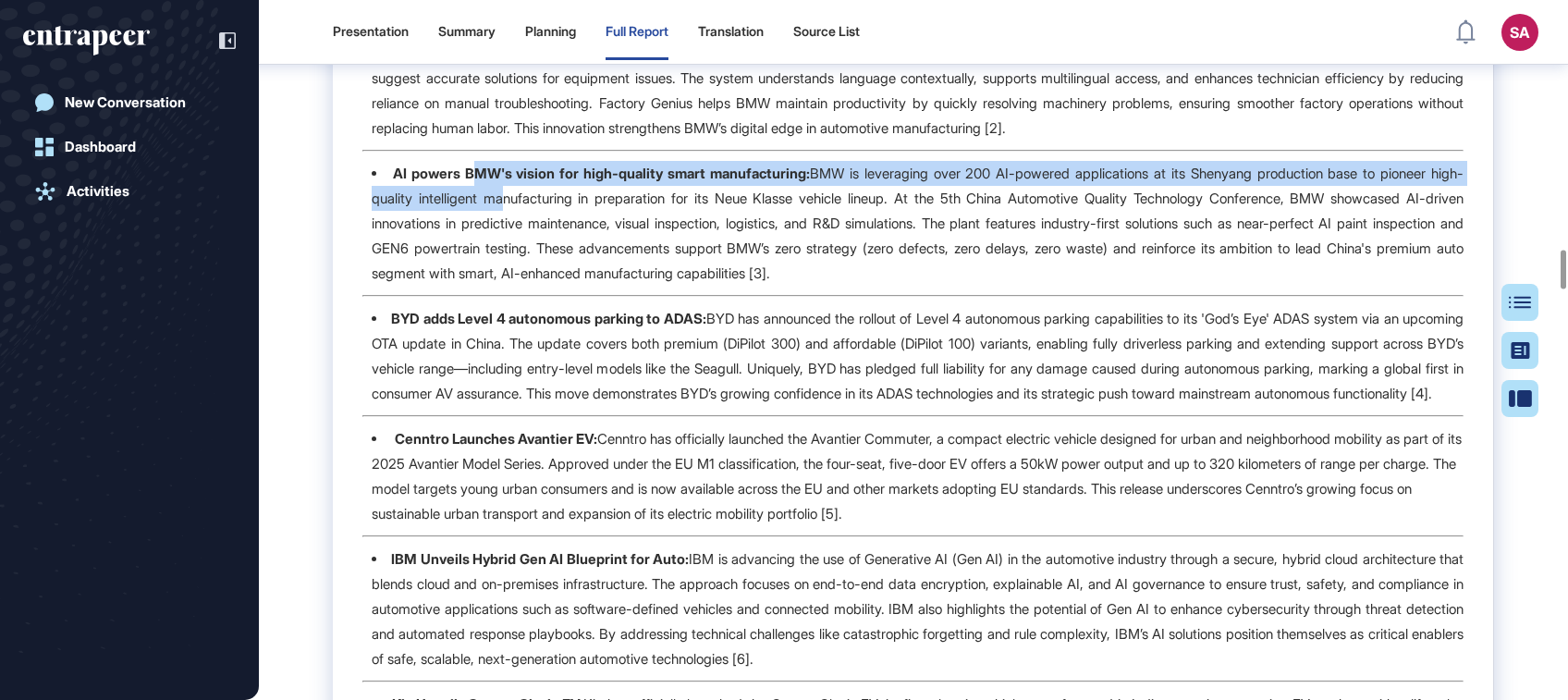 drag, startPoint x: 540, startPoint y: 391, endPoint x: 621, endPoint y: 389, distance: 81.02469 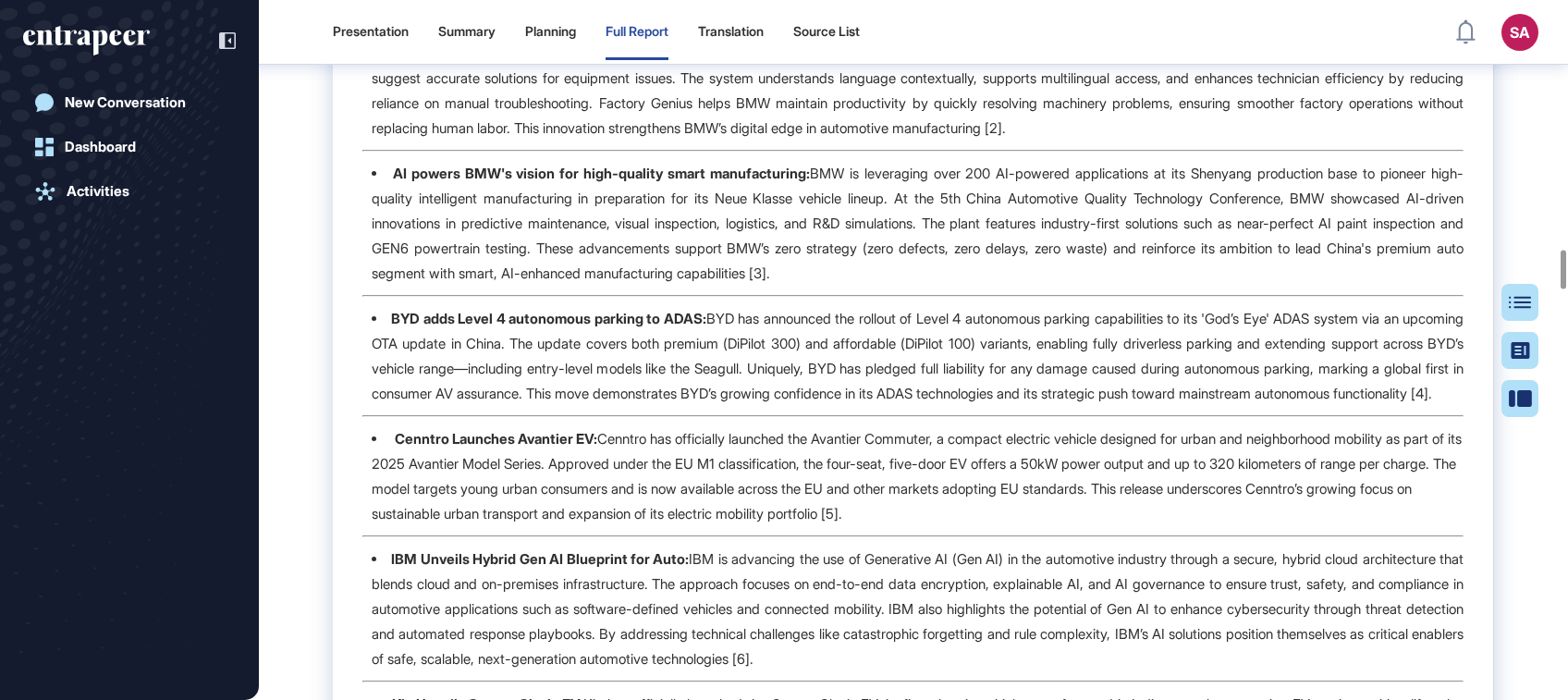click on "AI powers BMW's vision for high-quality smart manufacturing: BMW is leveraging over 200 AI-powered applications at its Shenyang production base to pioneer high-quality intelligent manufacturing in preparation for its Neue Klasse vehicle lineup. At the 5th China Automotive Quality Technology Conference, BMW showcased AI-driven innovations in predictive maintenance, visual inspection, logistics, and R&D simulations. The plant features industry-first solutions such as near-perfect AI paint inspection and GEN6 powertrain testing. These advancements support BMW’s zero strategy (zero defects, zero delays, zero waste) and reinforce its ambition to lead China's premium auto segment with smart, AI-enhanced manufacturing capabilities [3]." at bounding box center [917, -2127] 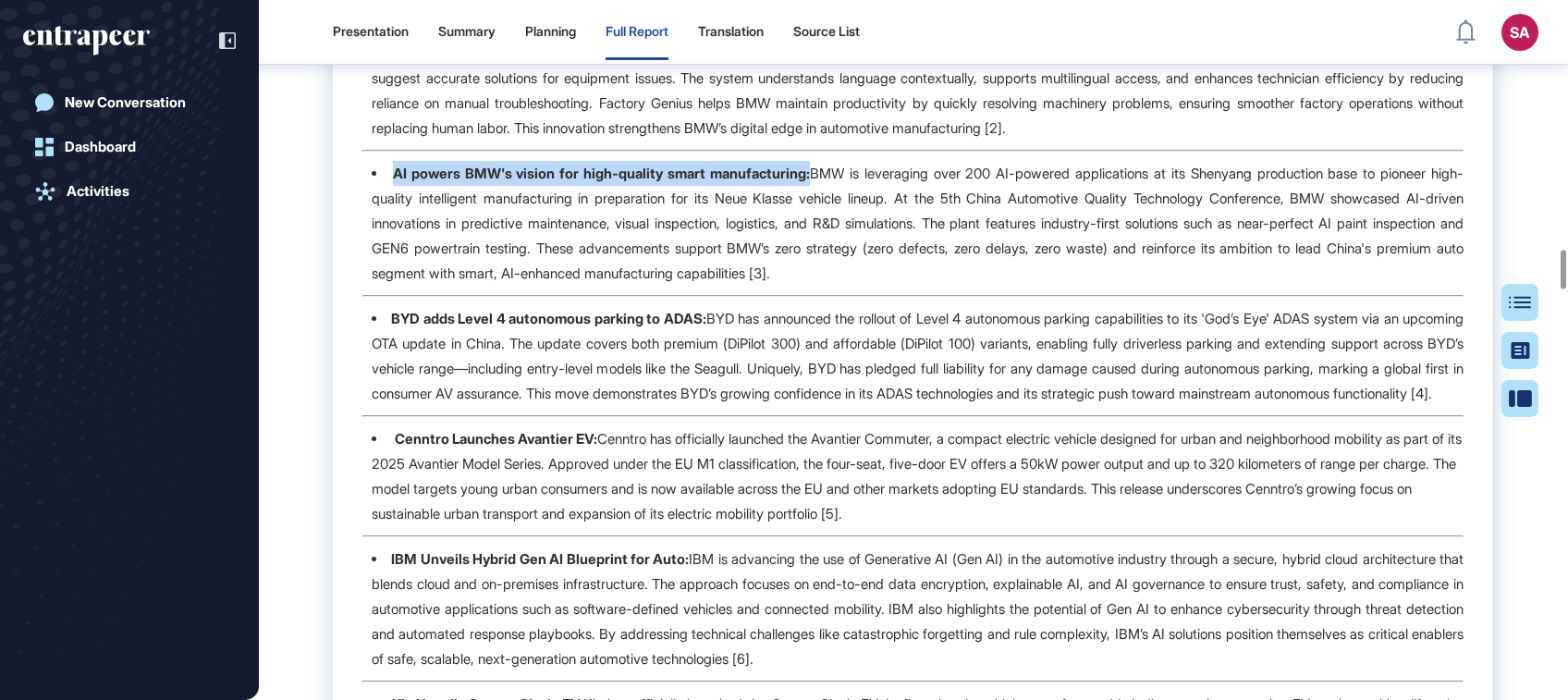 drag, startPoint x: 404, startPoint y: 375, endPoint x: 815, endPoint y: 377, distance: 411.00487 